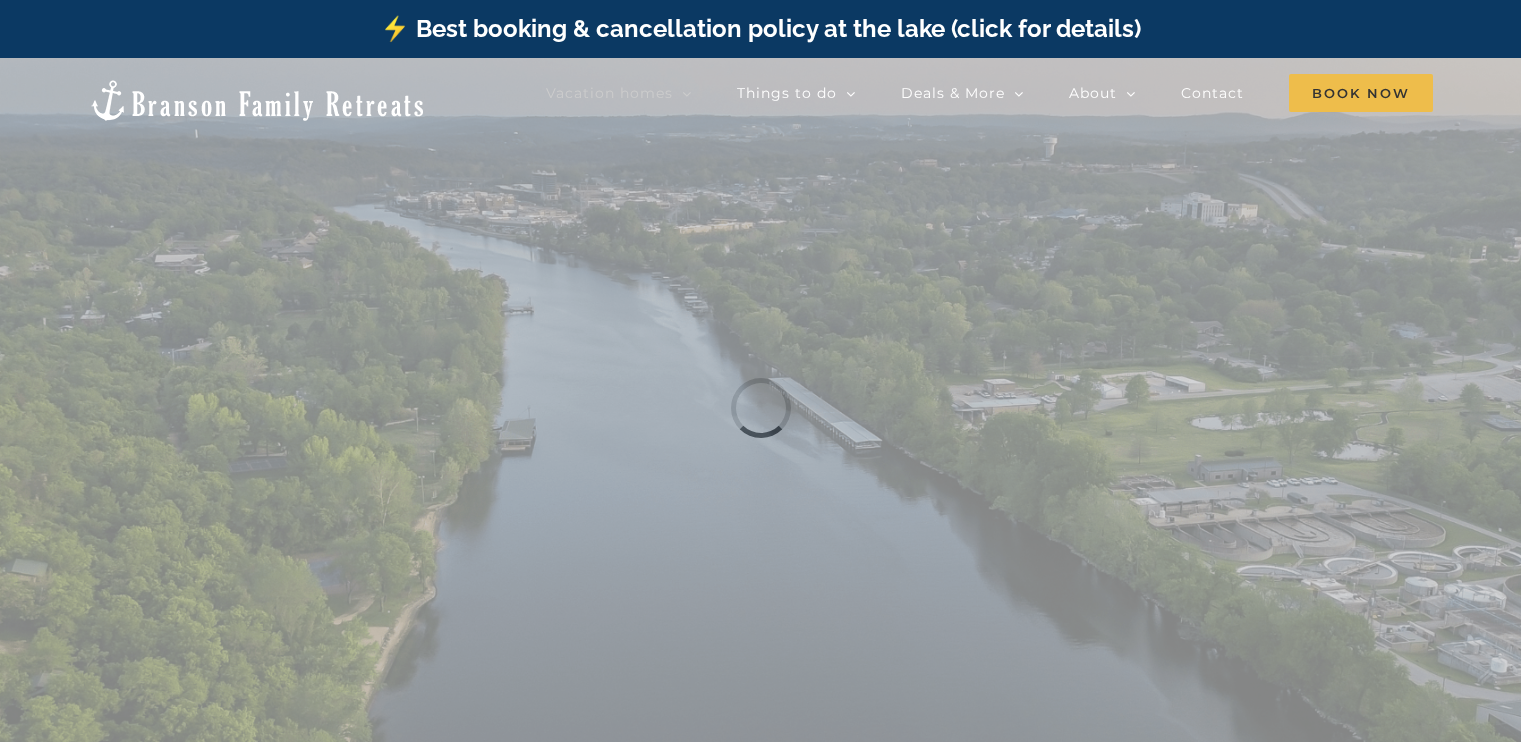 scroll, scrollTop: 0, scrollLeft: 0, axis: both 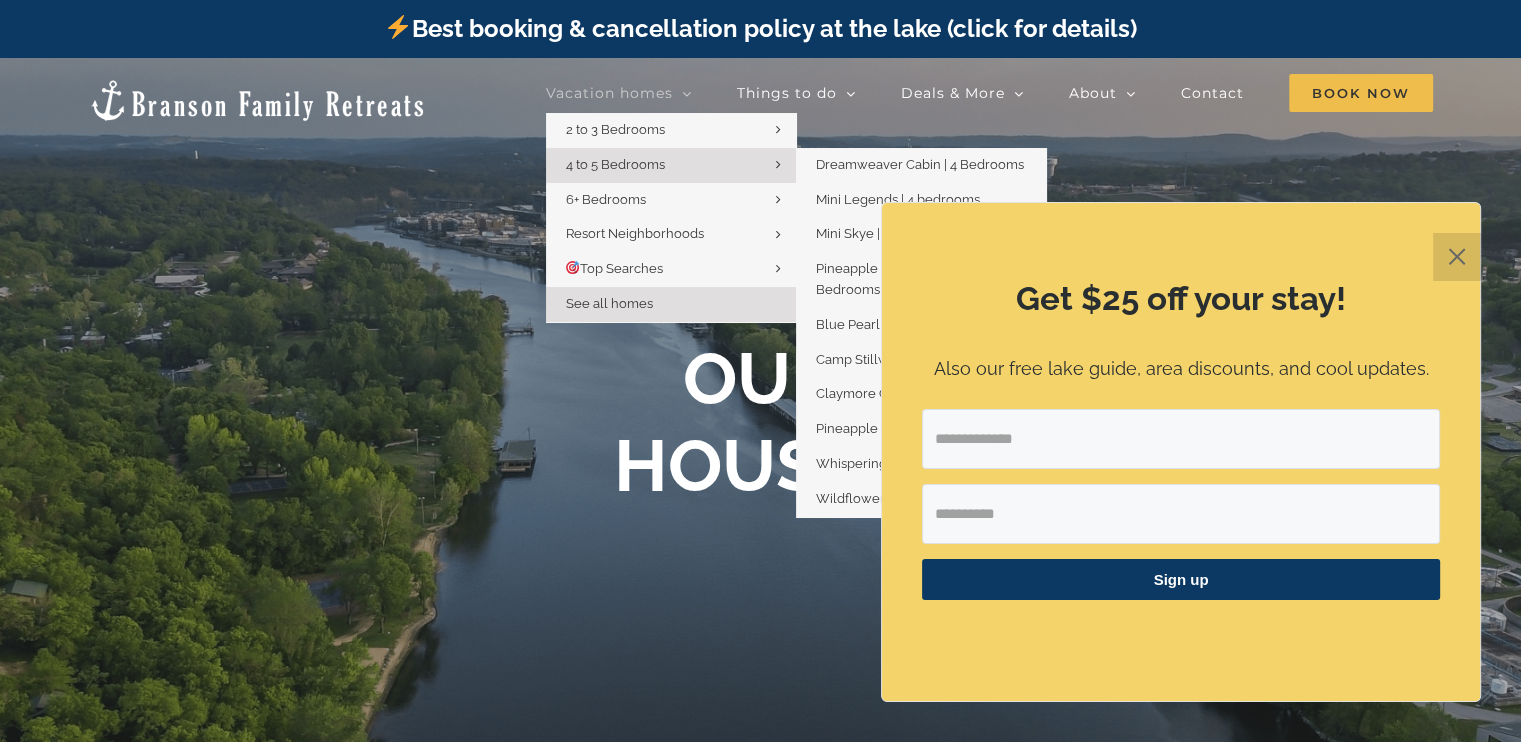 click on "4 to 5 Bedrooms" at bounding box center [615, 164] 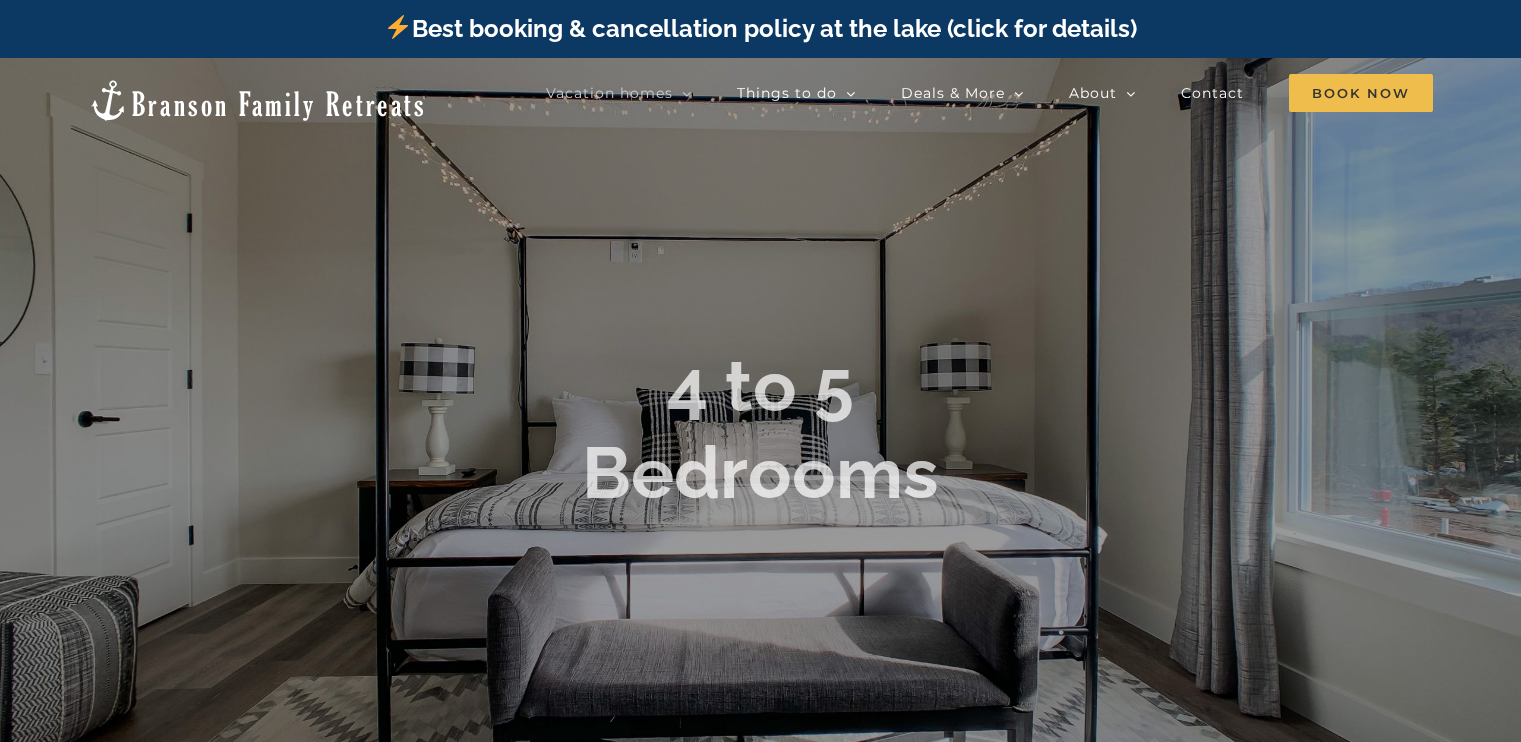 scroll, scrollTop: 0, scrollLeft: 0, axis: both 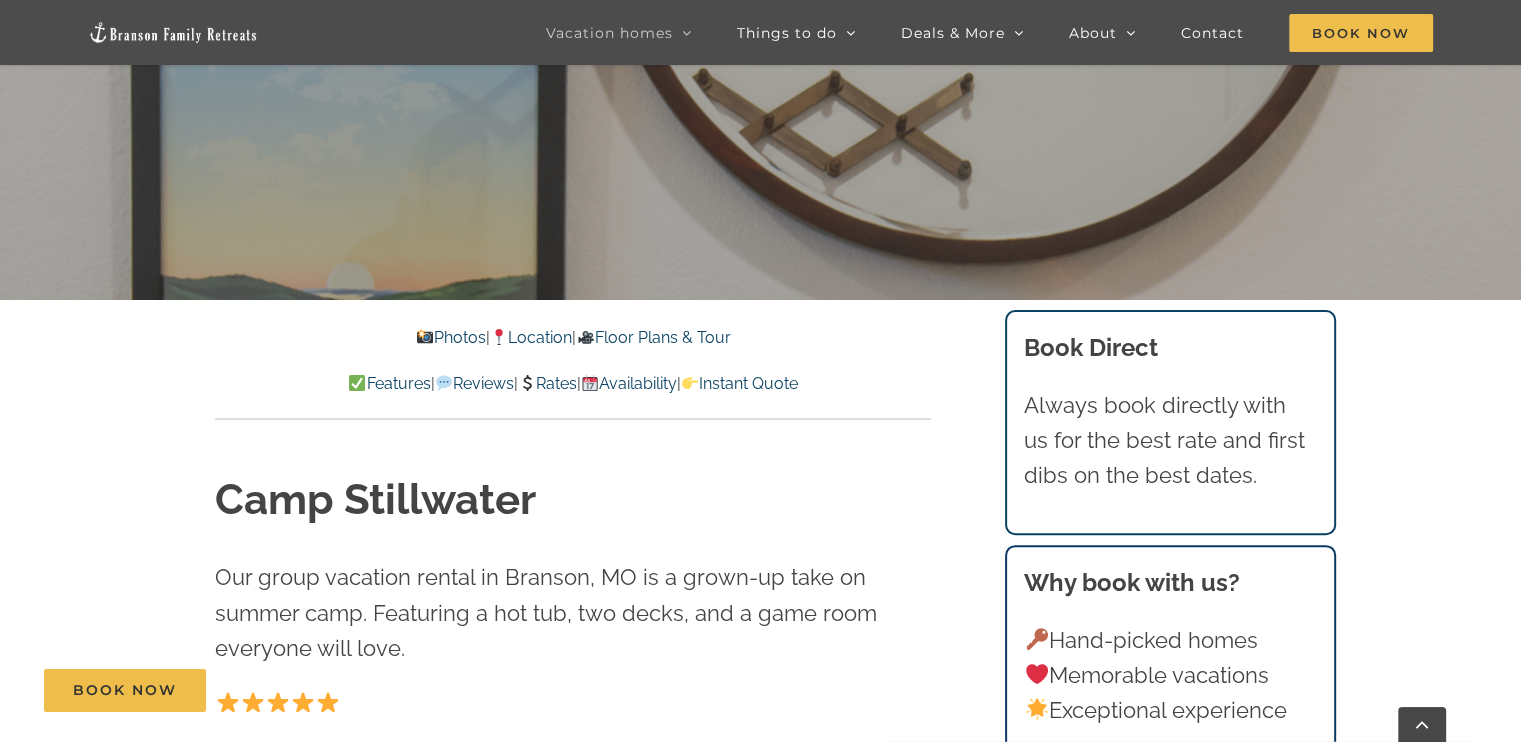 click on "Photos" at bounding box center [451, 337] 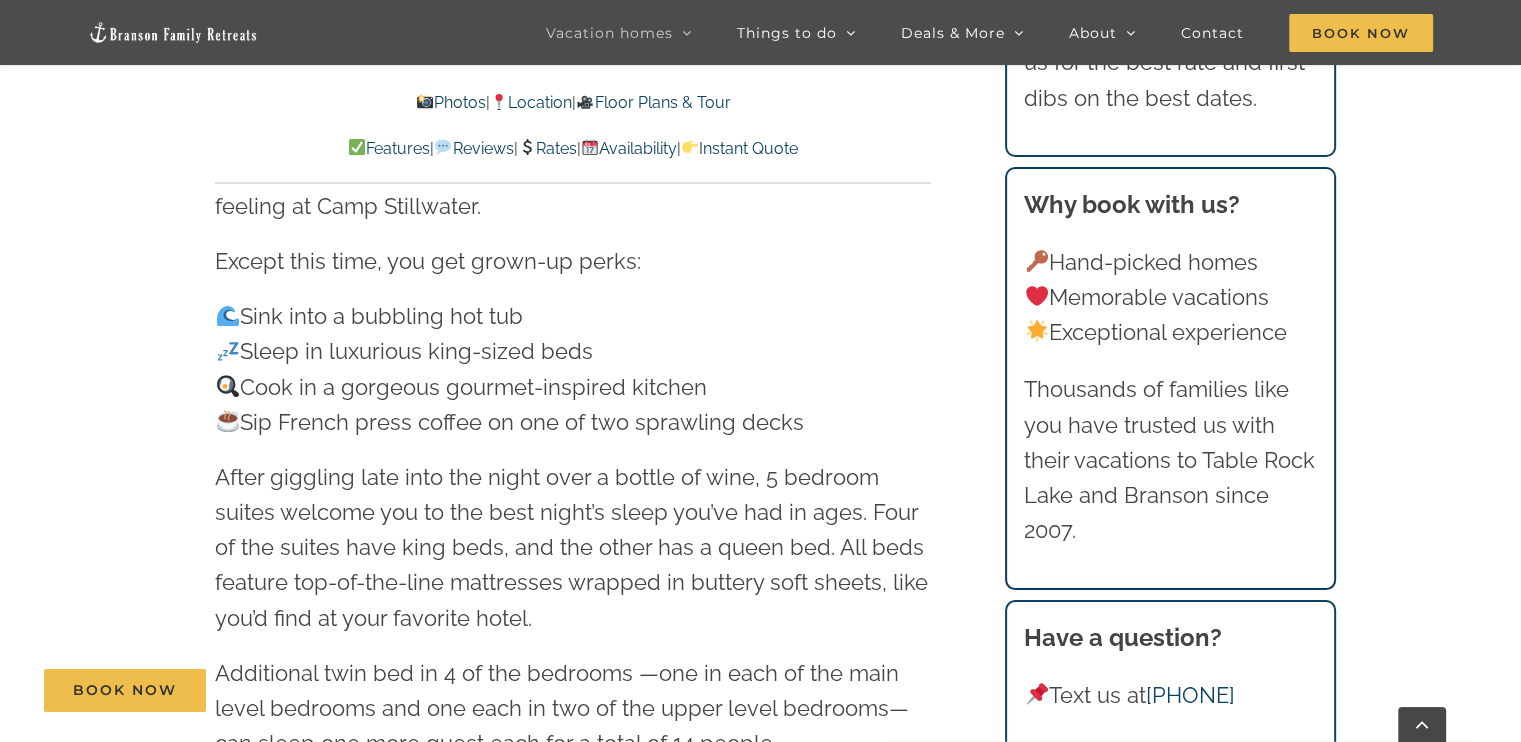 scroll, scrollTop: 1500, scrollLeft: 0, axis: vertical 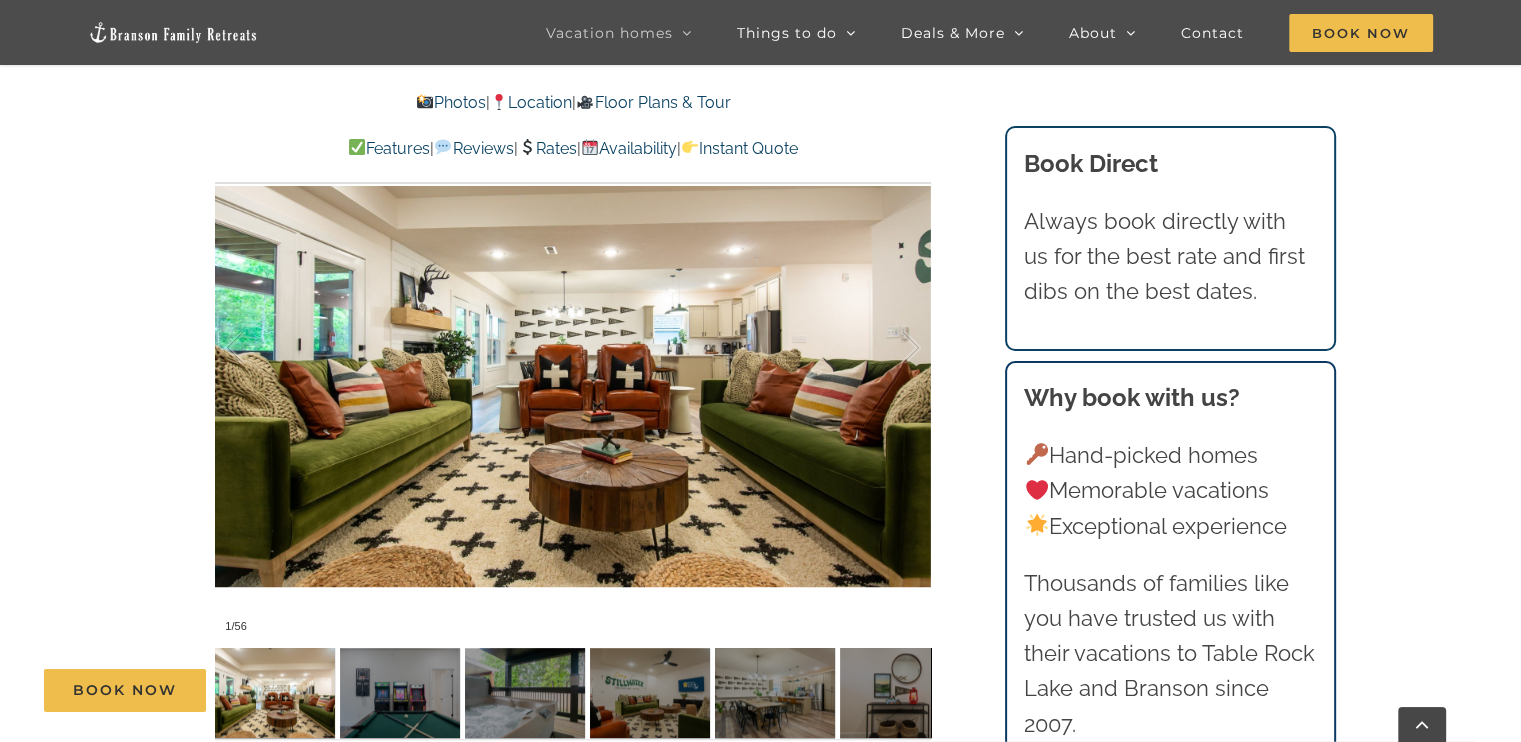 click at bounding box center [573, 348] 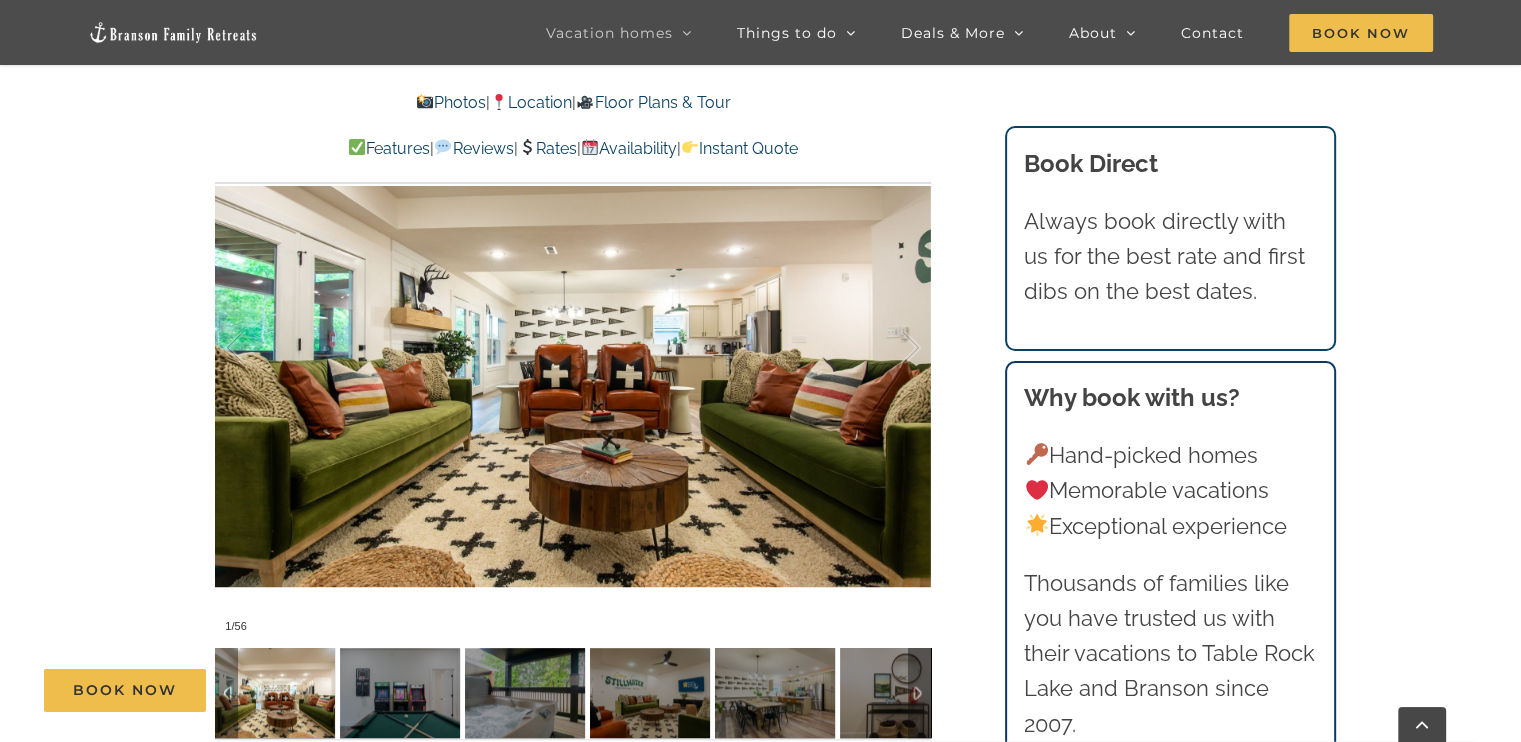 click at bounding box center [275, 693] 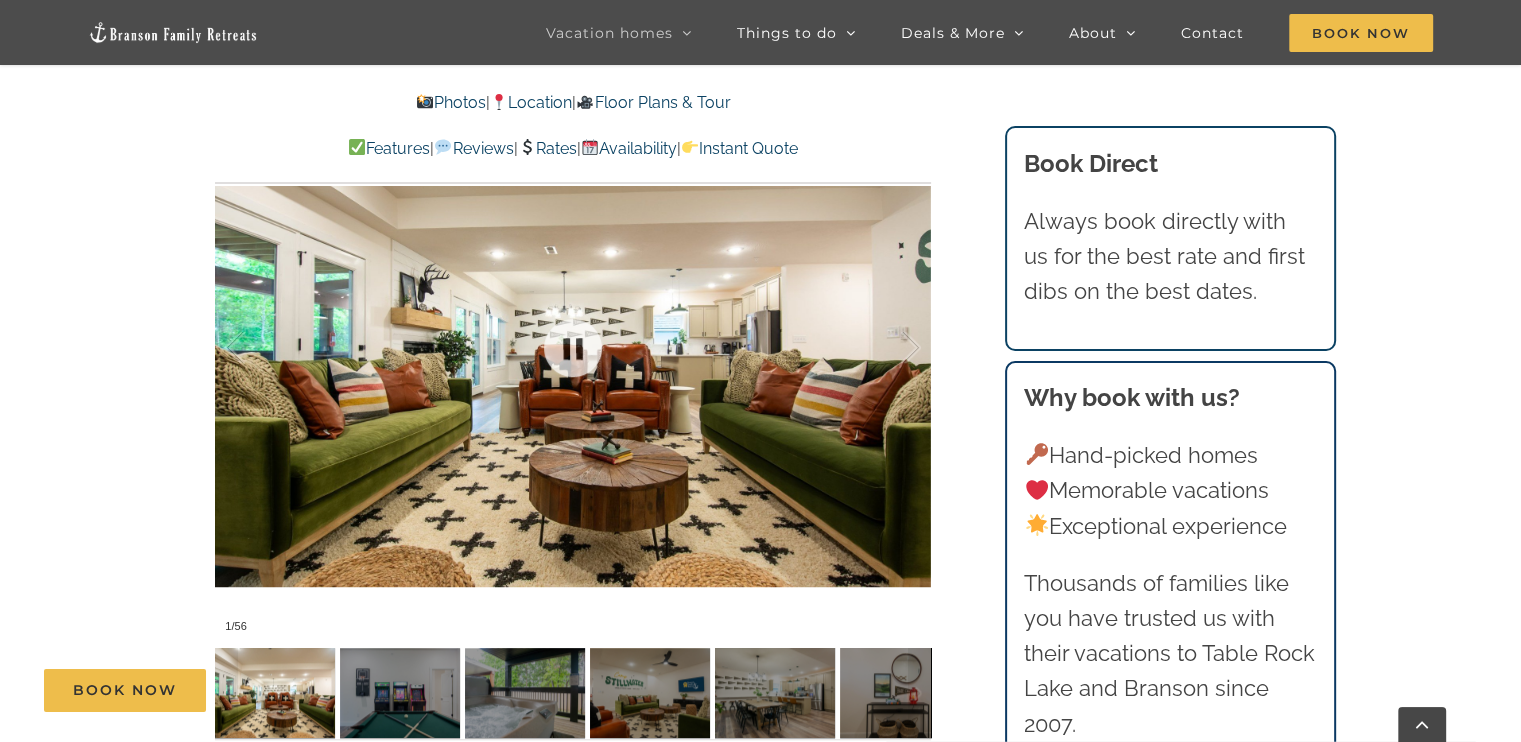 click at bounding box center (573, 348) 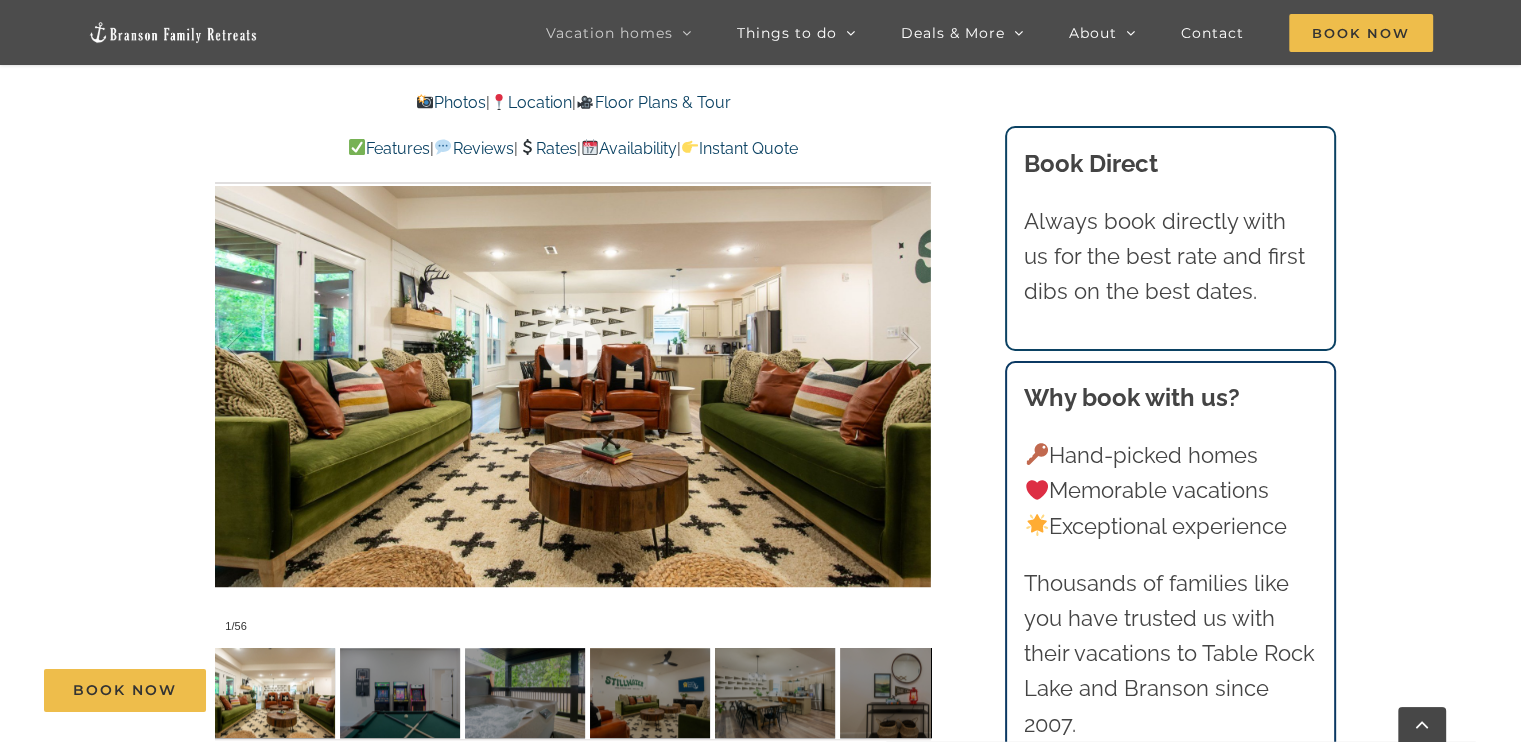 click at bounding box center [573, 348] 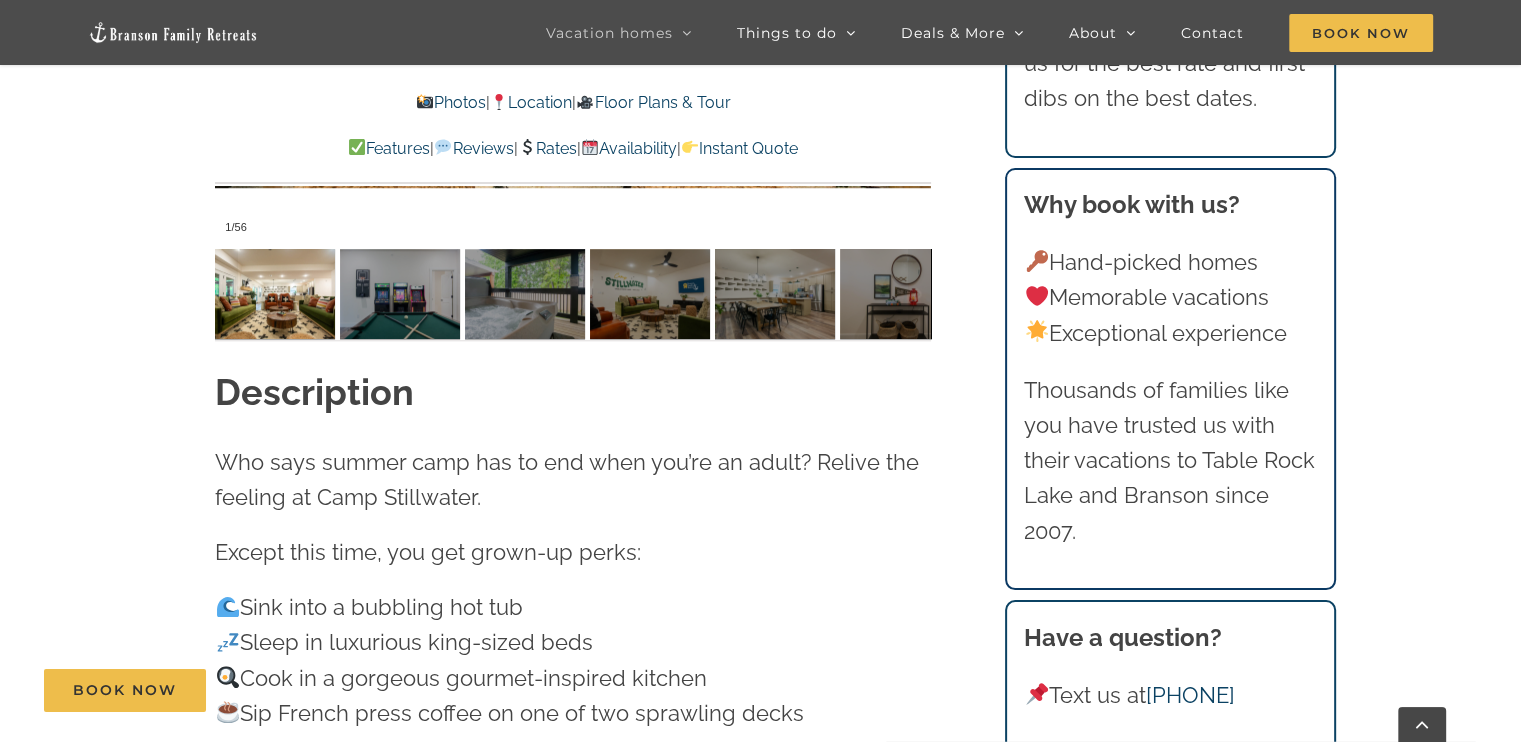 scroll, scrollTop: 1900, scrollLeft: 0, axis: vertical 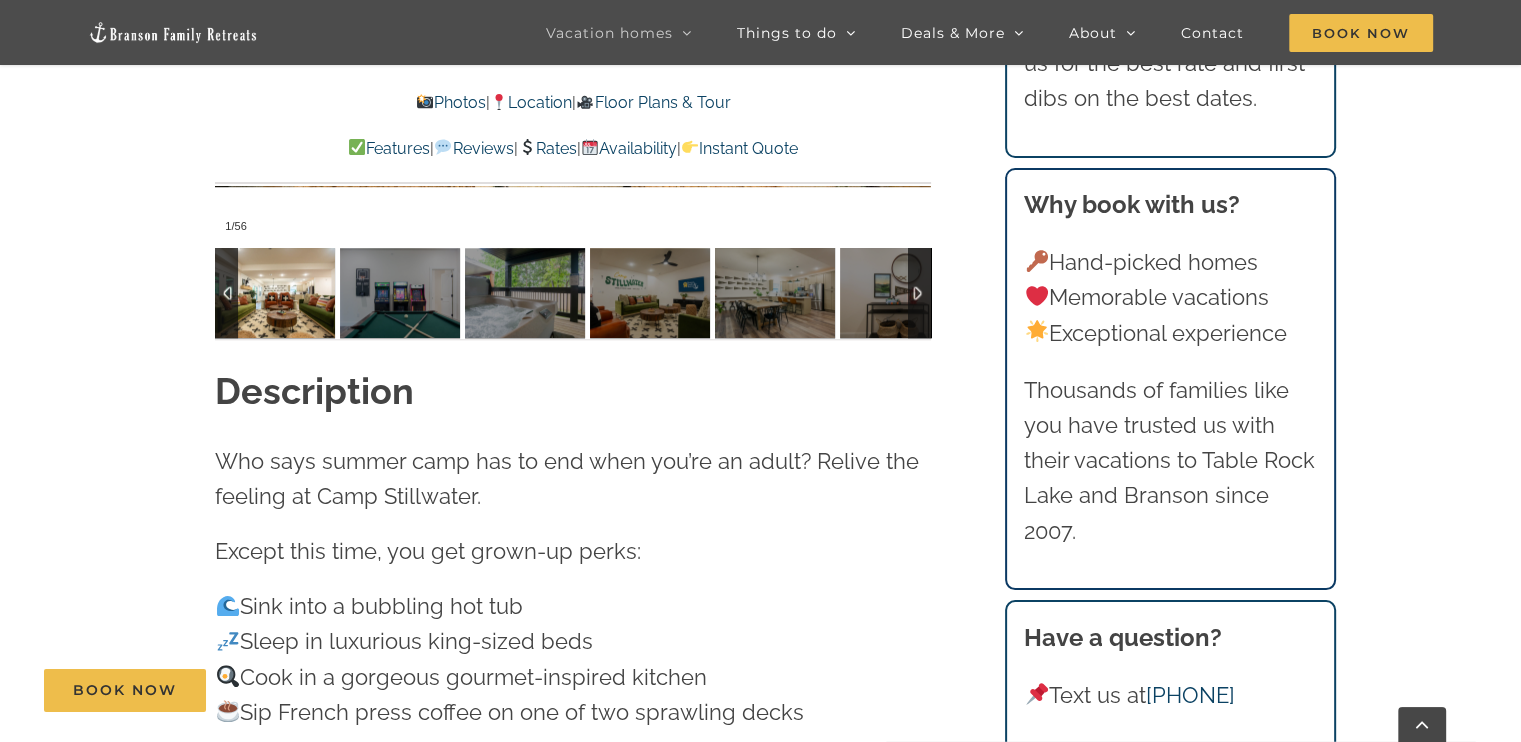 click at bounding box center [275, 293] 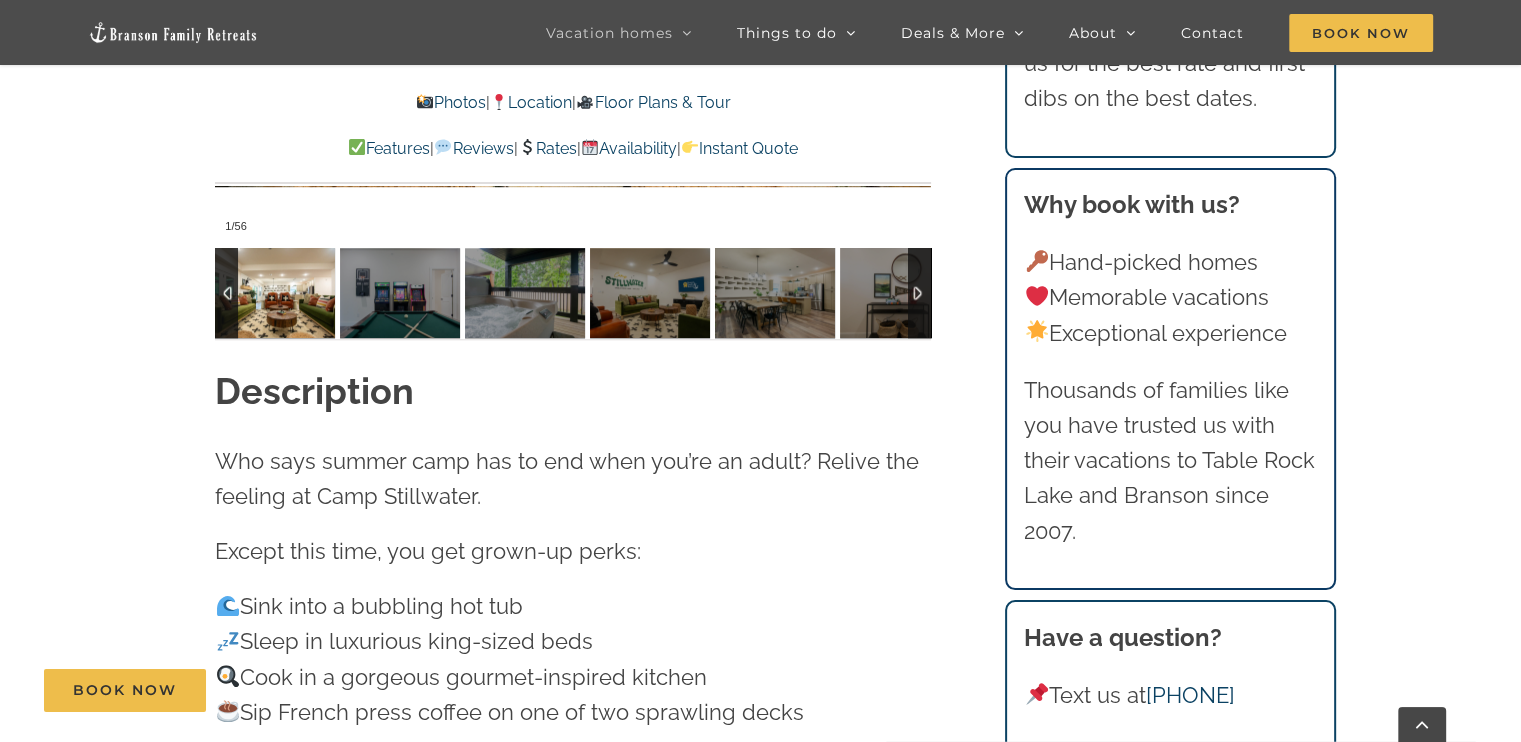 click at bounding box center (275, 293) 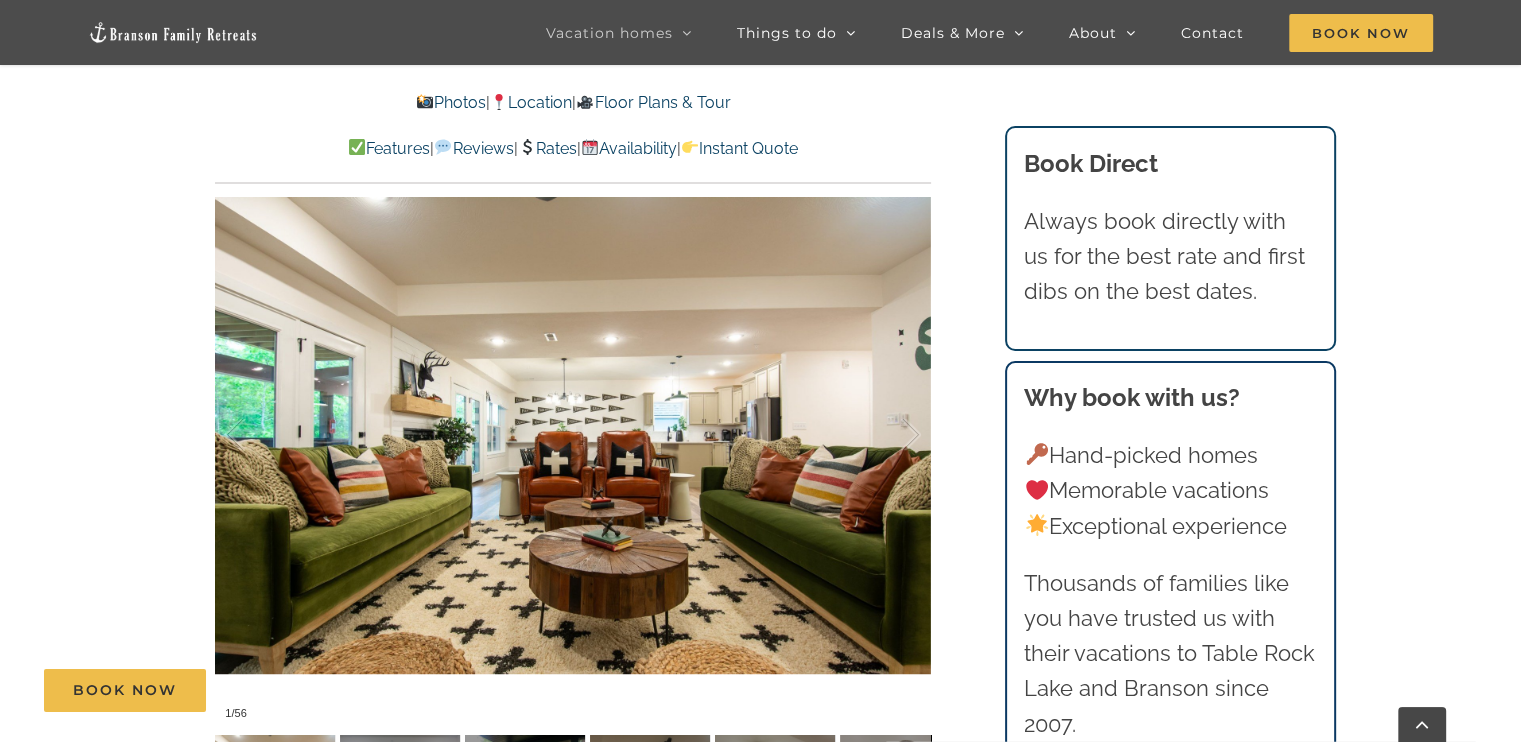 scroll, scrollTop: 1800, scrollLeft: 0, axis: vertical 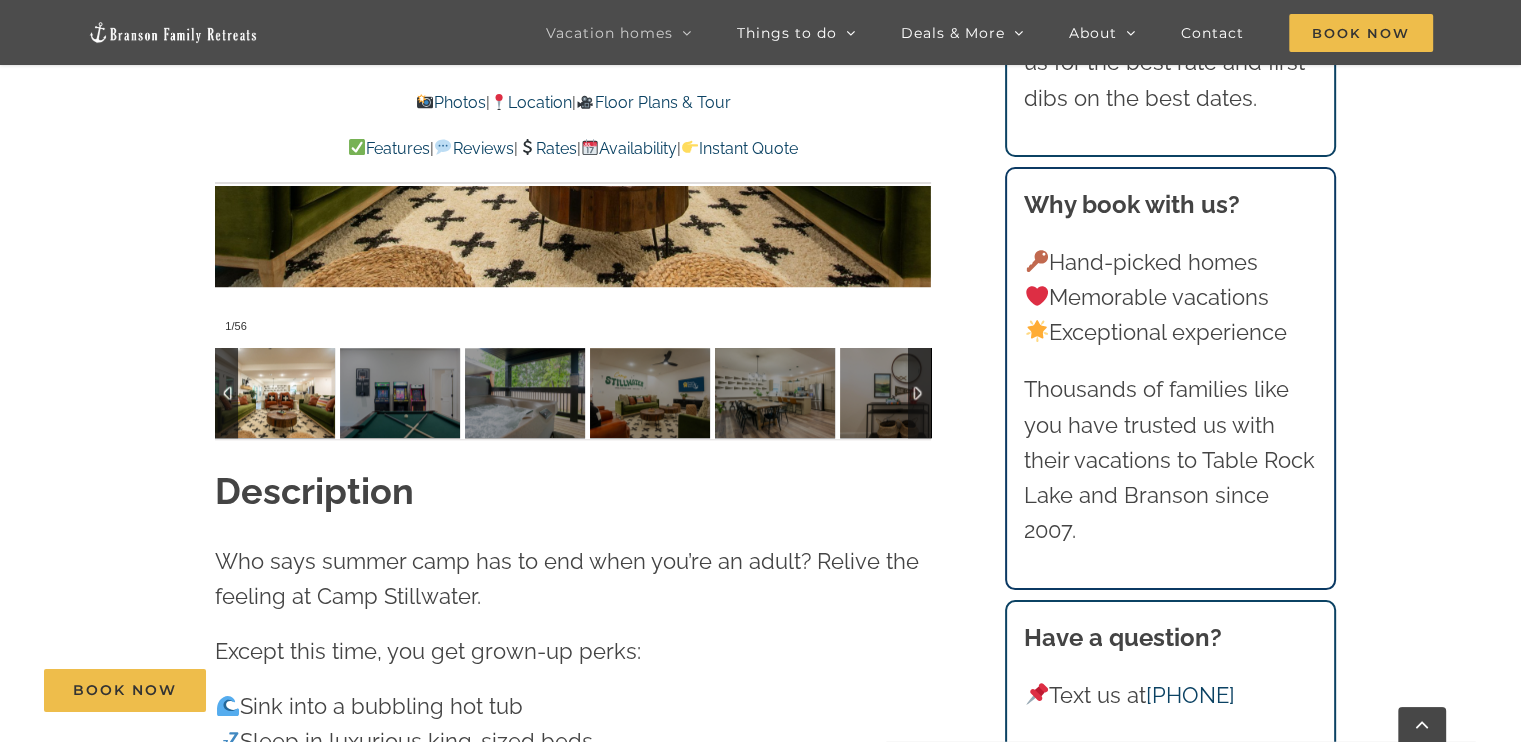 click at bounding box center (275, 393) 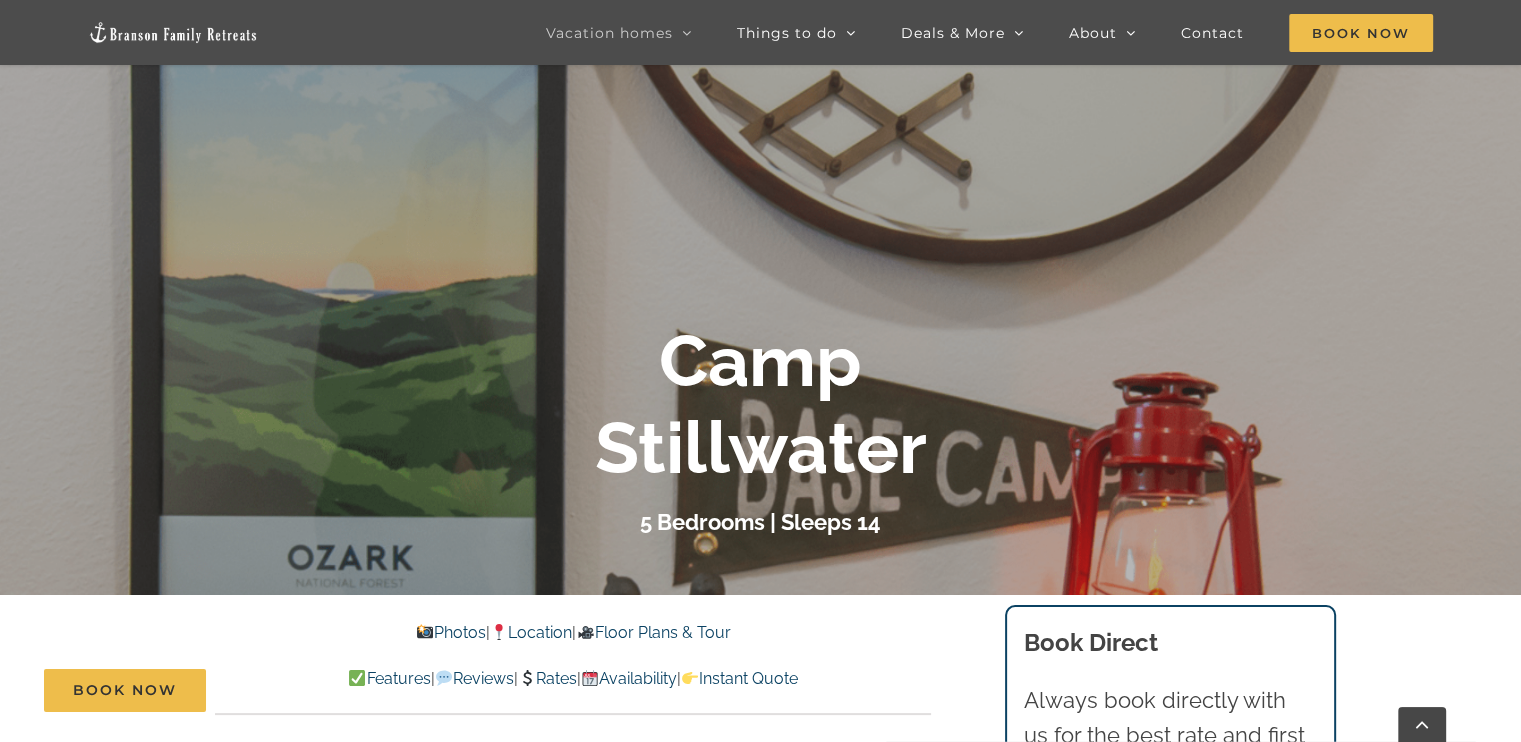 scroll, scrollTop: 200, scrollLeft: 0, axis: vertical 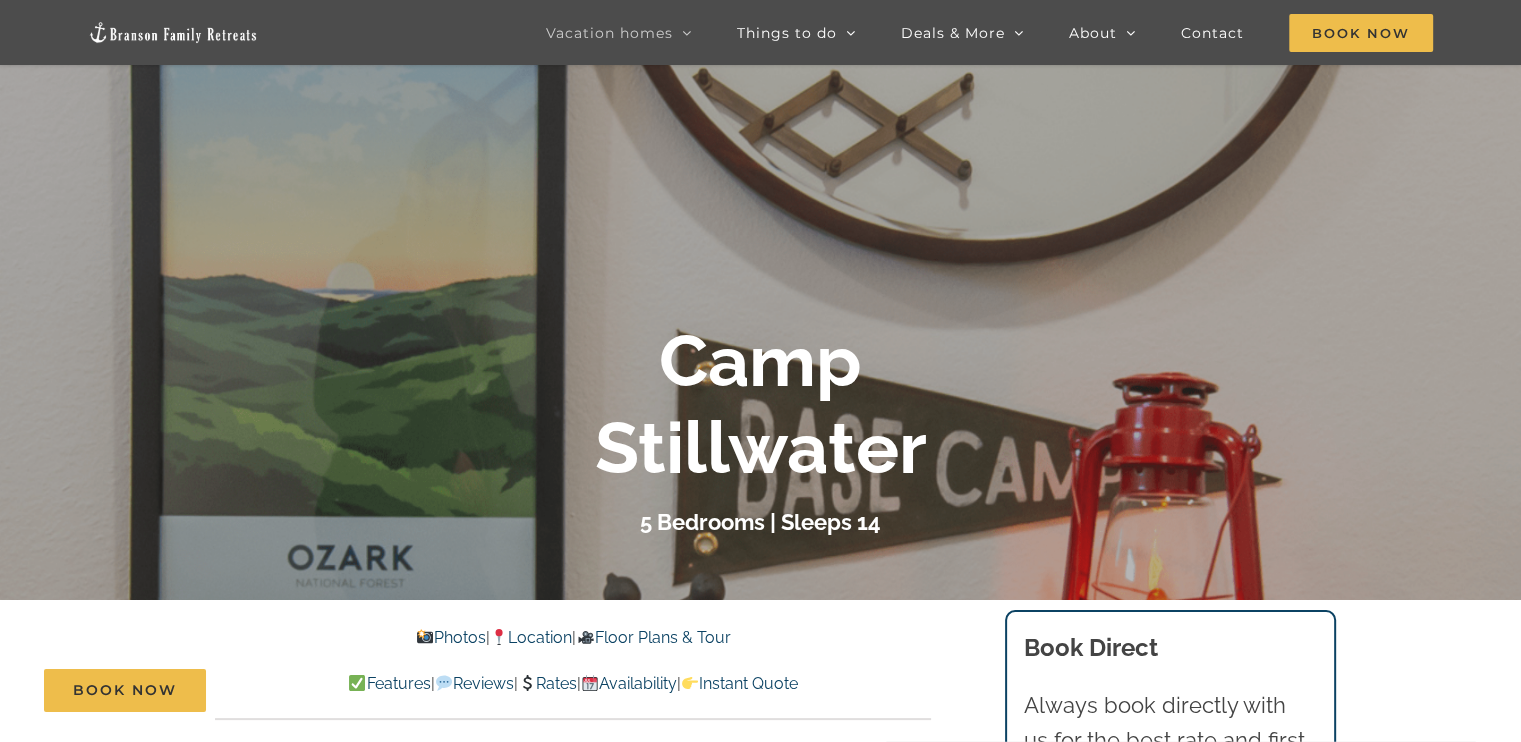 click on "Photos" at bounding box center (451, 637) 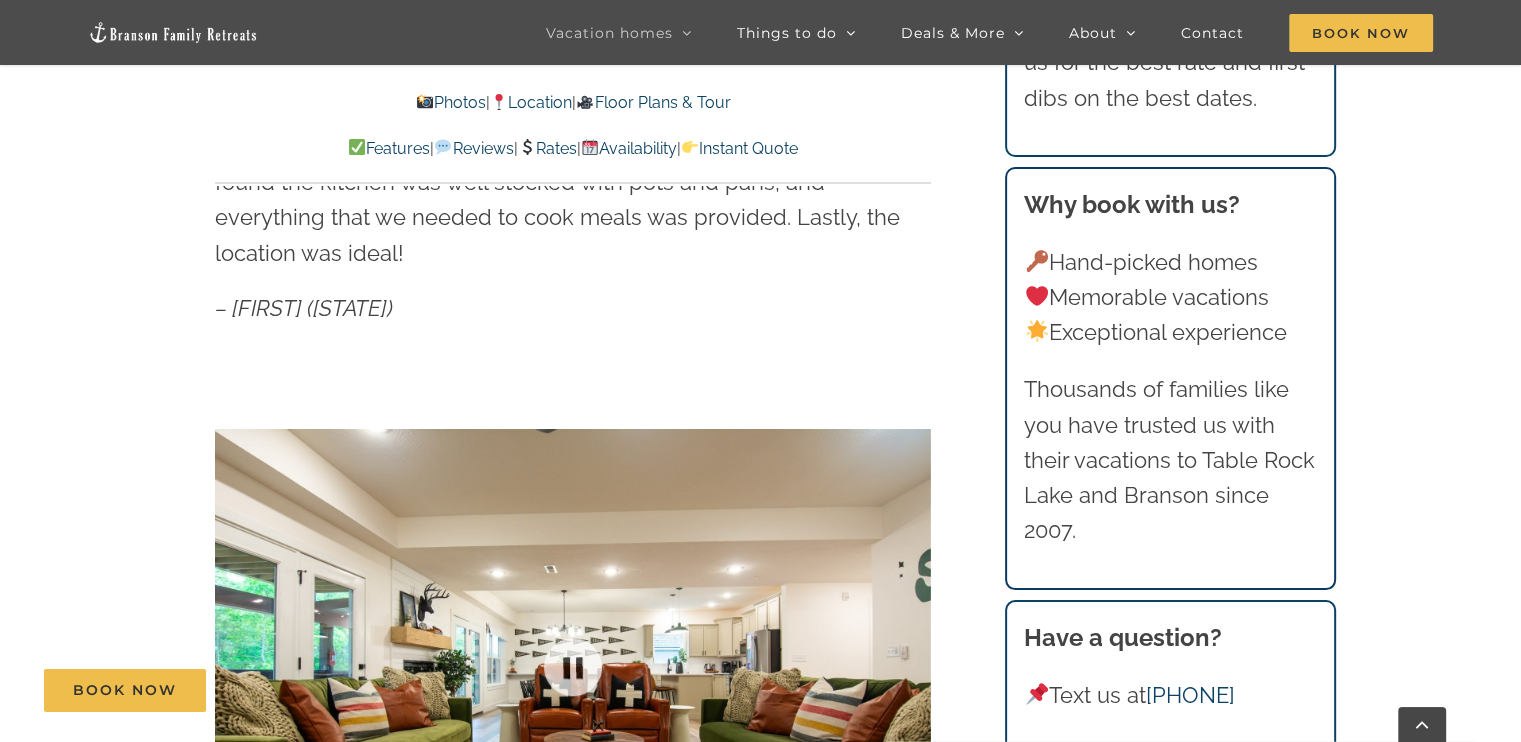 scroll, scrollTop: 1400, scrollLeft: 0, axis: vertical 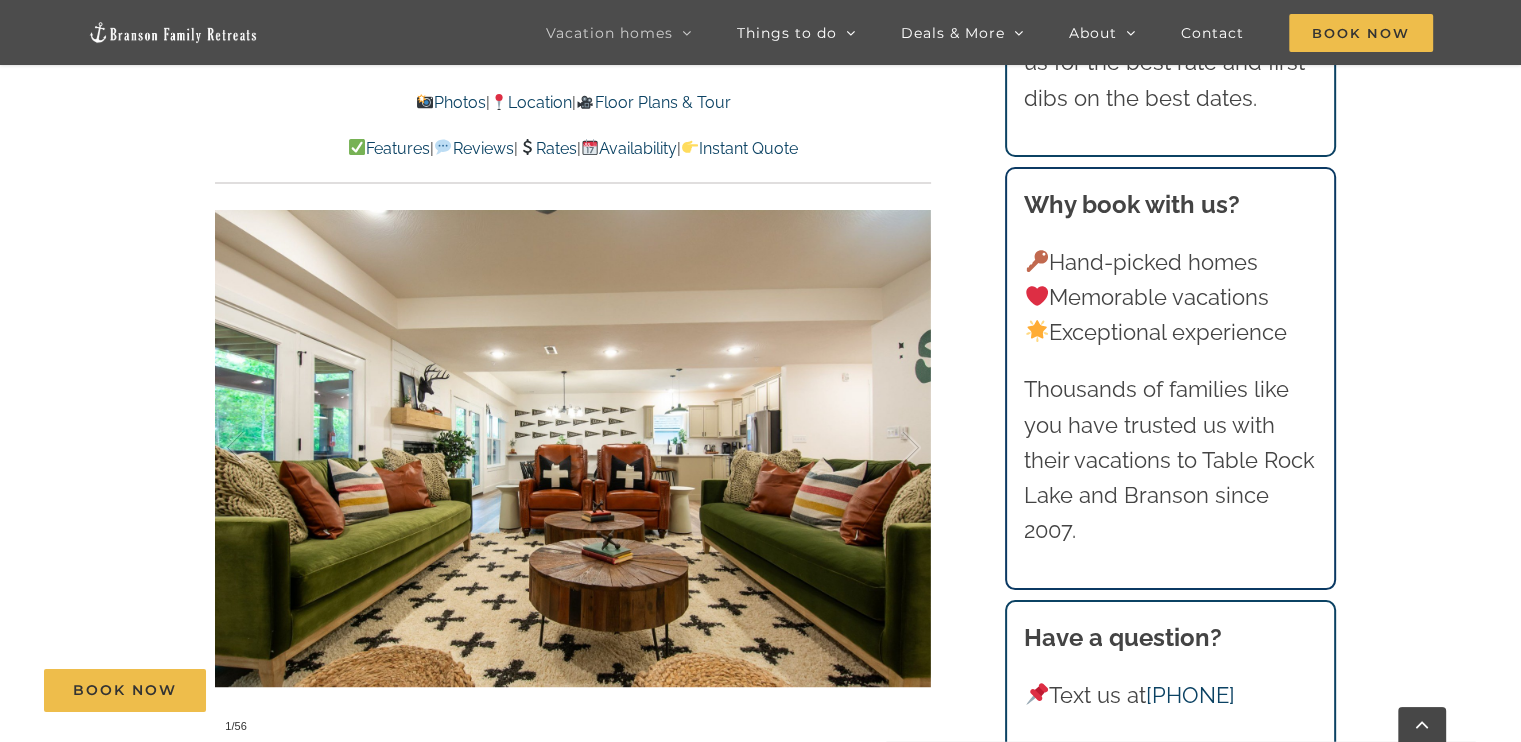 drag, startPoint x: 606, startPoint y: 427, endPoint x: 591, endPoint y: 432, distance: 15.811388 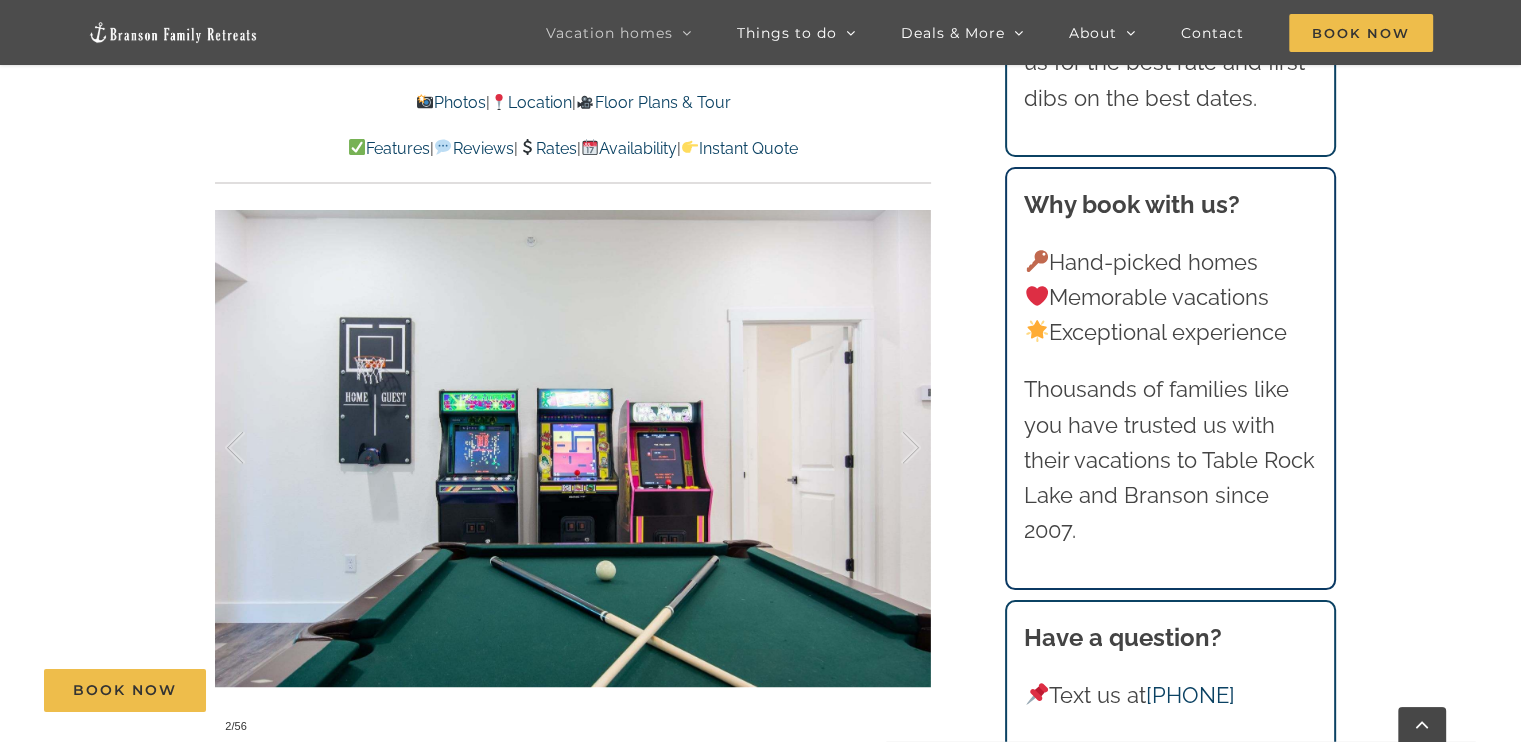 click at bounding box center (573, 448) 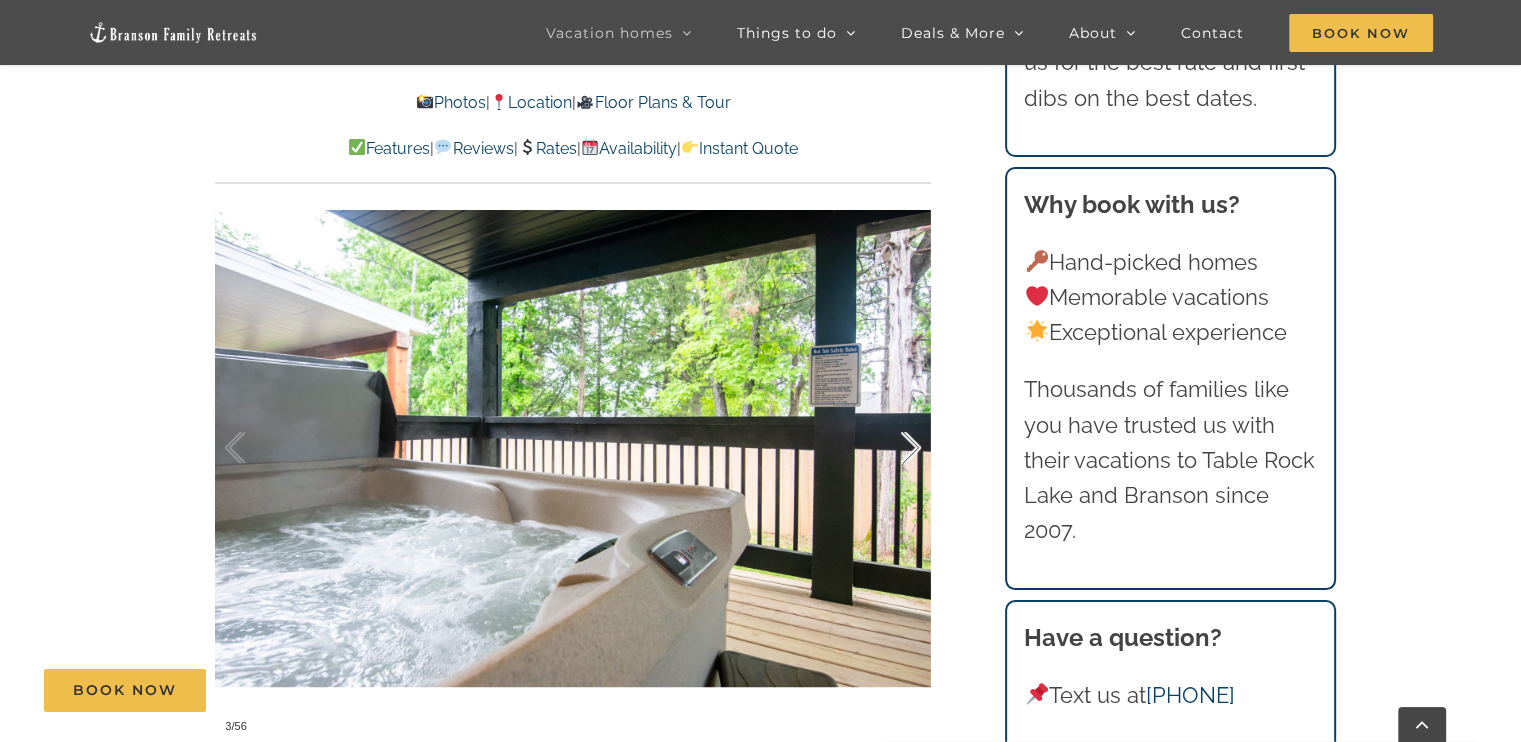 click at bounding box center [890, 448] 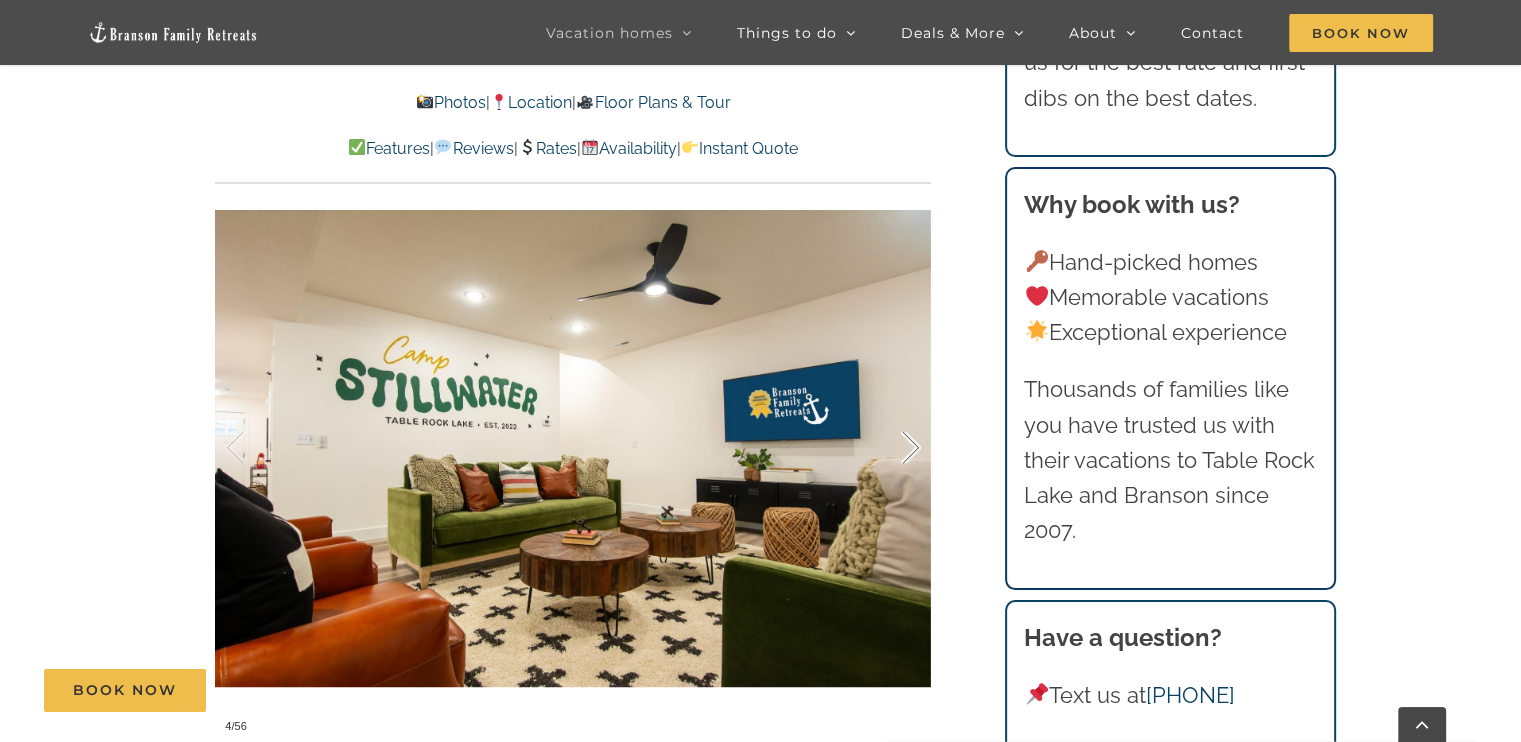 click at bounding box center [890, 448] 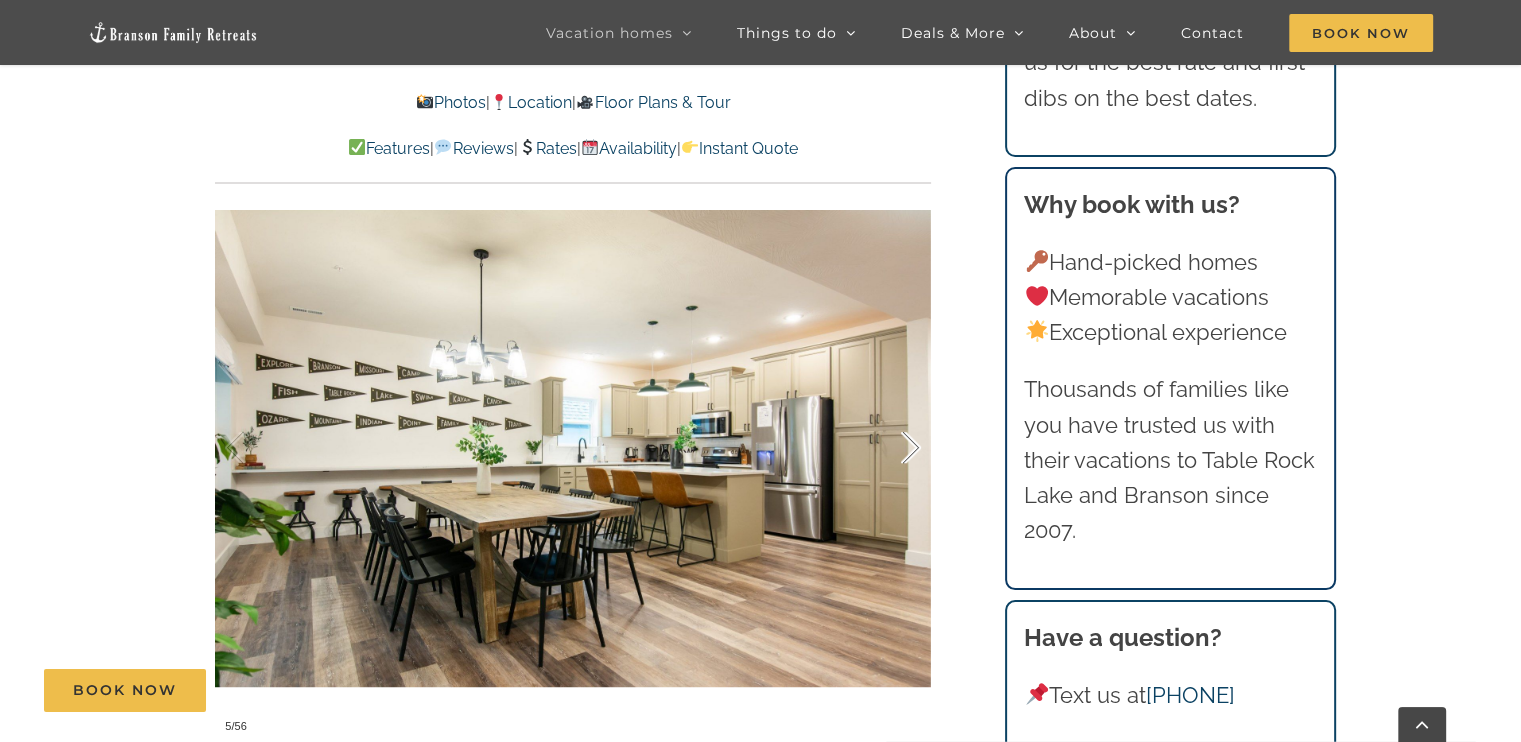 click at bounding box center (890, 448) 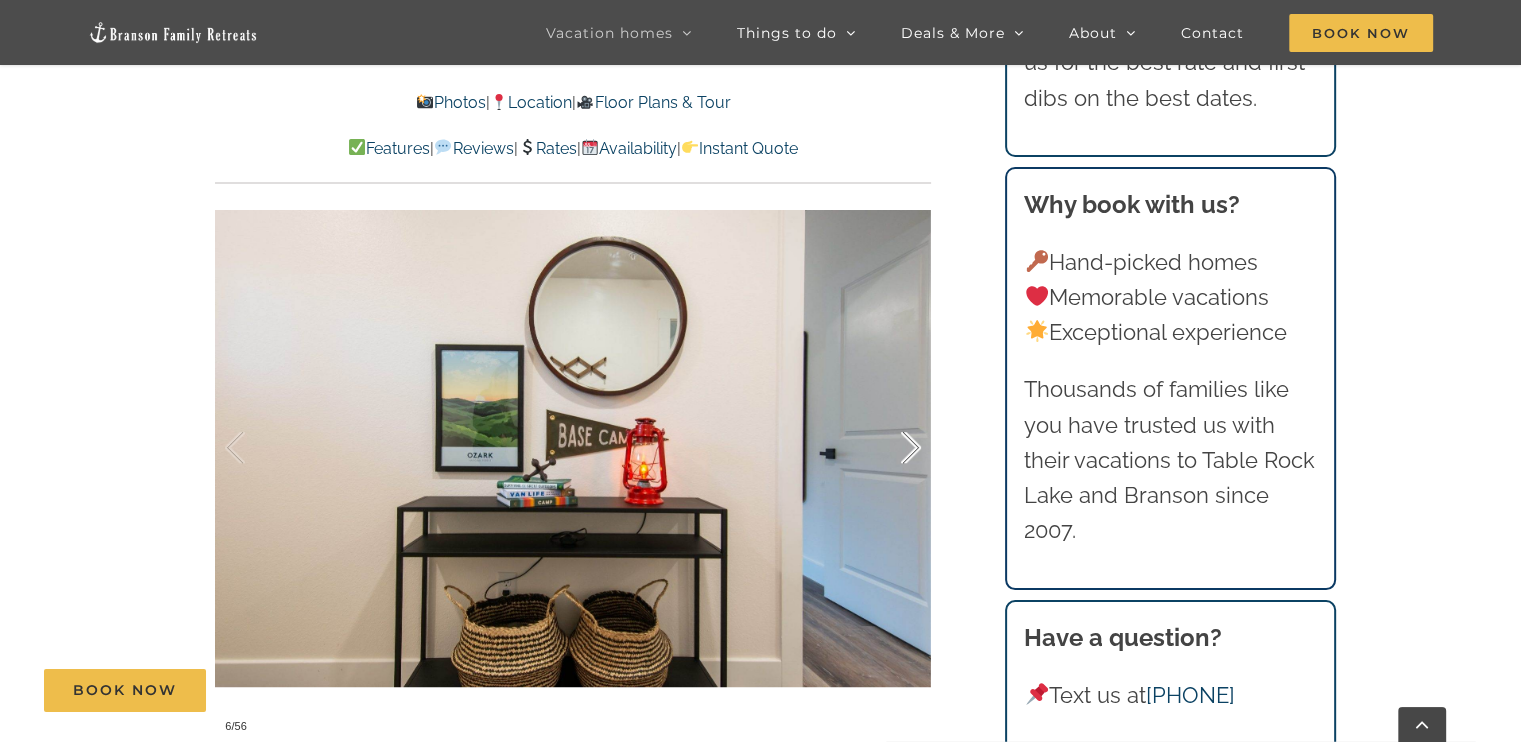 click at bounding box center [890, 448] 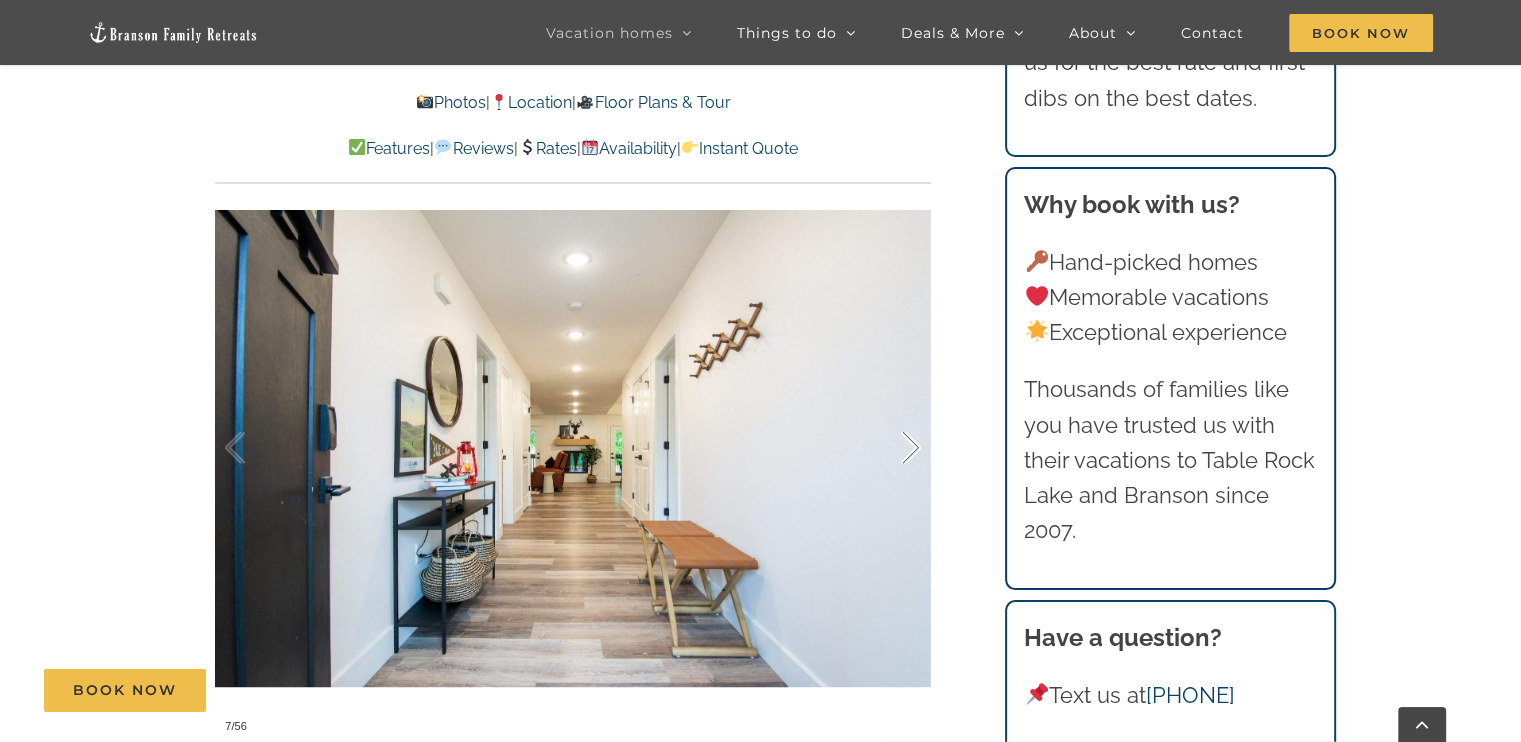 click at bounding box center (890, 448) 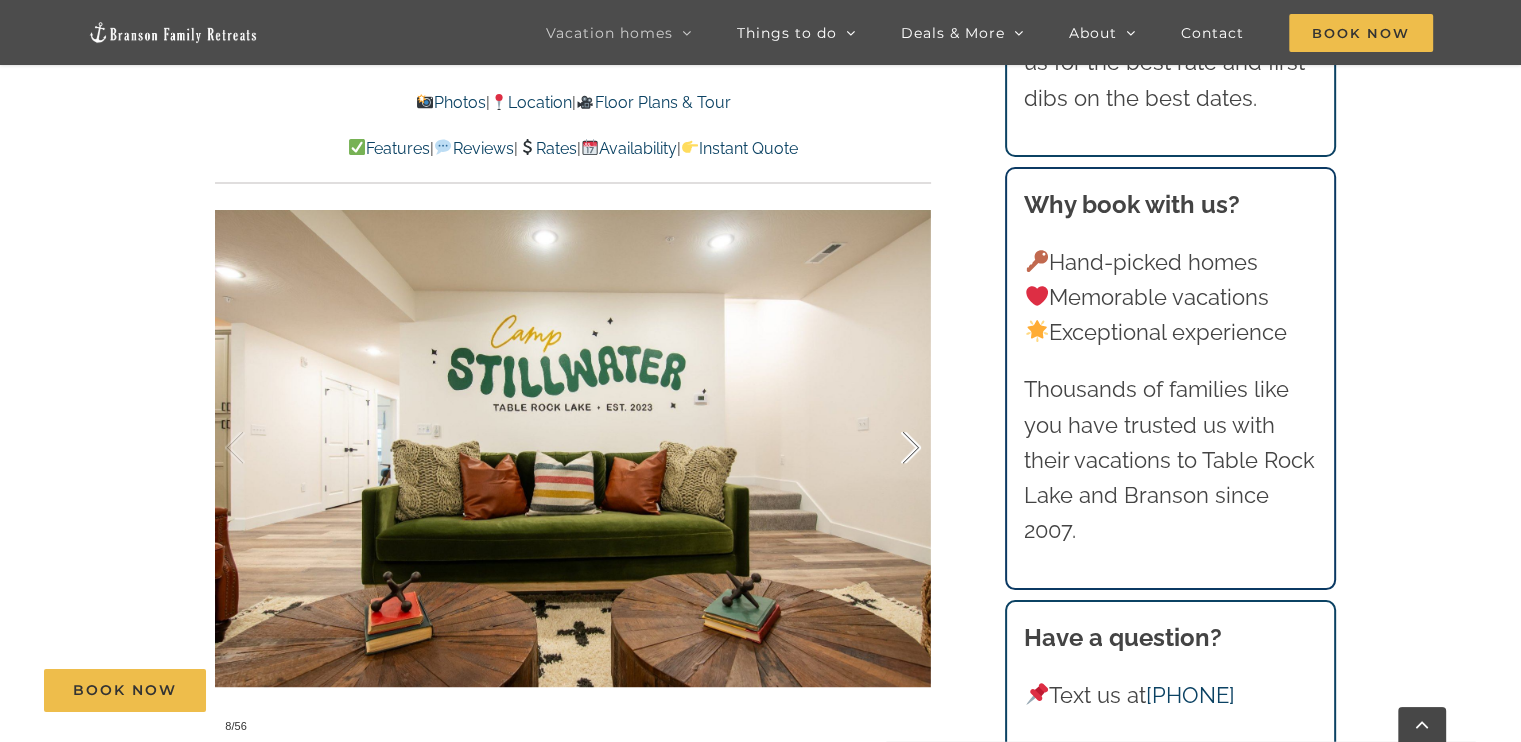 click at bounding box center (890, 448) 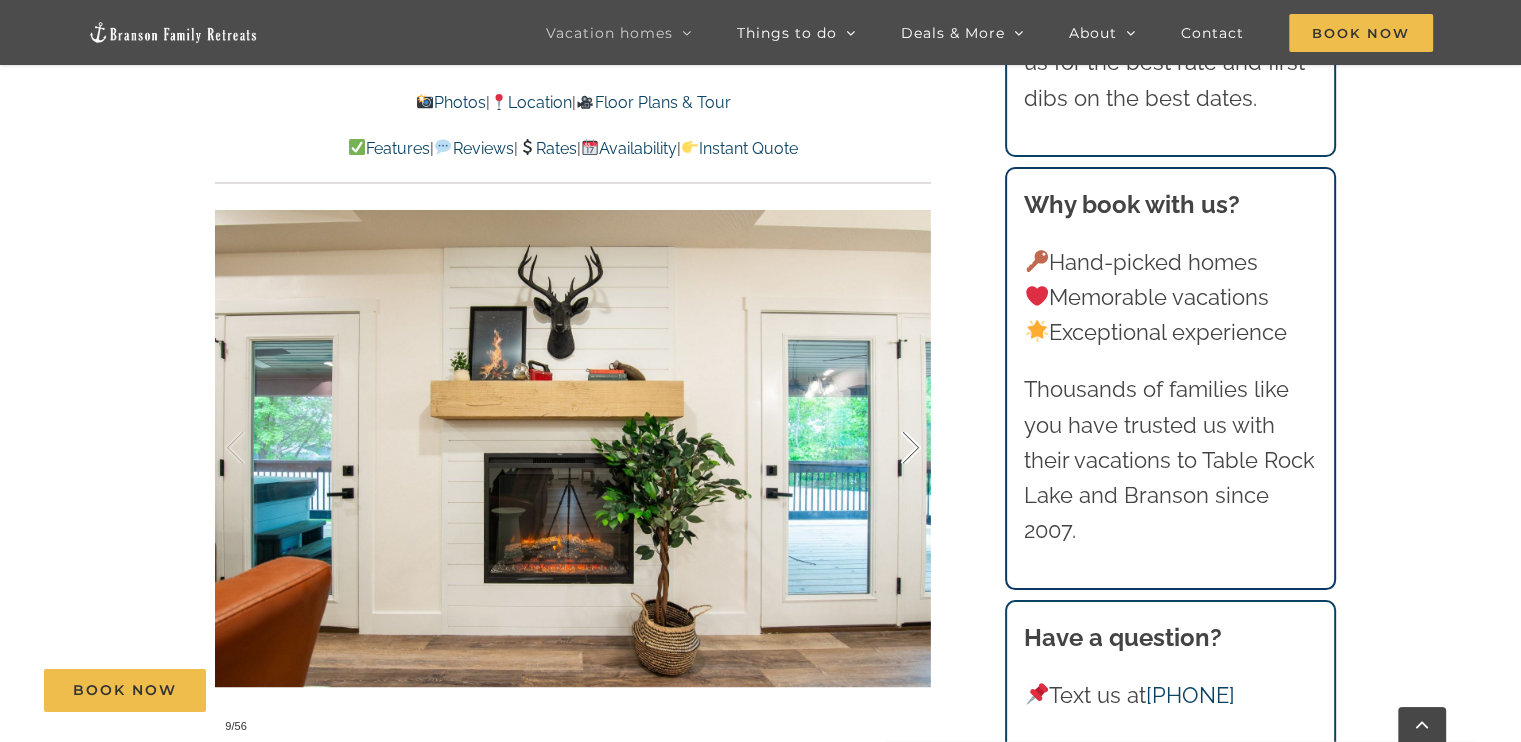 click at bounding box center (890, 448) 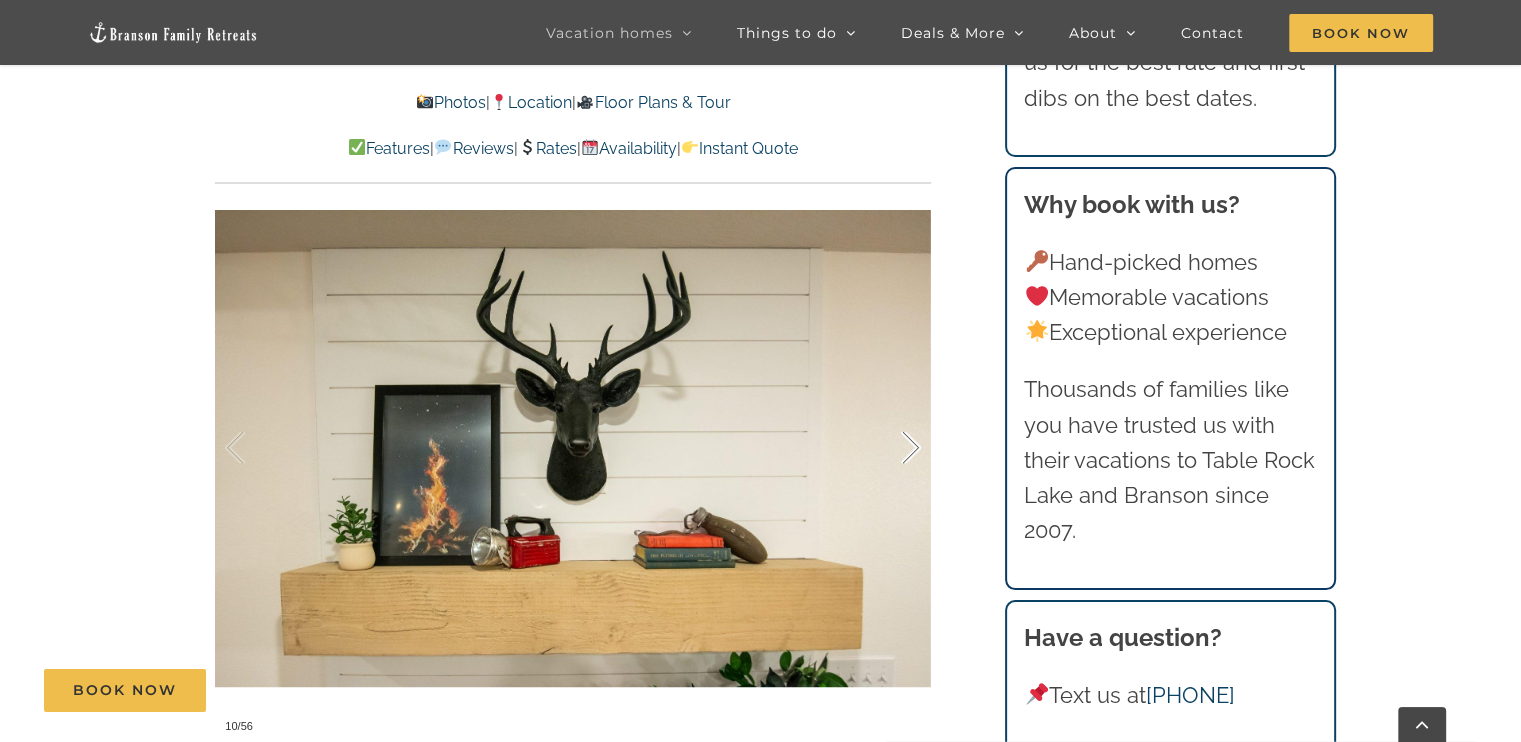 click at bounding box center [890, 448] 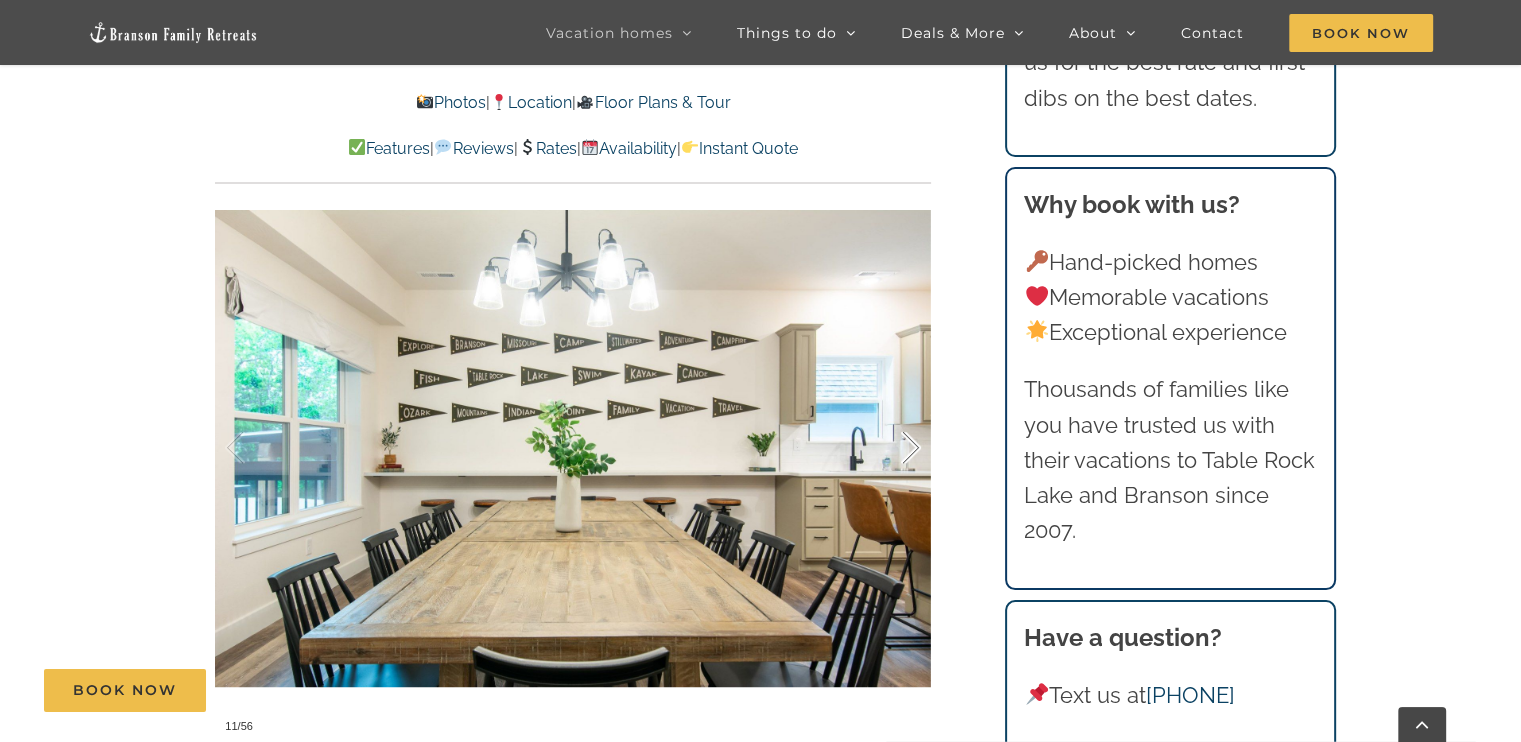 click at bounding box center [890, 448] 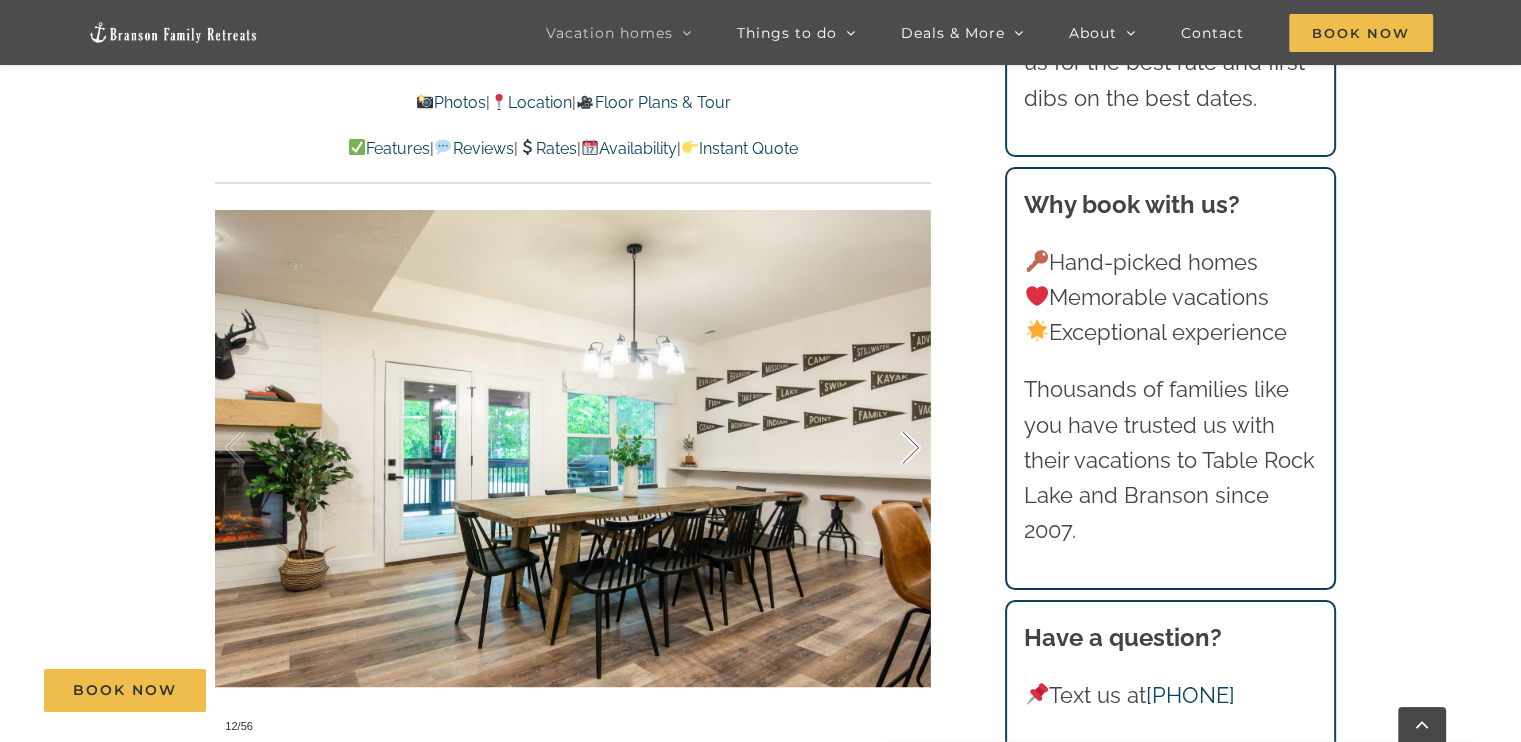 click at bounding box center (890, 448) 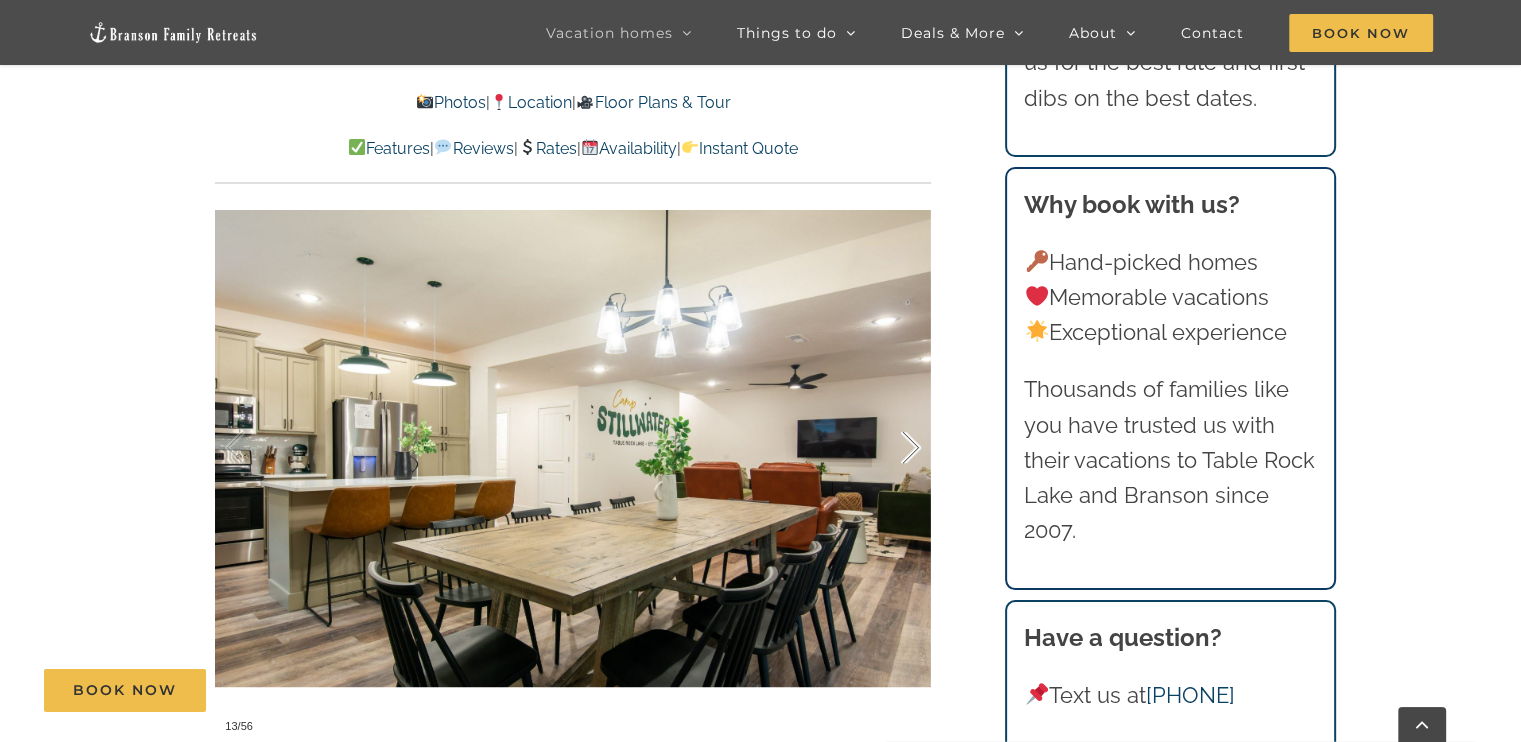click at bounding box center [890, 448] 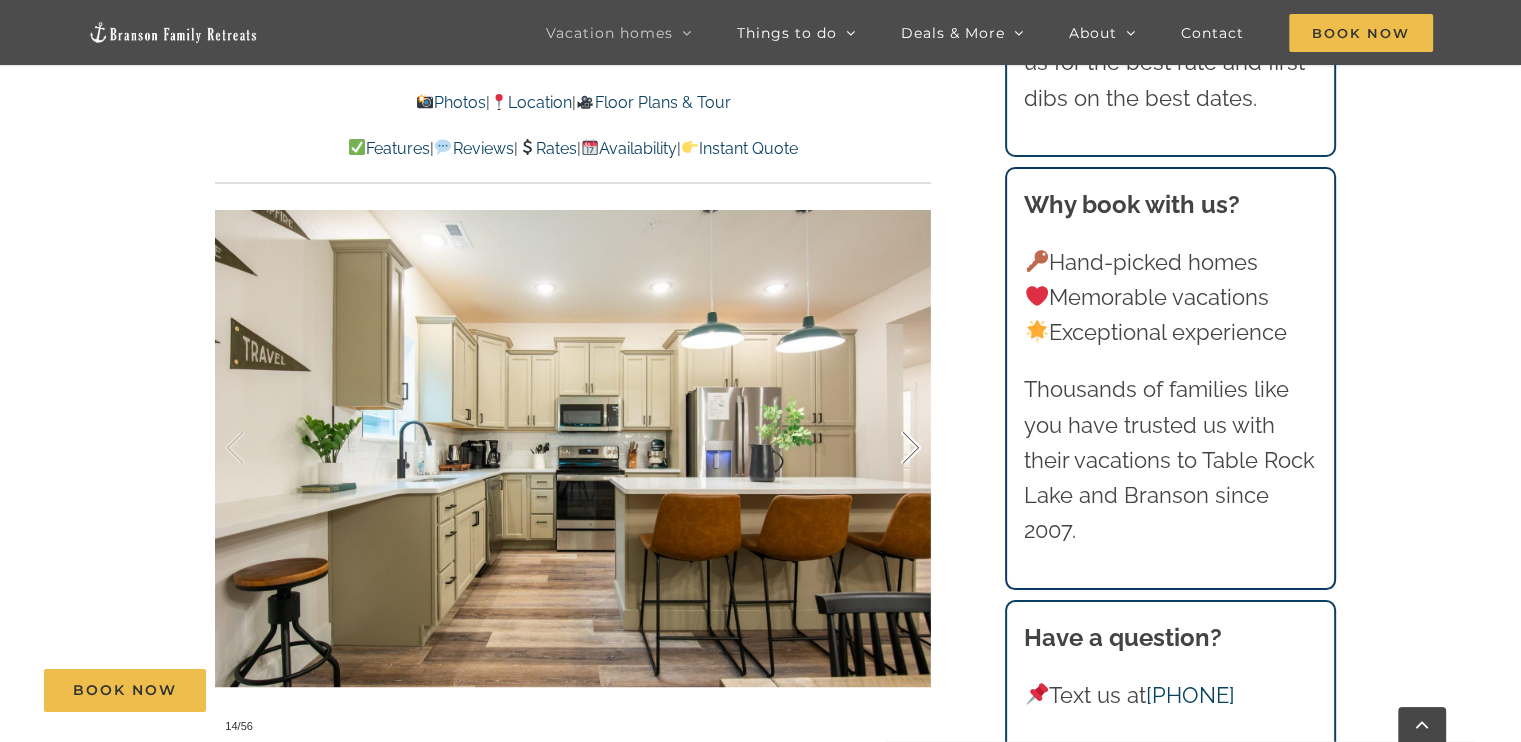 click at bounding box center [890, 448] 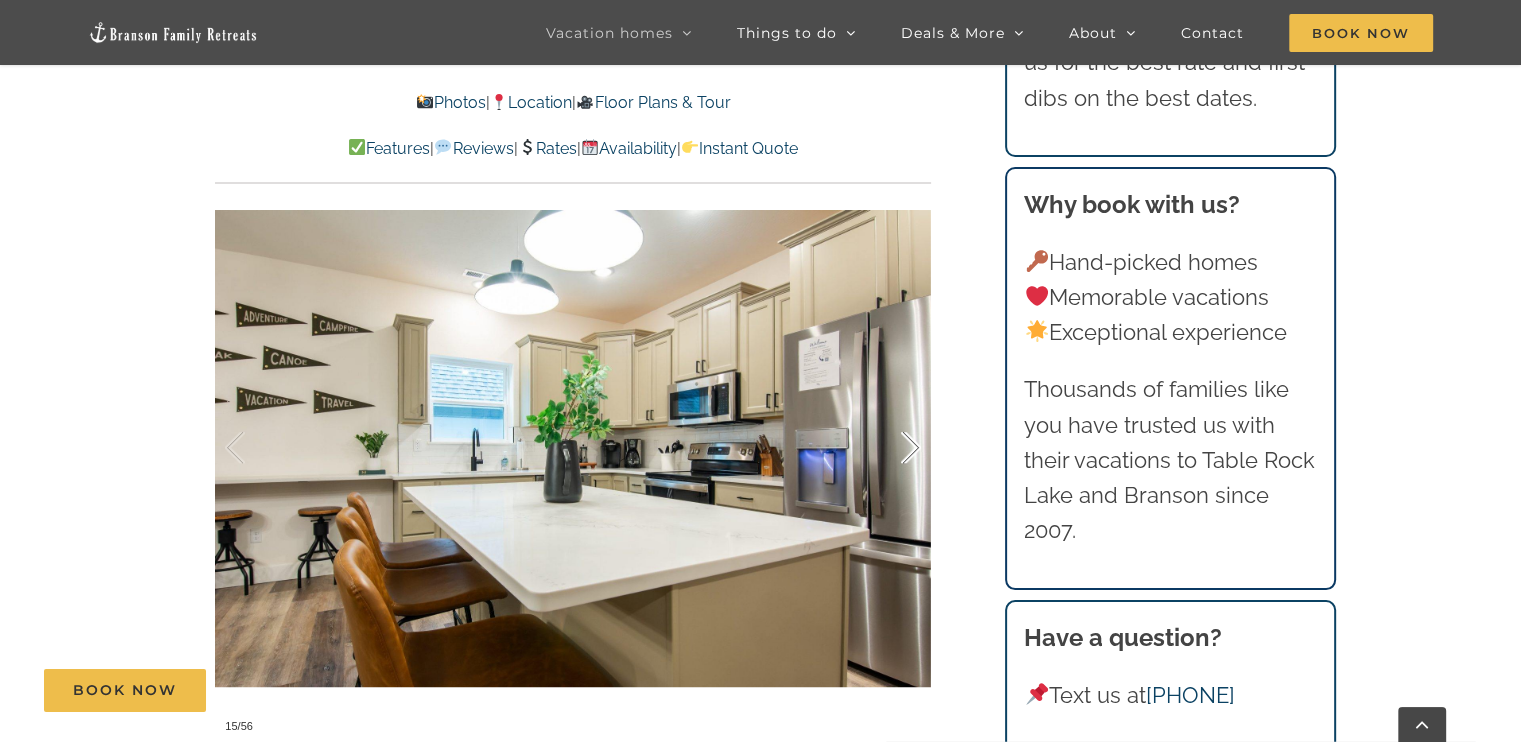 click at bounding box center [890, 448] 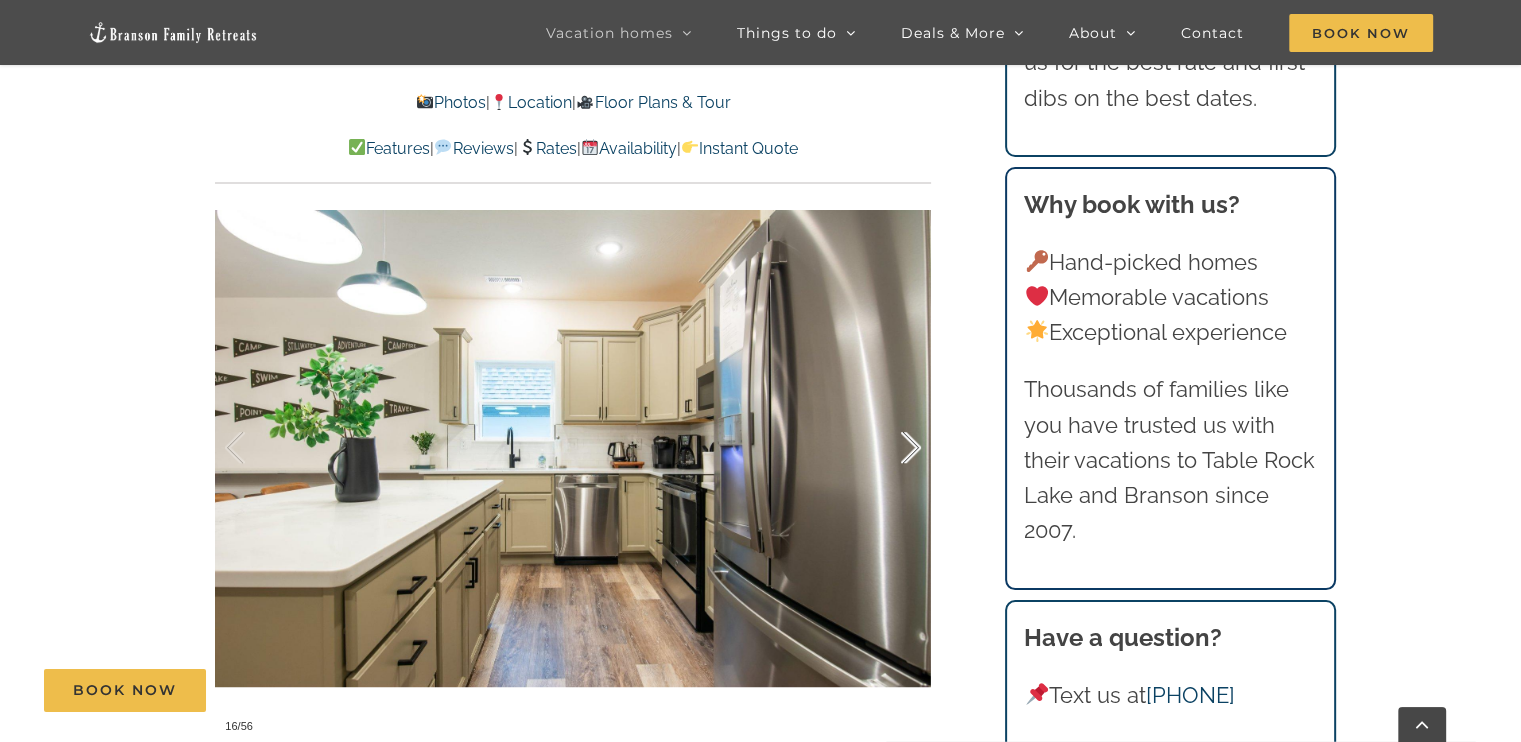 click at bounding box center [890, 448] 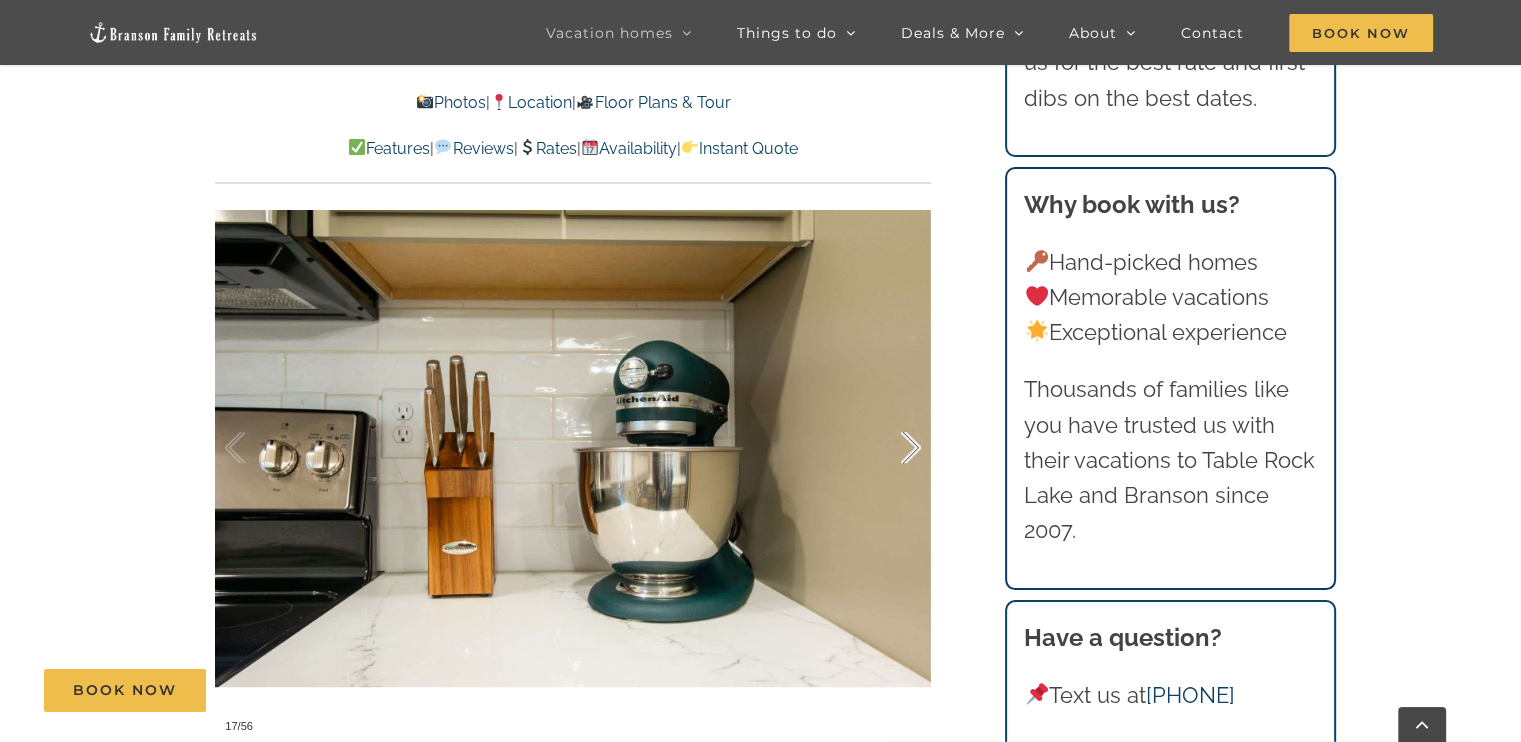click at bounding box center [890, 448] 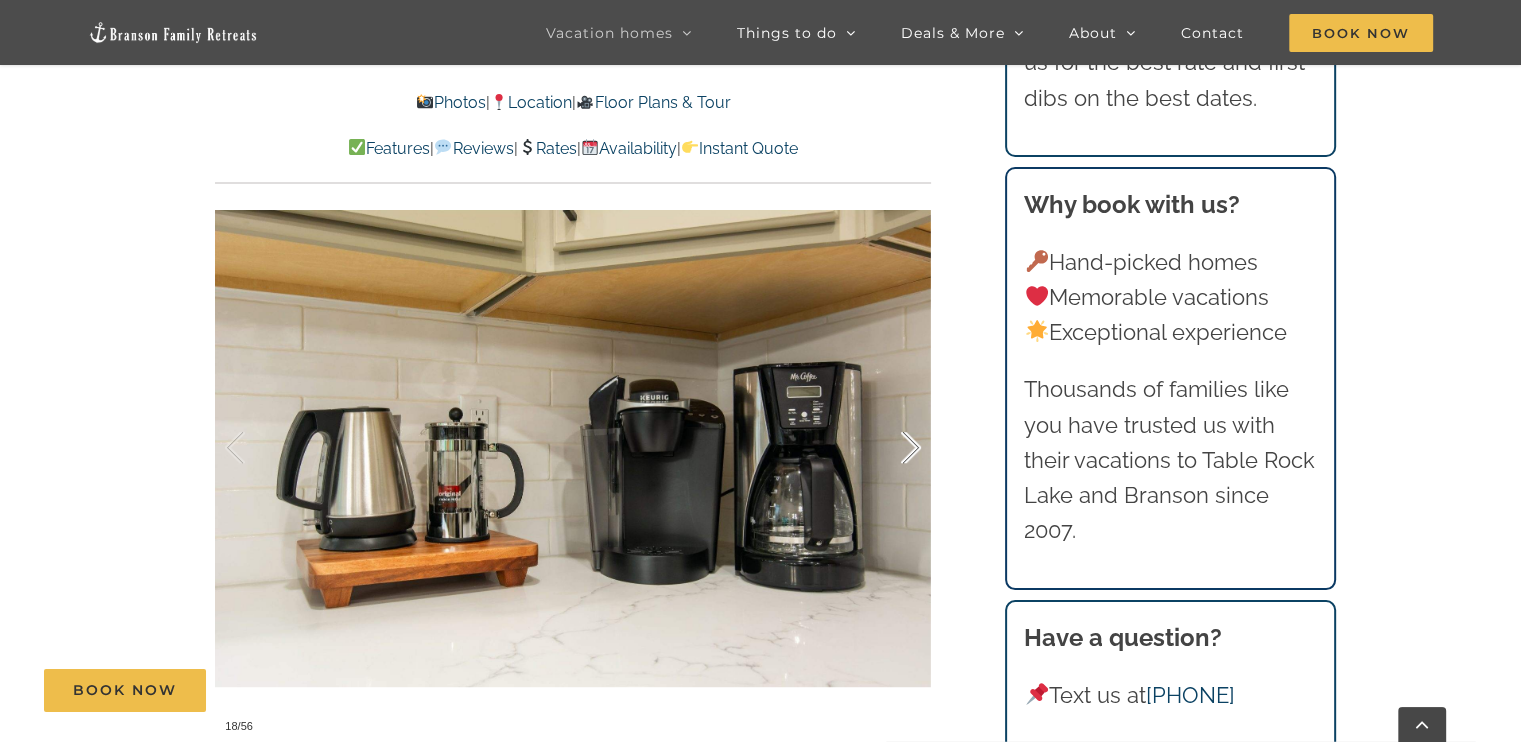 click at bounding box center (890, 448) 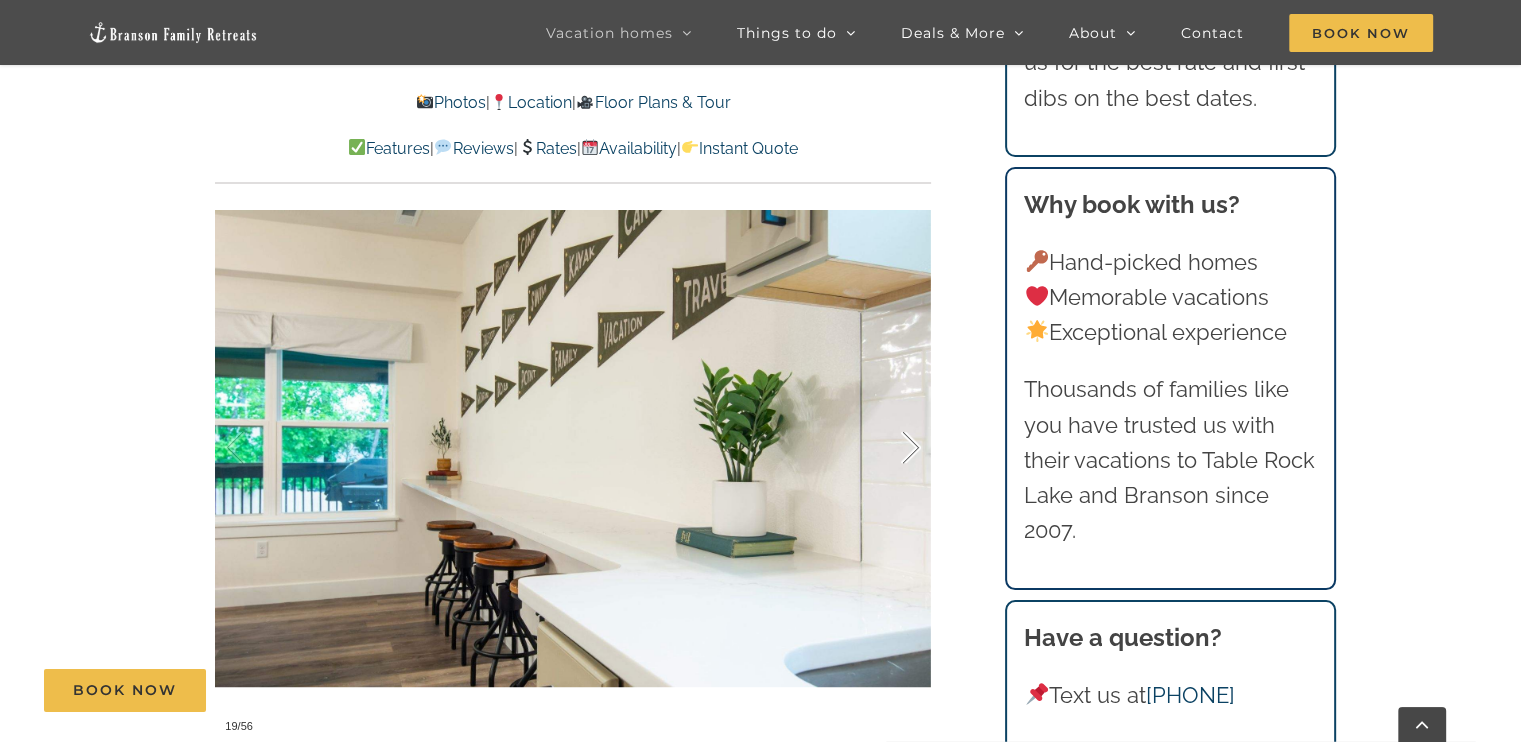 click at bounding box center (890, 448) 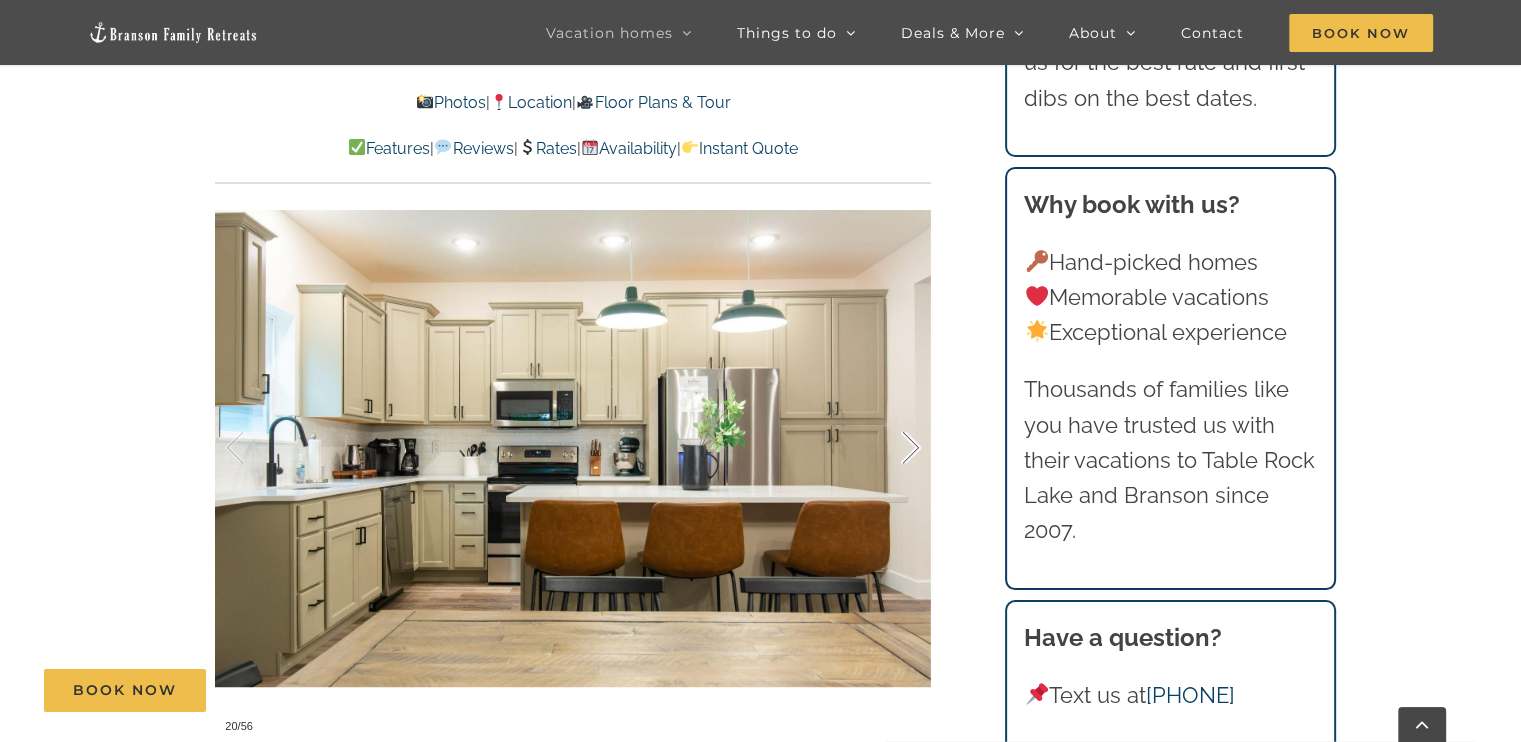 click at bounding box center [890, 448] 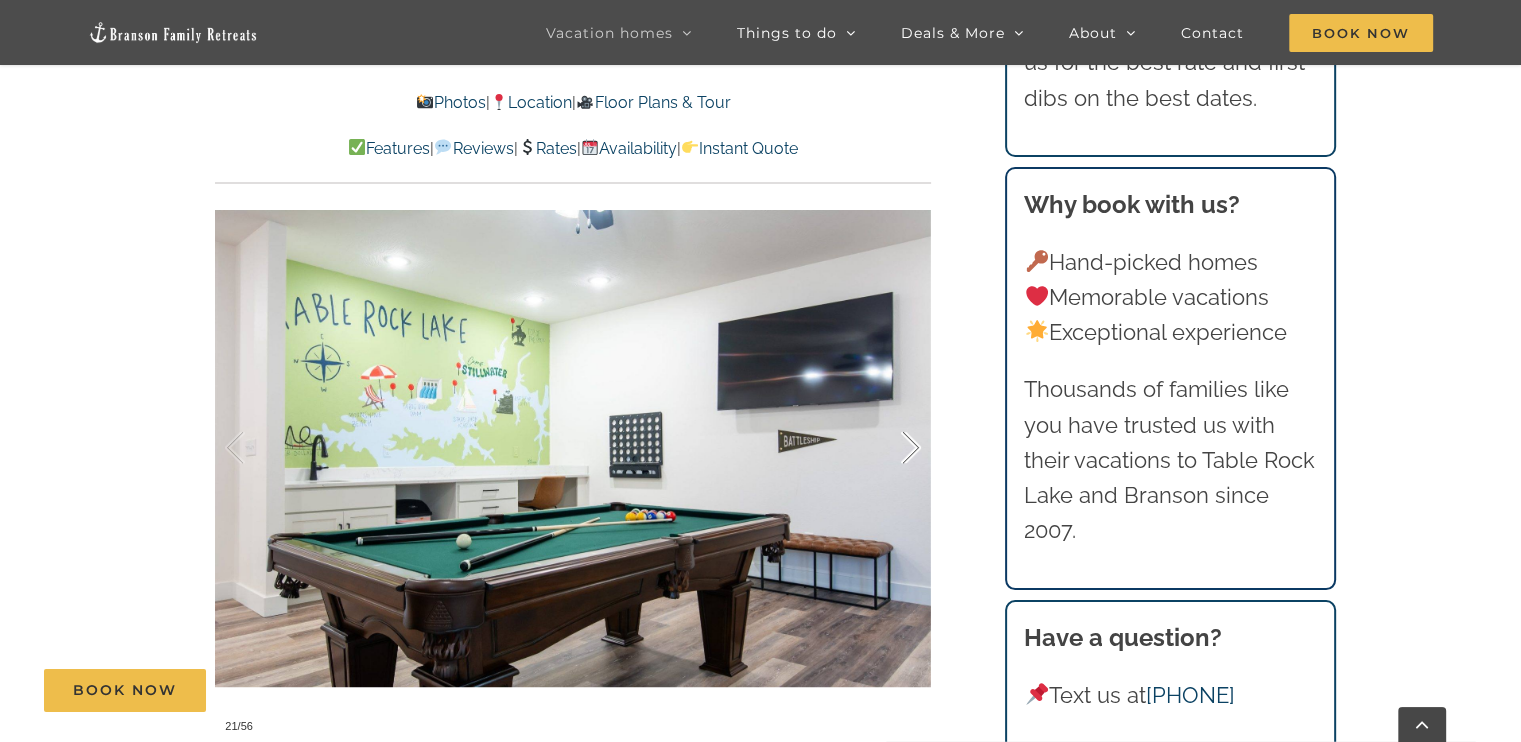 click at bounding box center (890, 448) 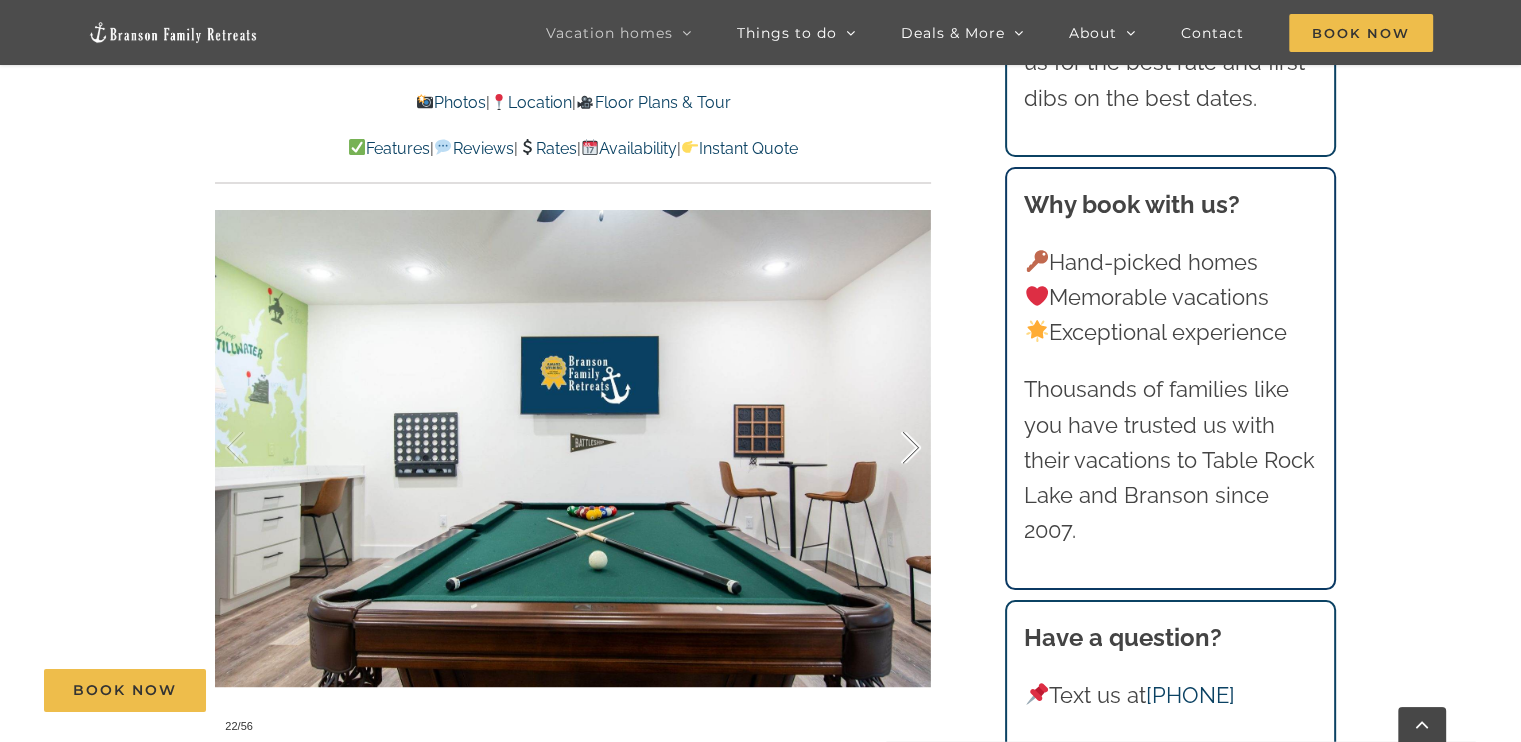 click at bounding box center (890, 448) 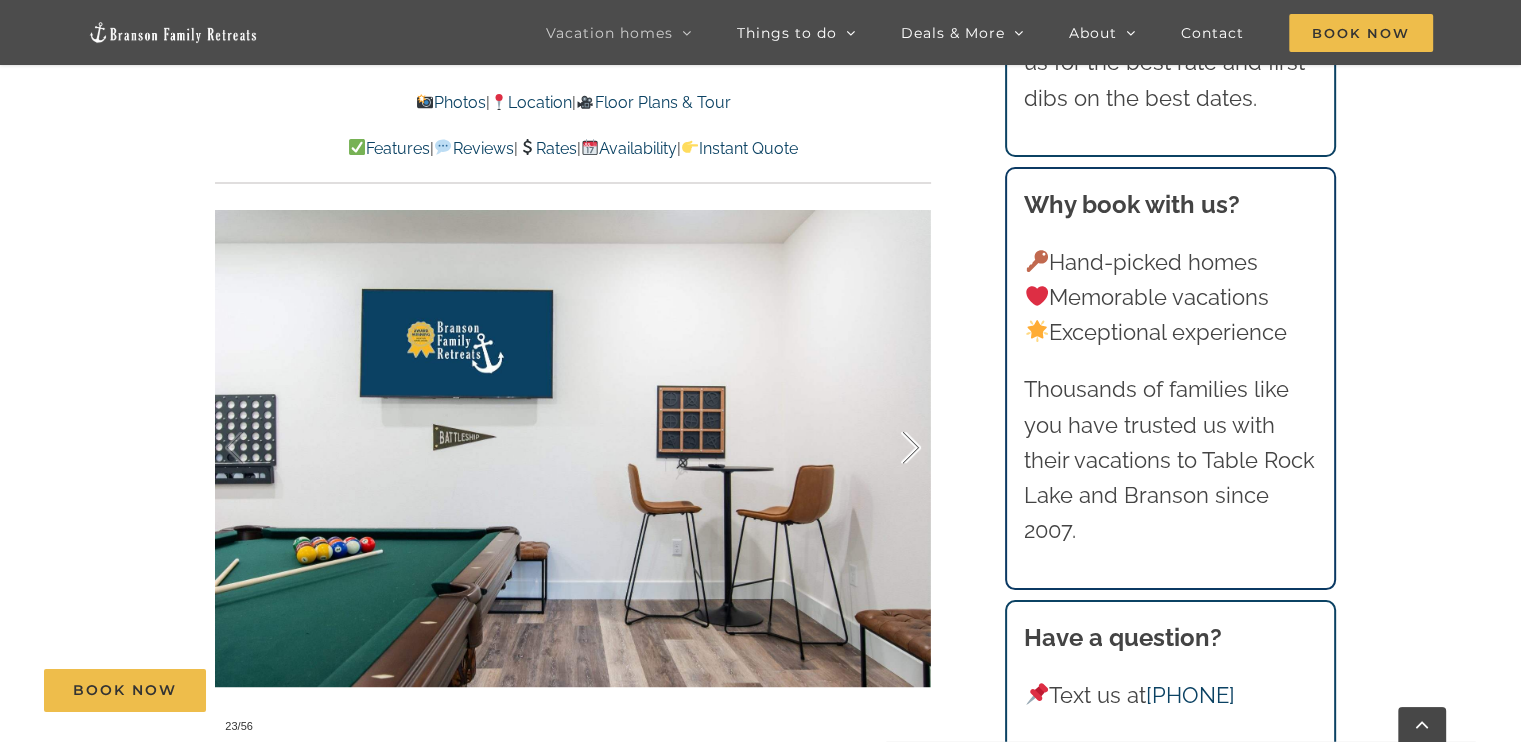 click at bounding box center [890, 448] 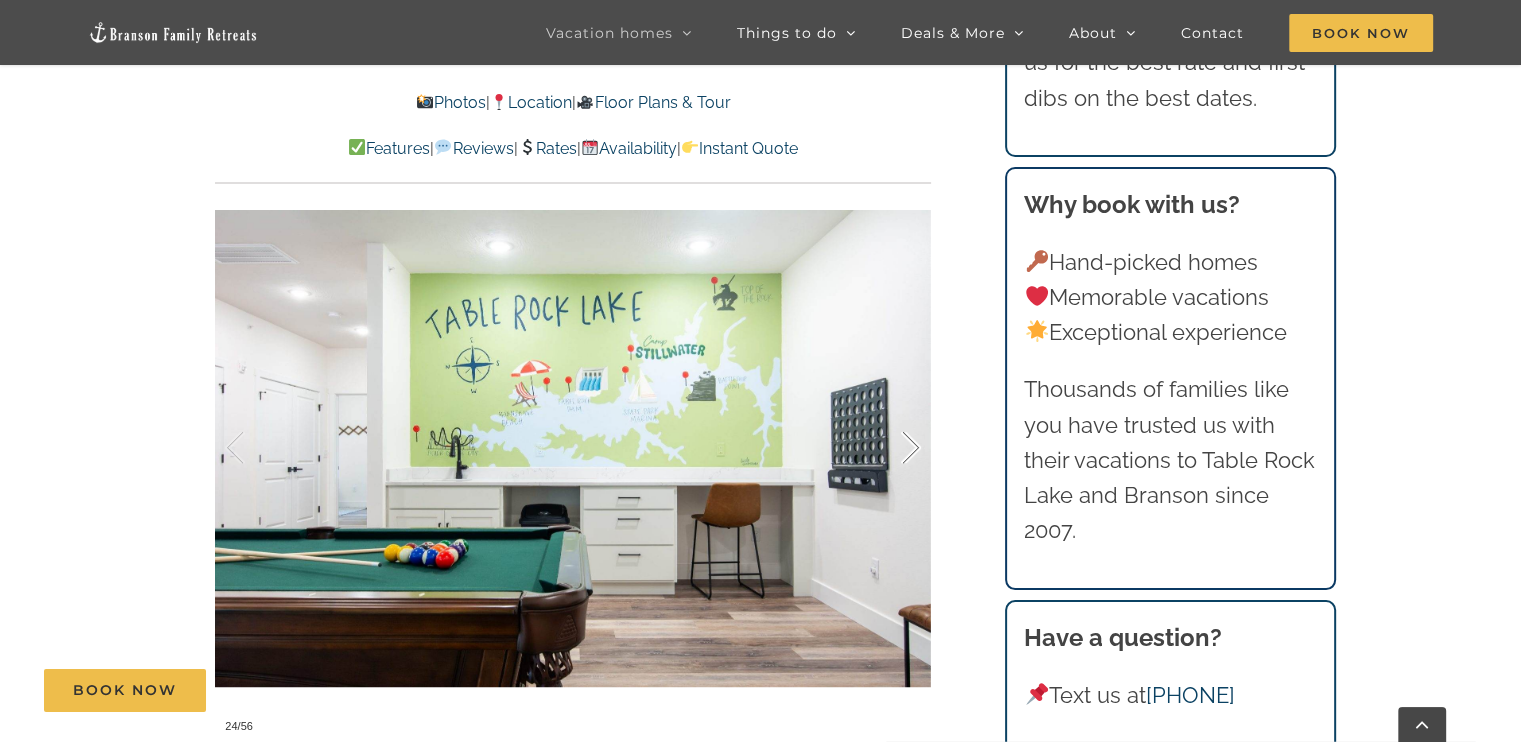 click at bounding box center [890, 448] 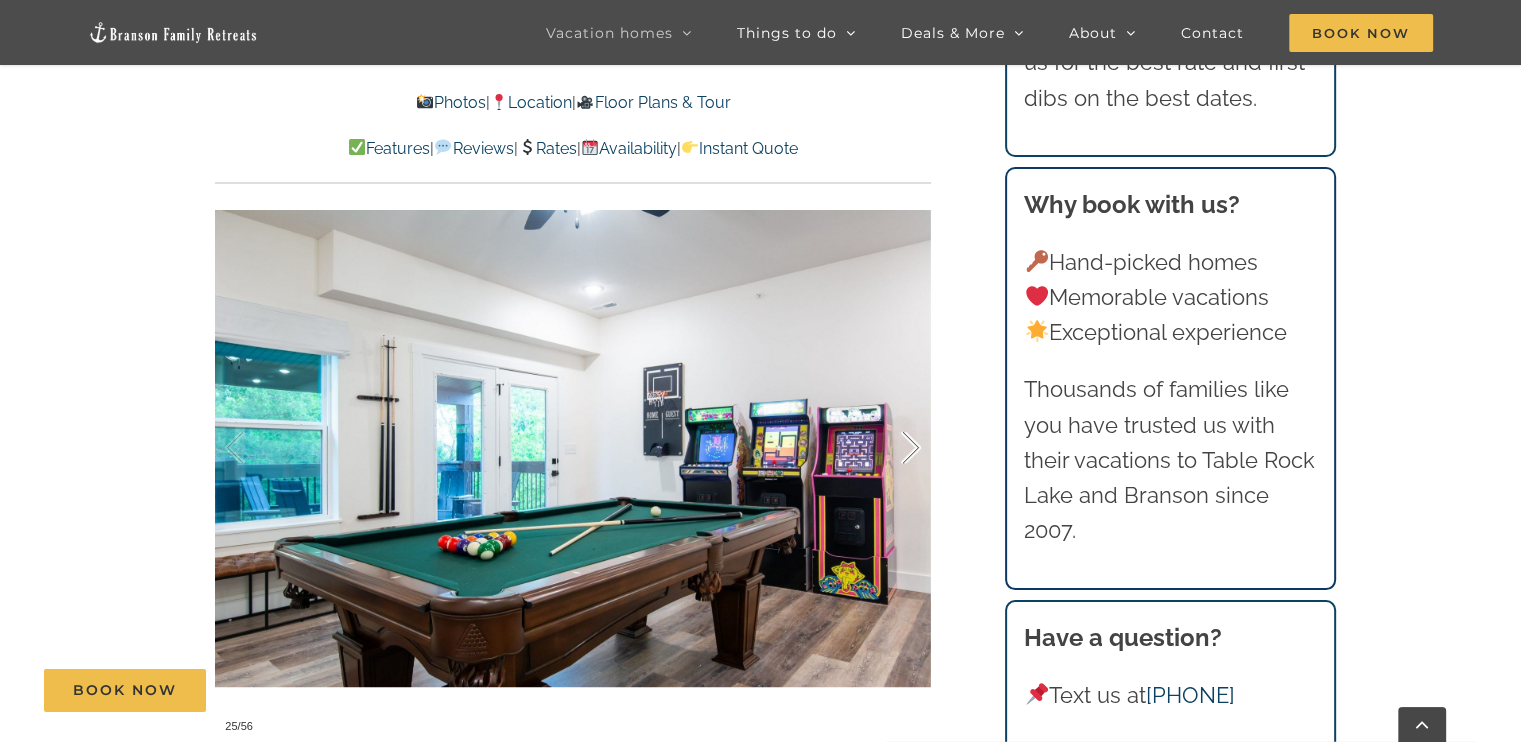 click at bounding box center [890, 448] 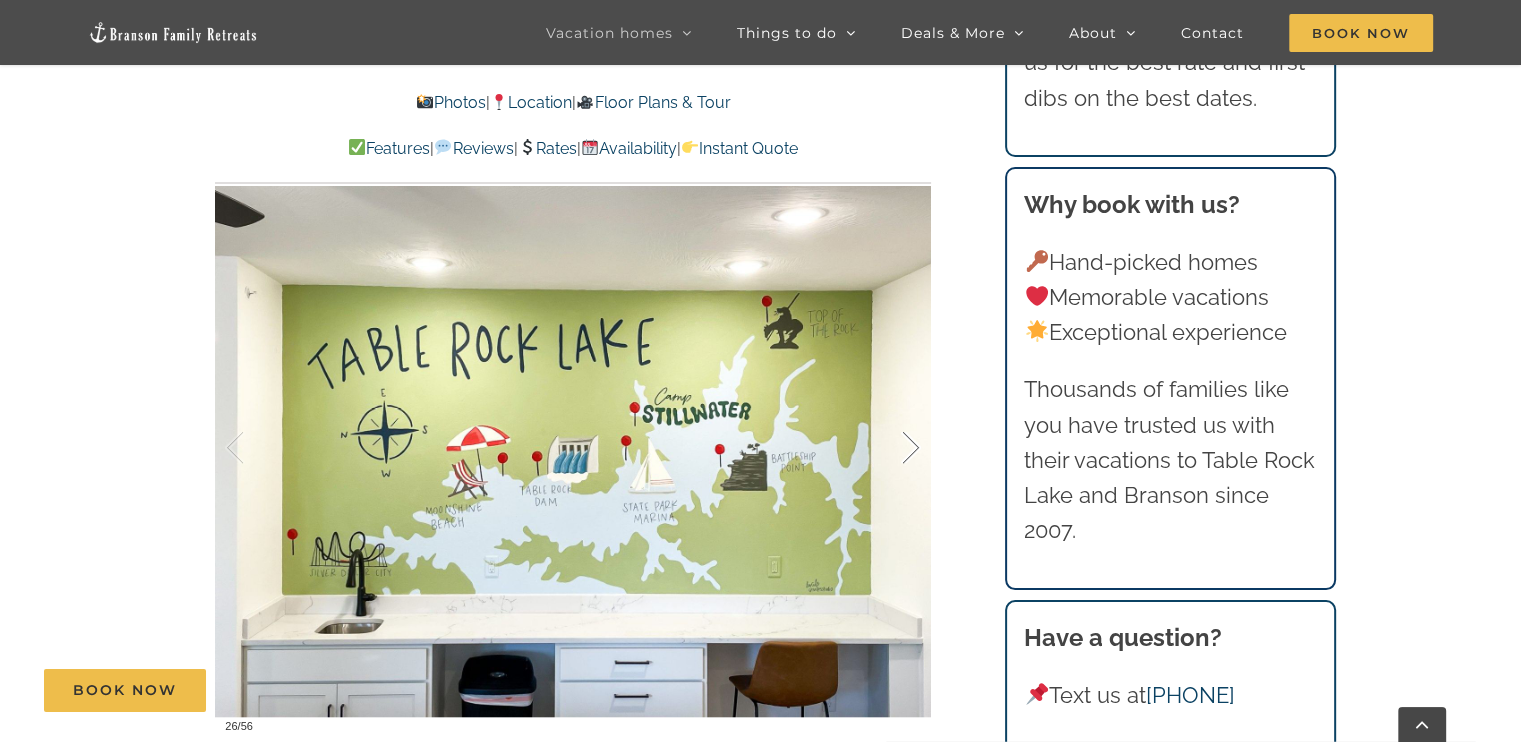 click at bounding box center [890, 448] 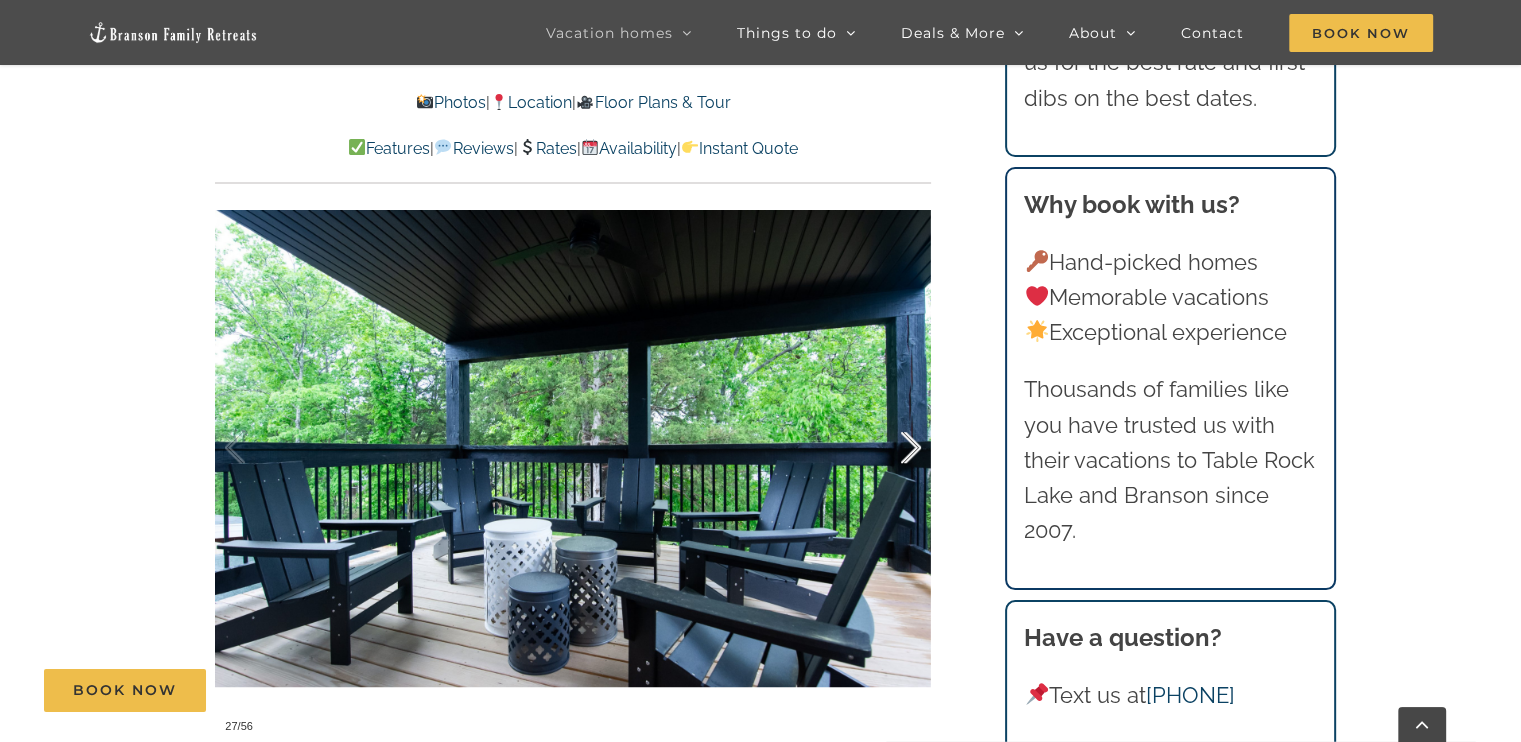 click at bounding box center (890, 448) 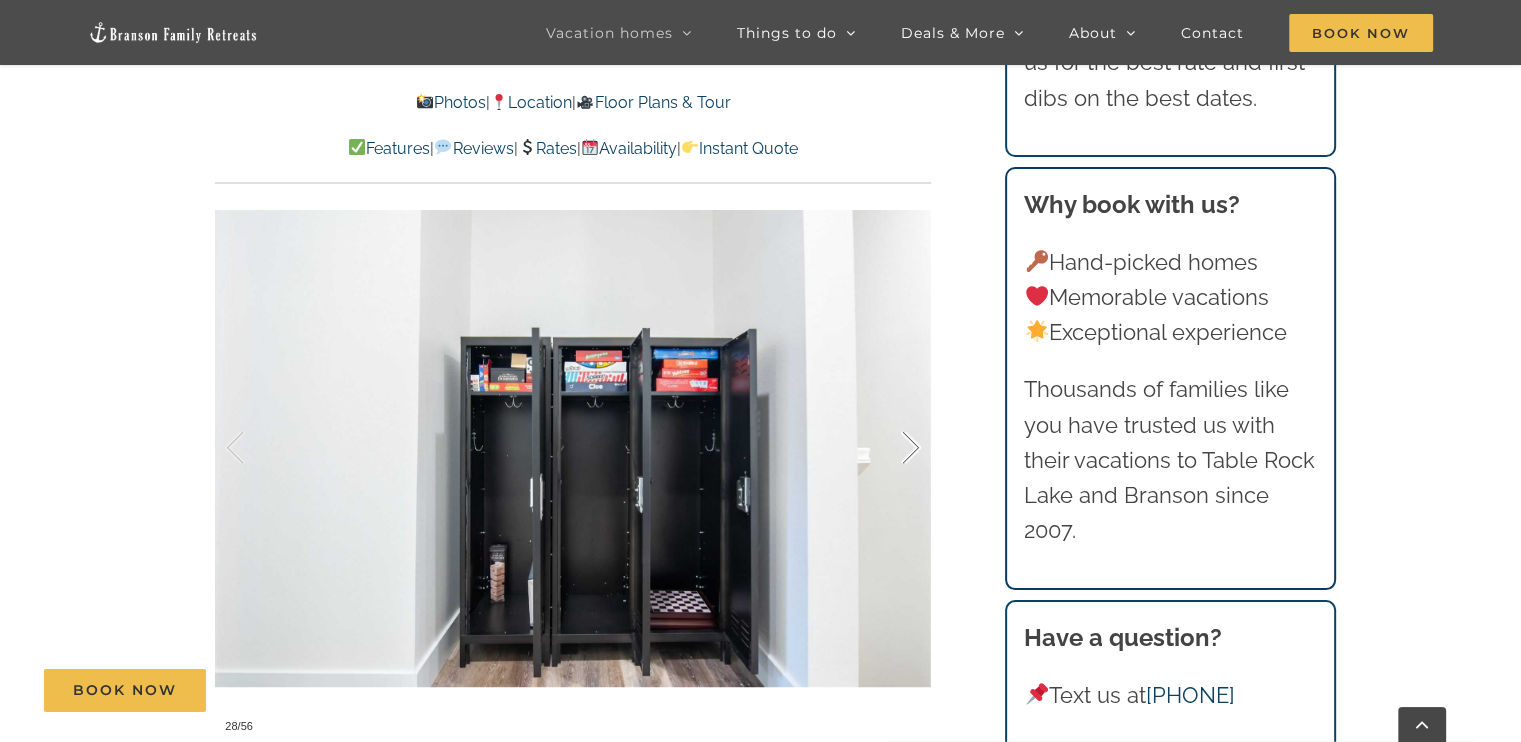 click at bounding box center [890, 448] 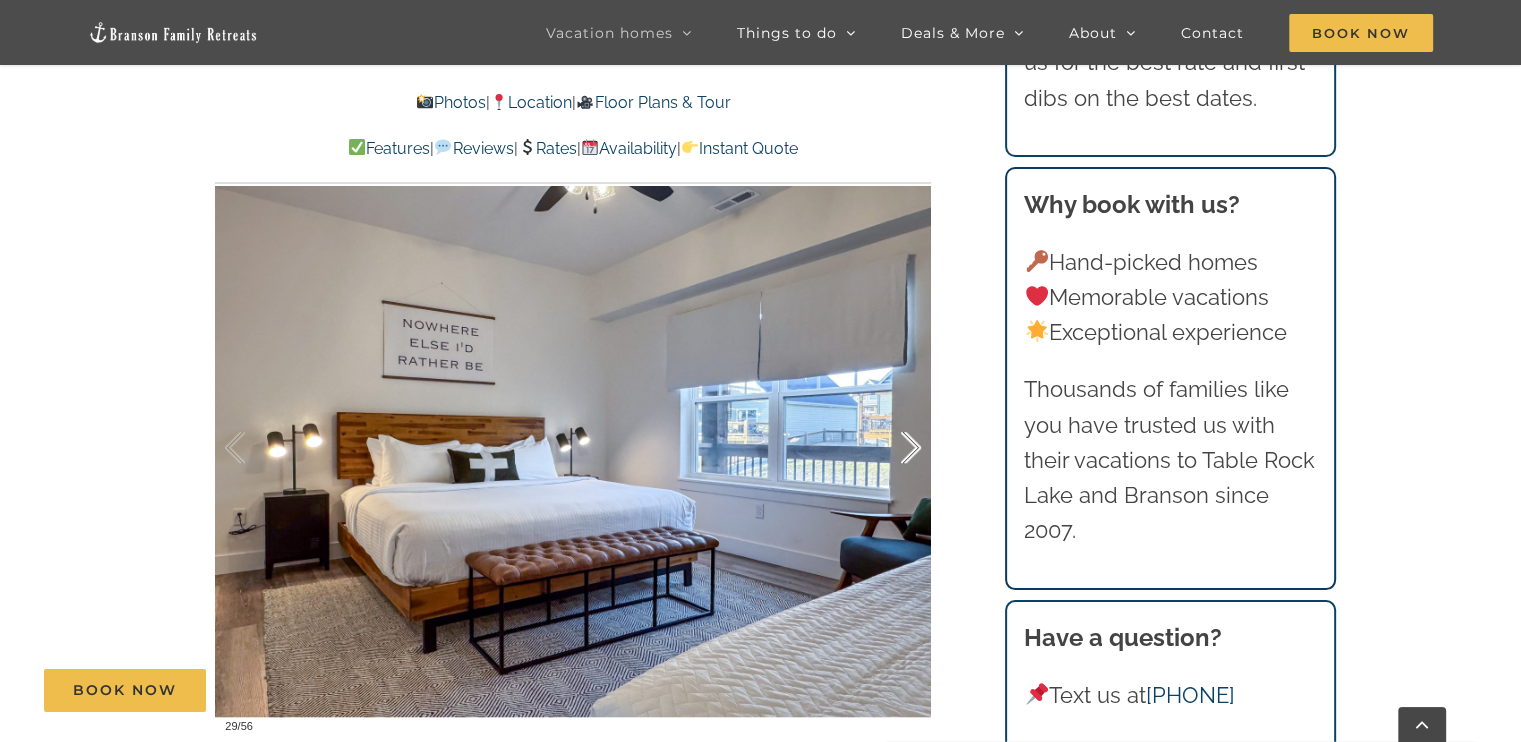 click at bounding box center (890, 448) 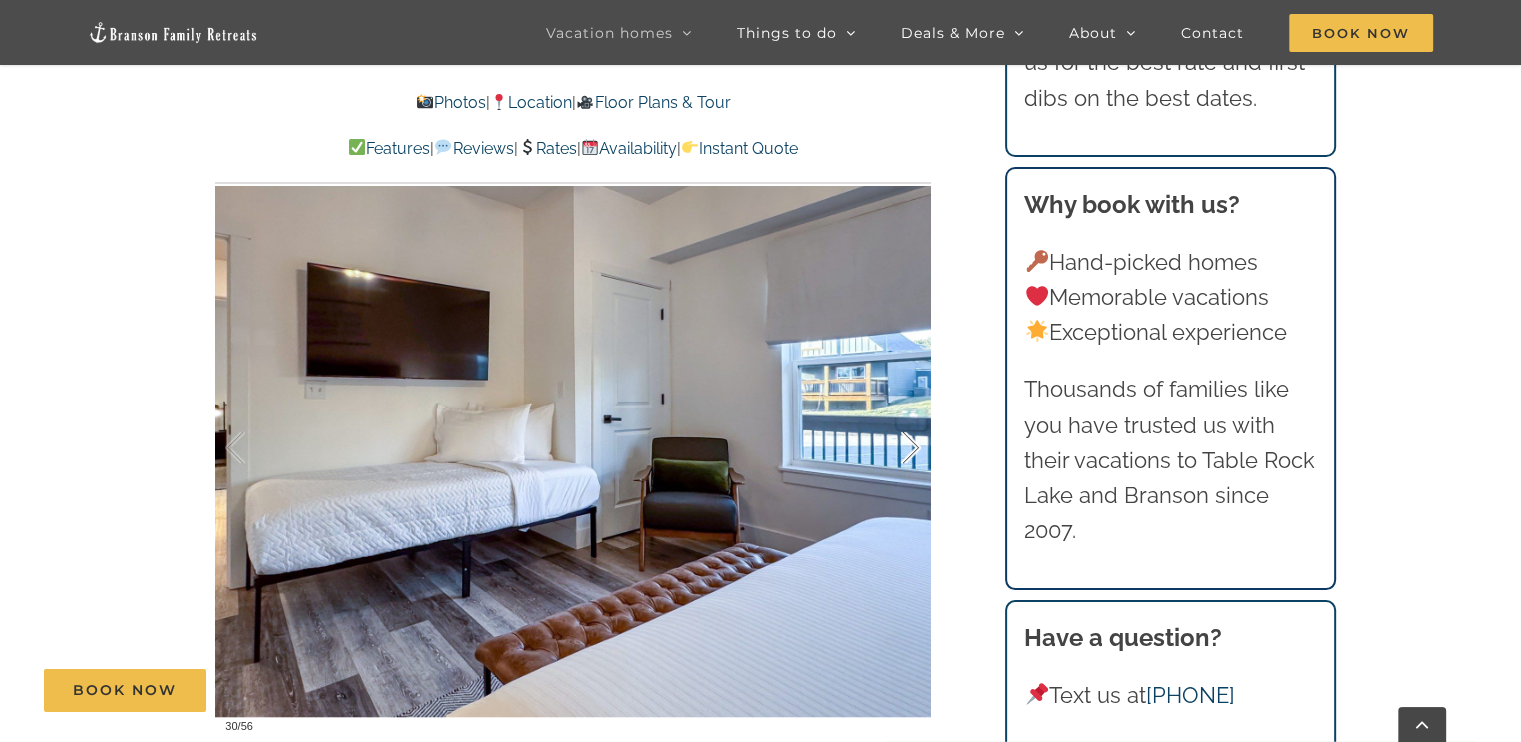 click at bounding box center [890, 448] 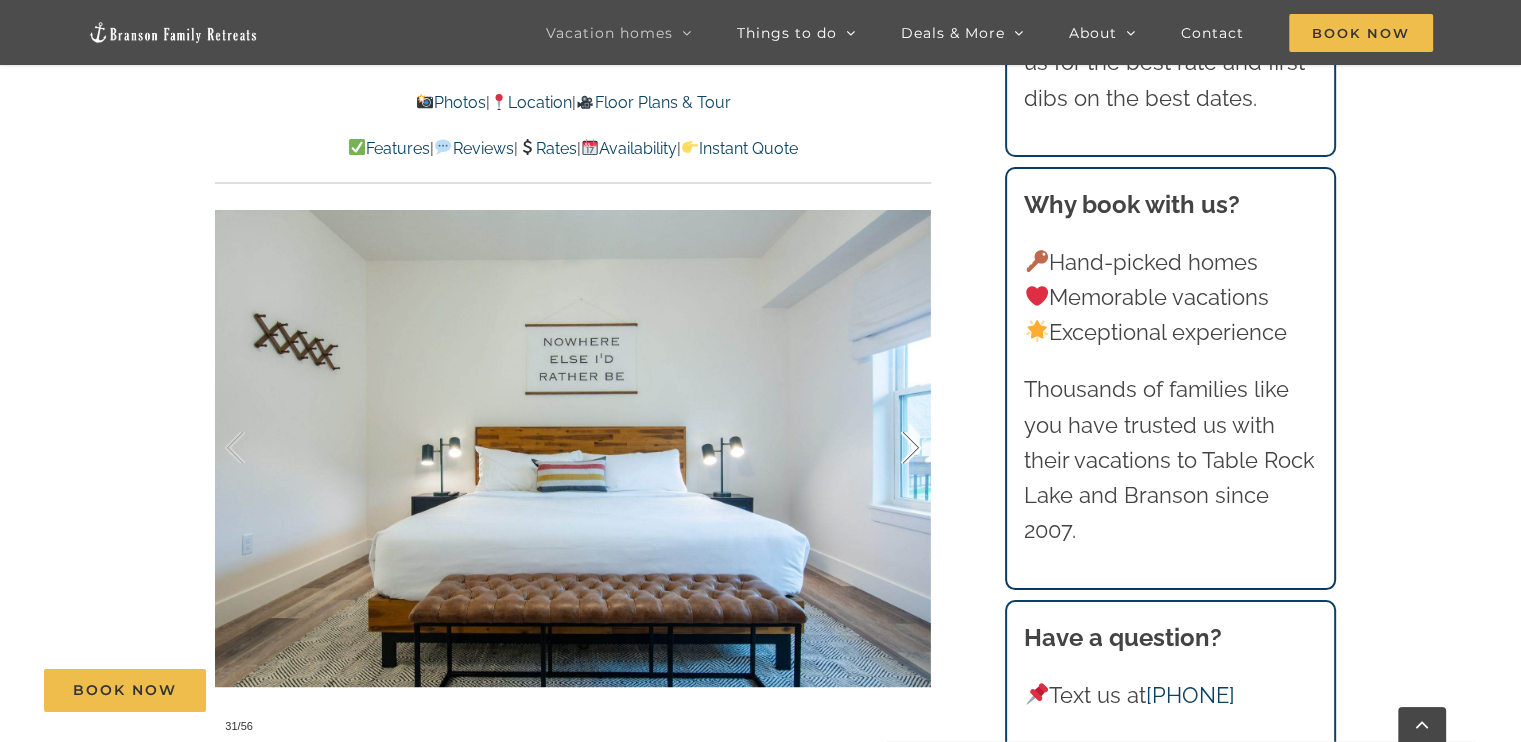 click at bounding box center [890, 448] 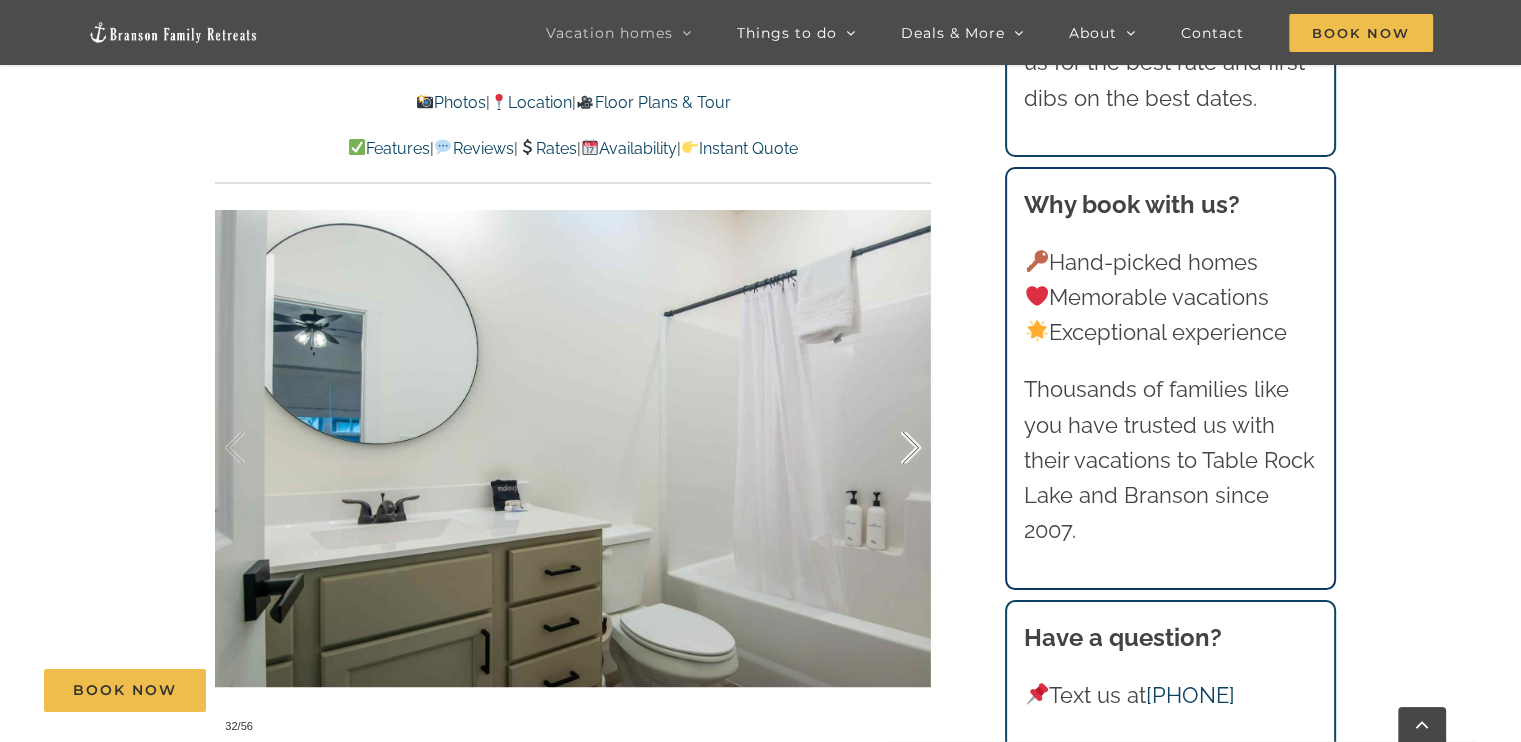 click at bounding box center [890, 448] 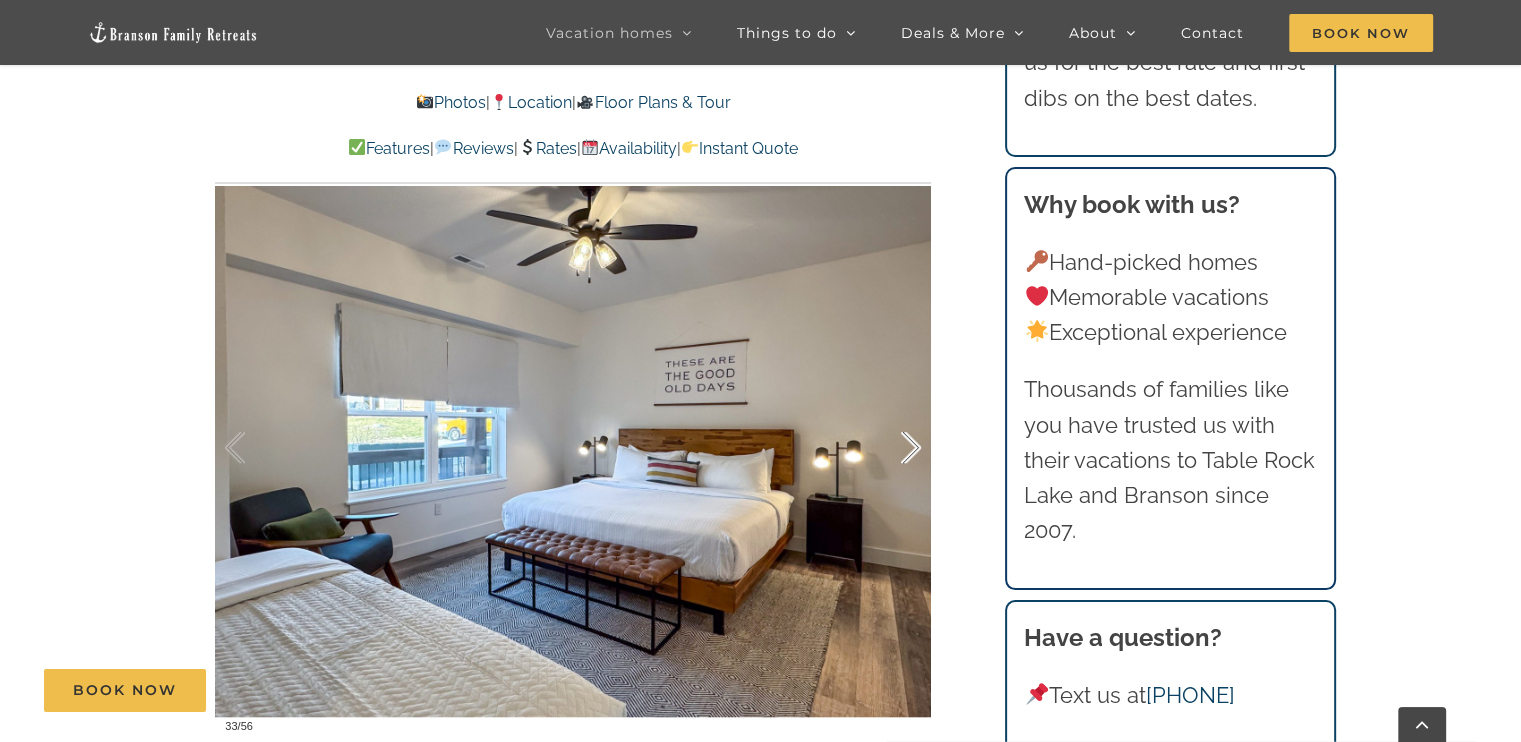 click at bounding box center [890, 448] 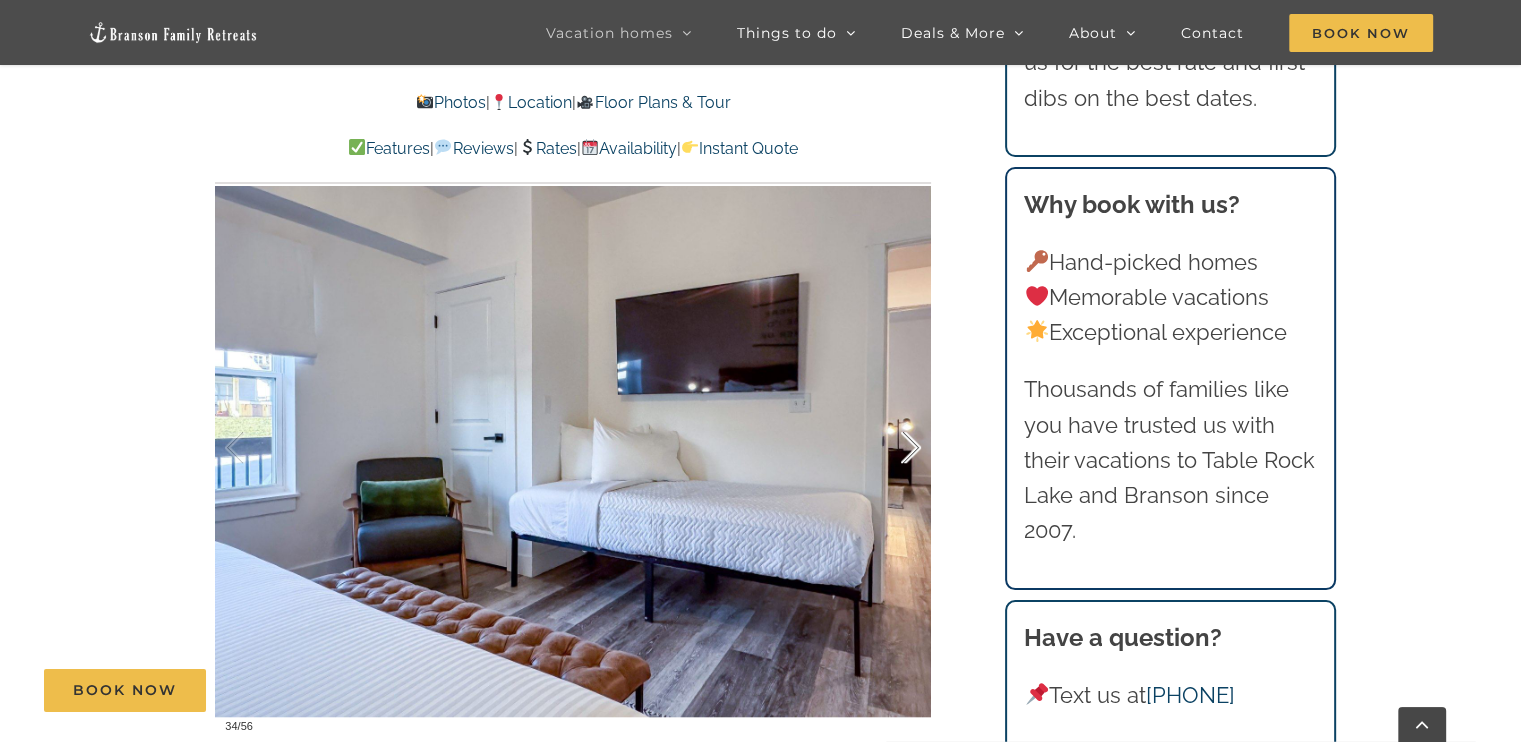 click at bounding box center (890, 448) 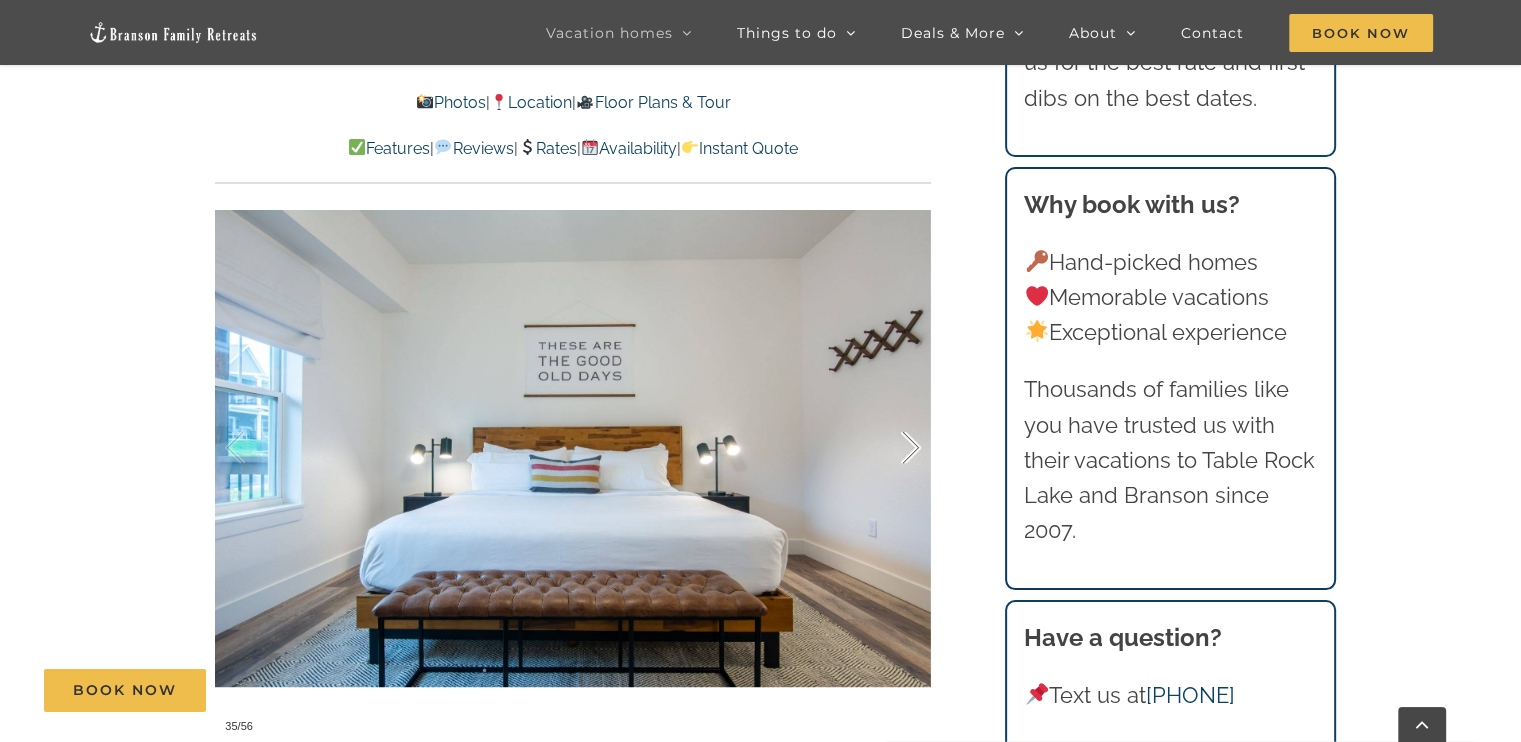 click at bounding box center [890, 448] 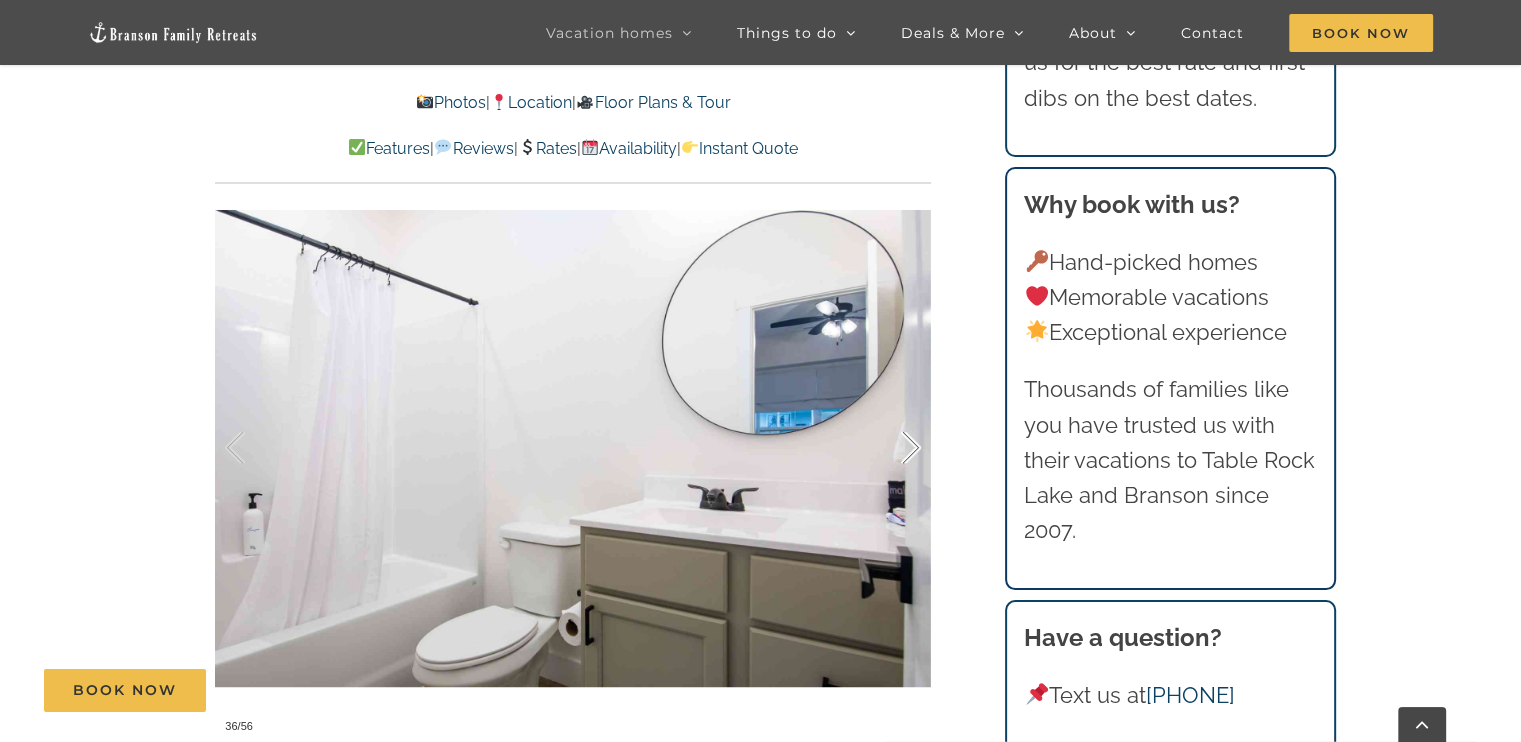 click at bounding box center (890, 448) 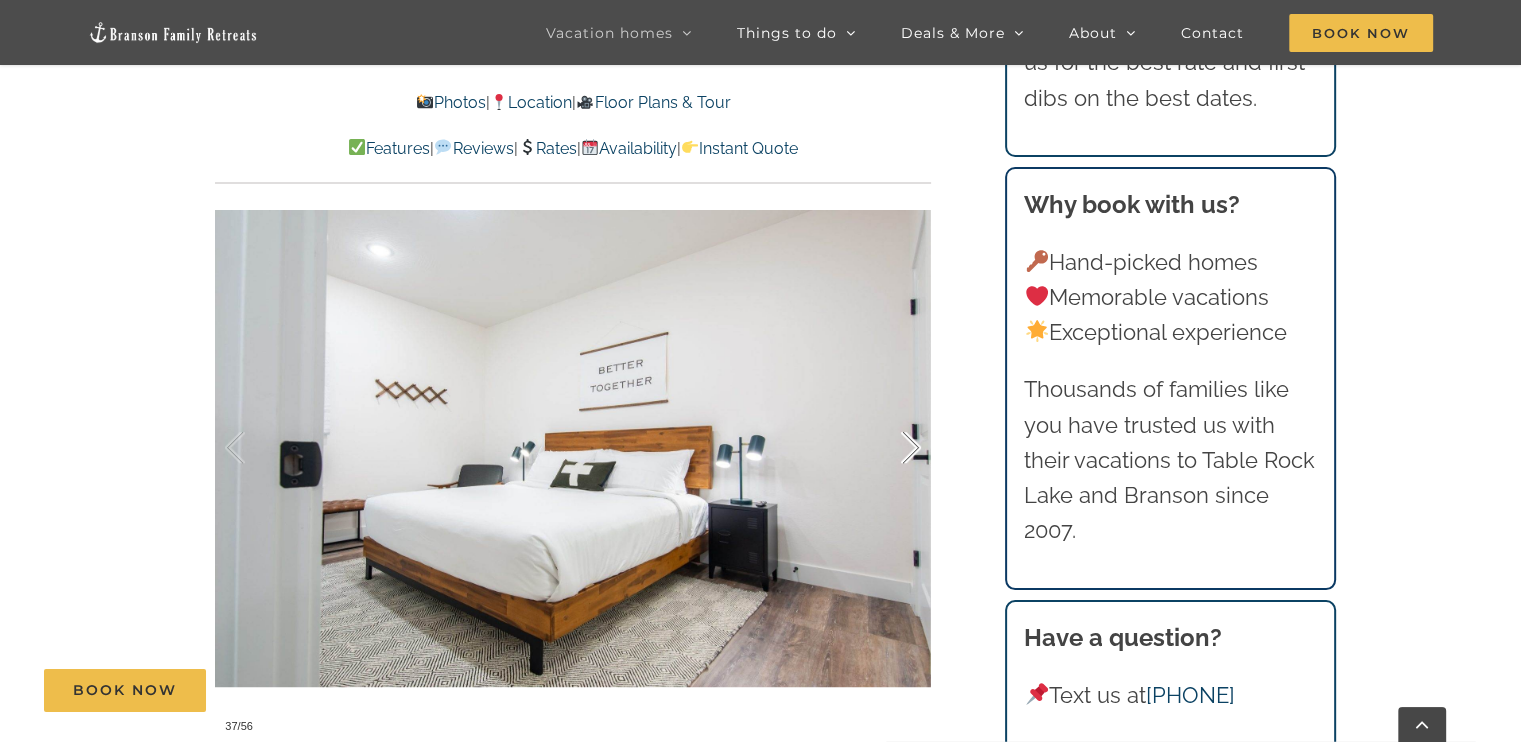 click at bounding box center (890, 448) 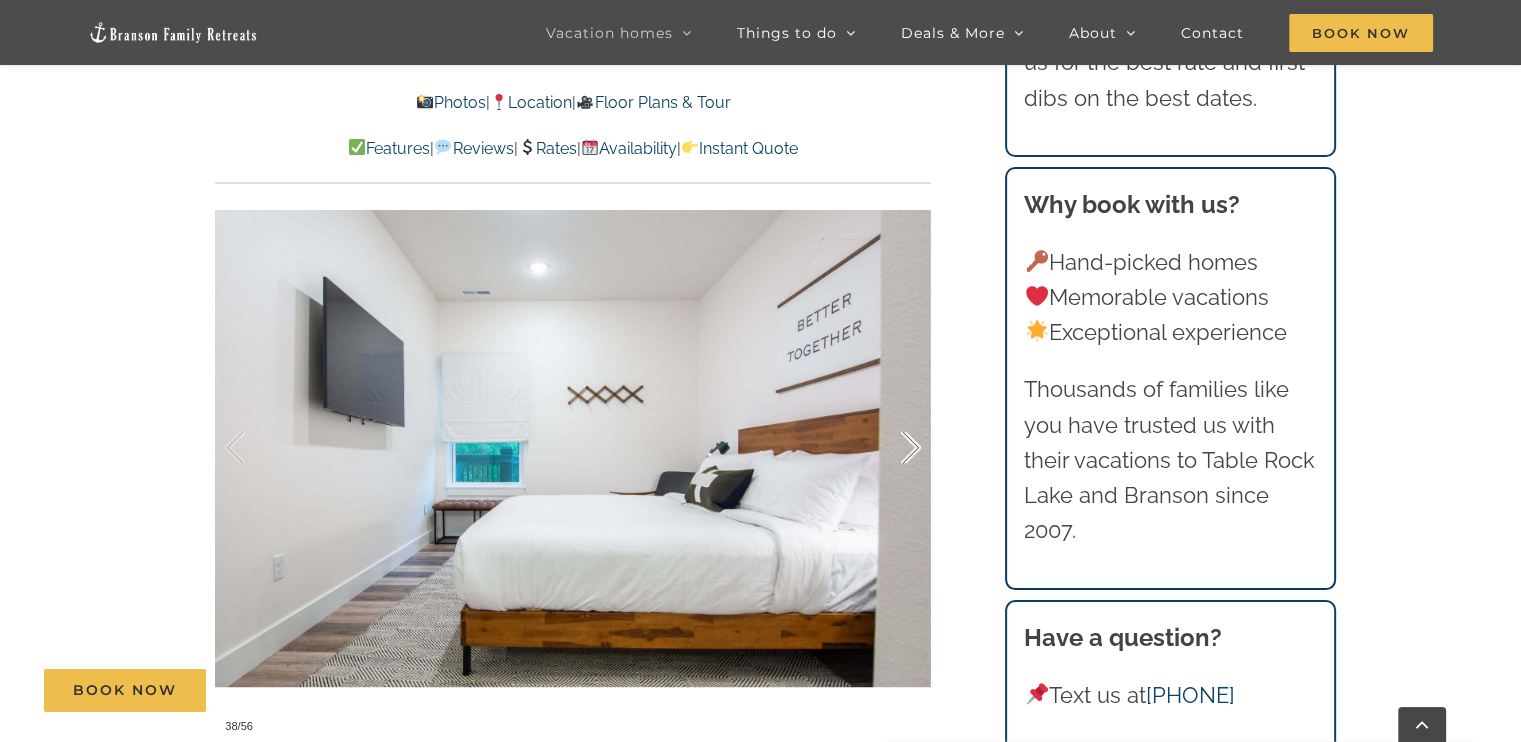 click at bounding box center (890, 448) 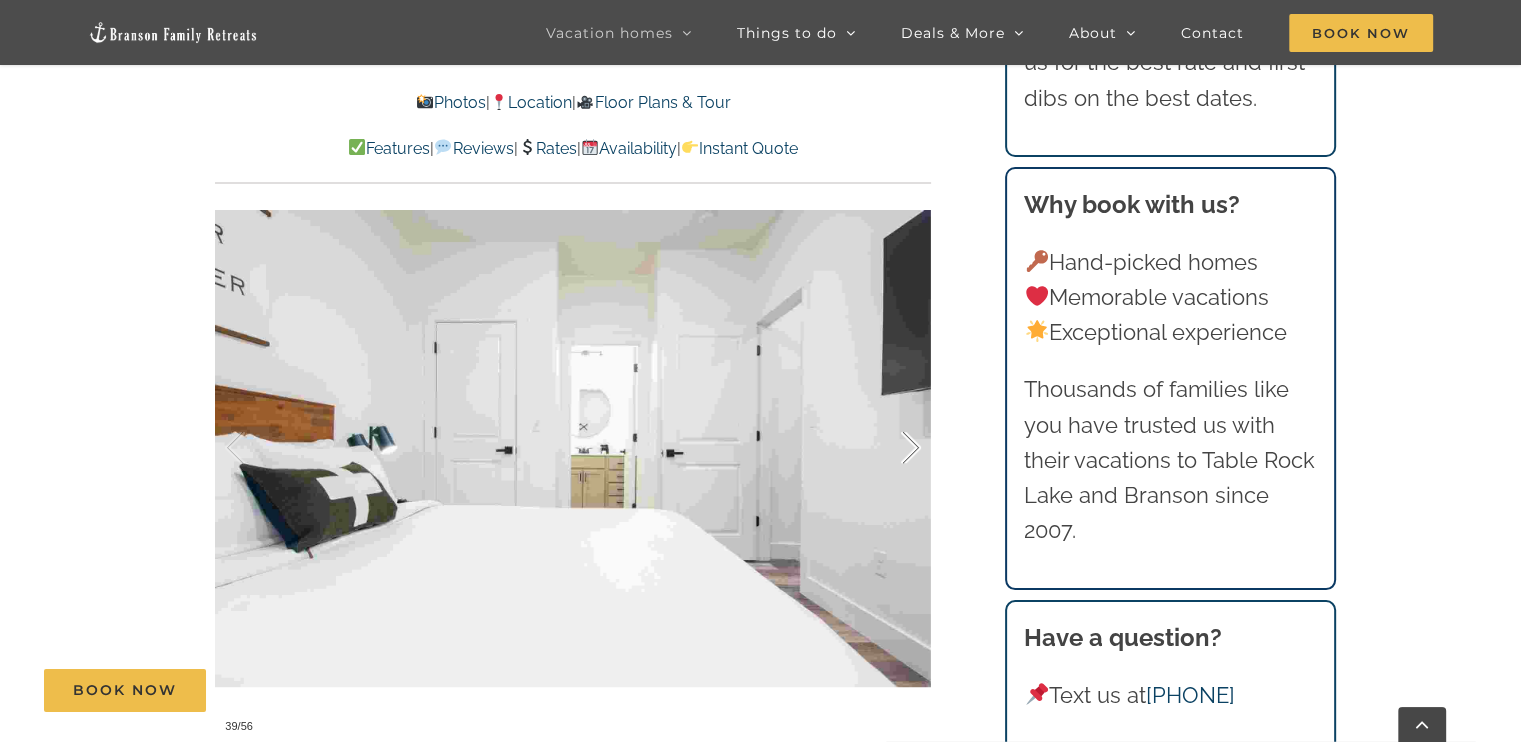 click at bounding box center [890, 448] 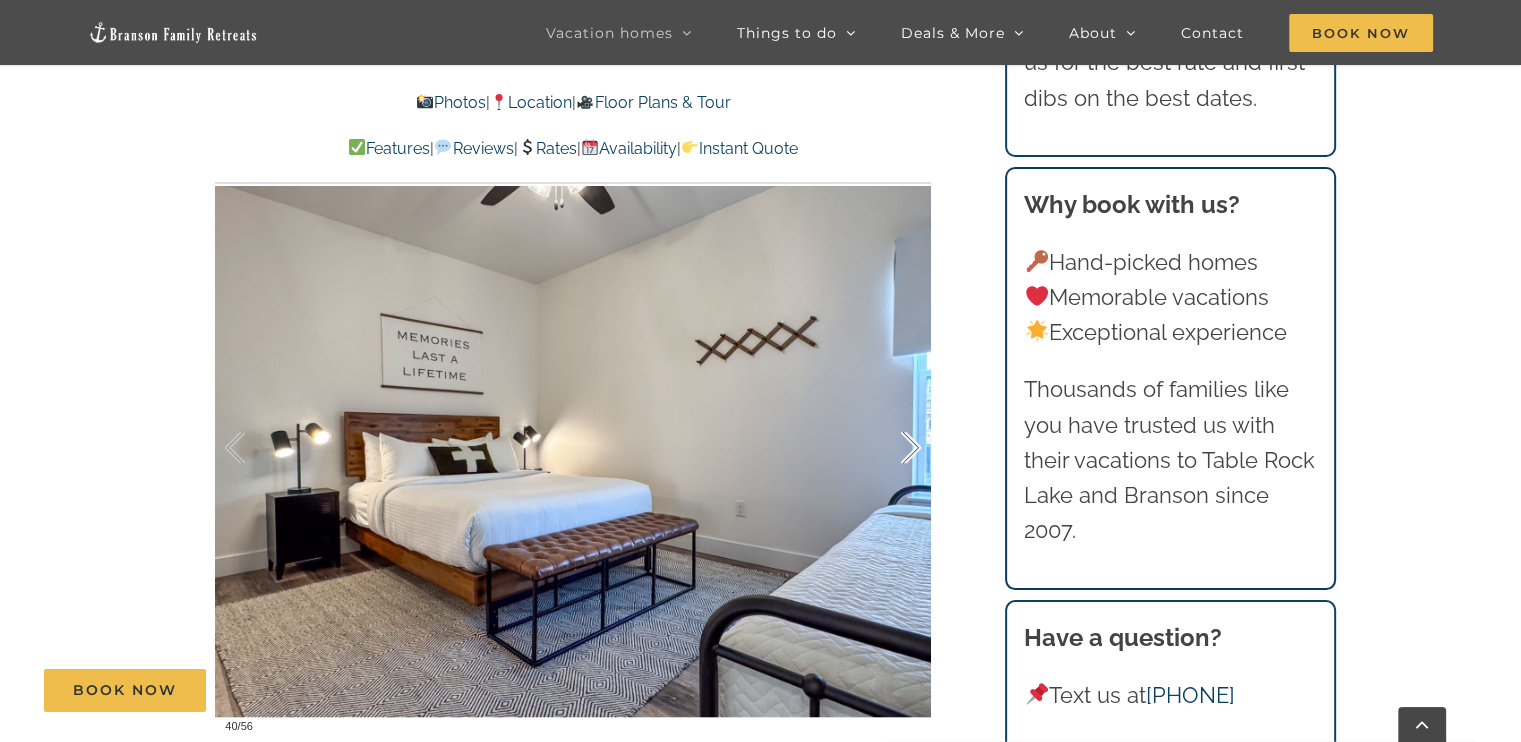 click at bounding box center (890, 448) 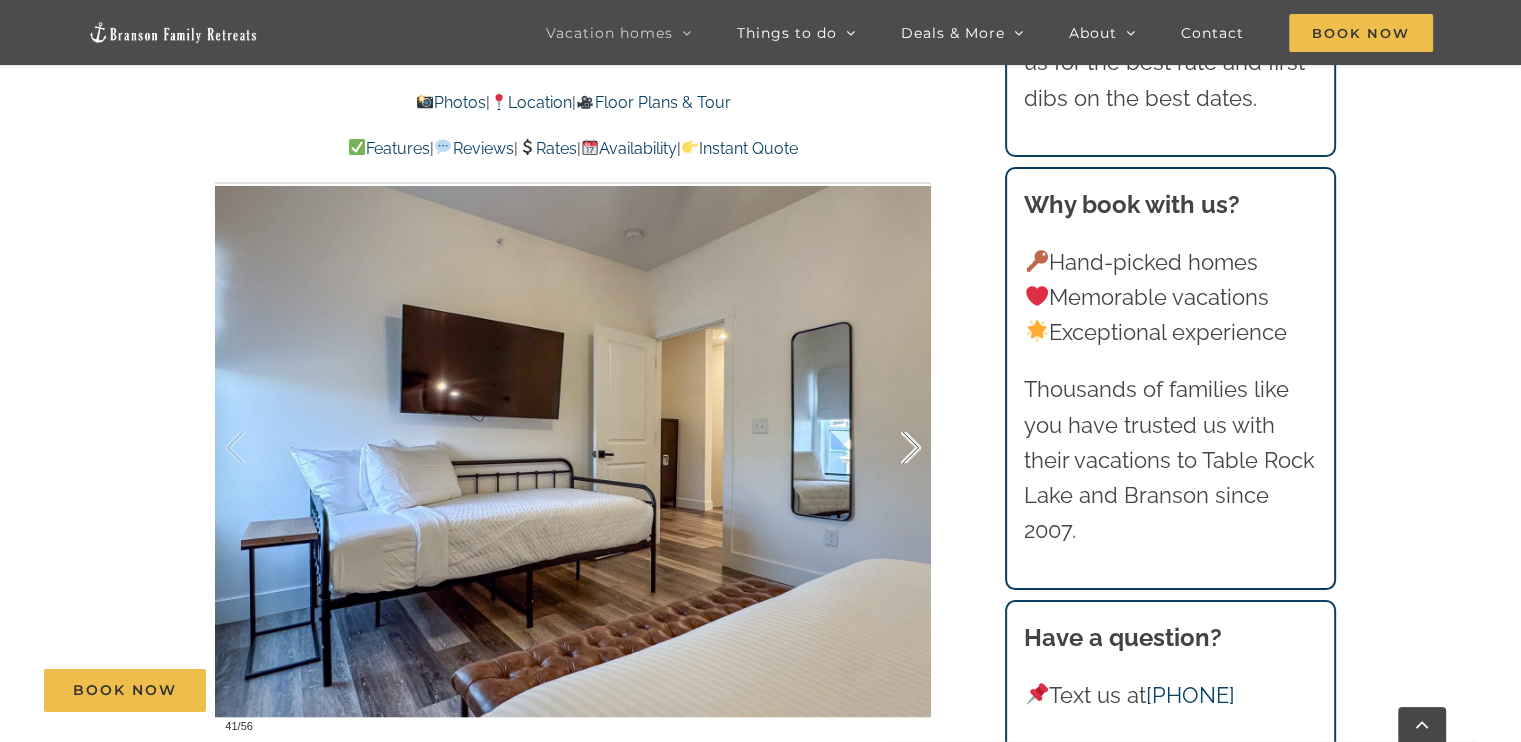 click at bounding box center [890, 448] 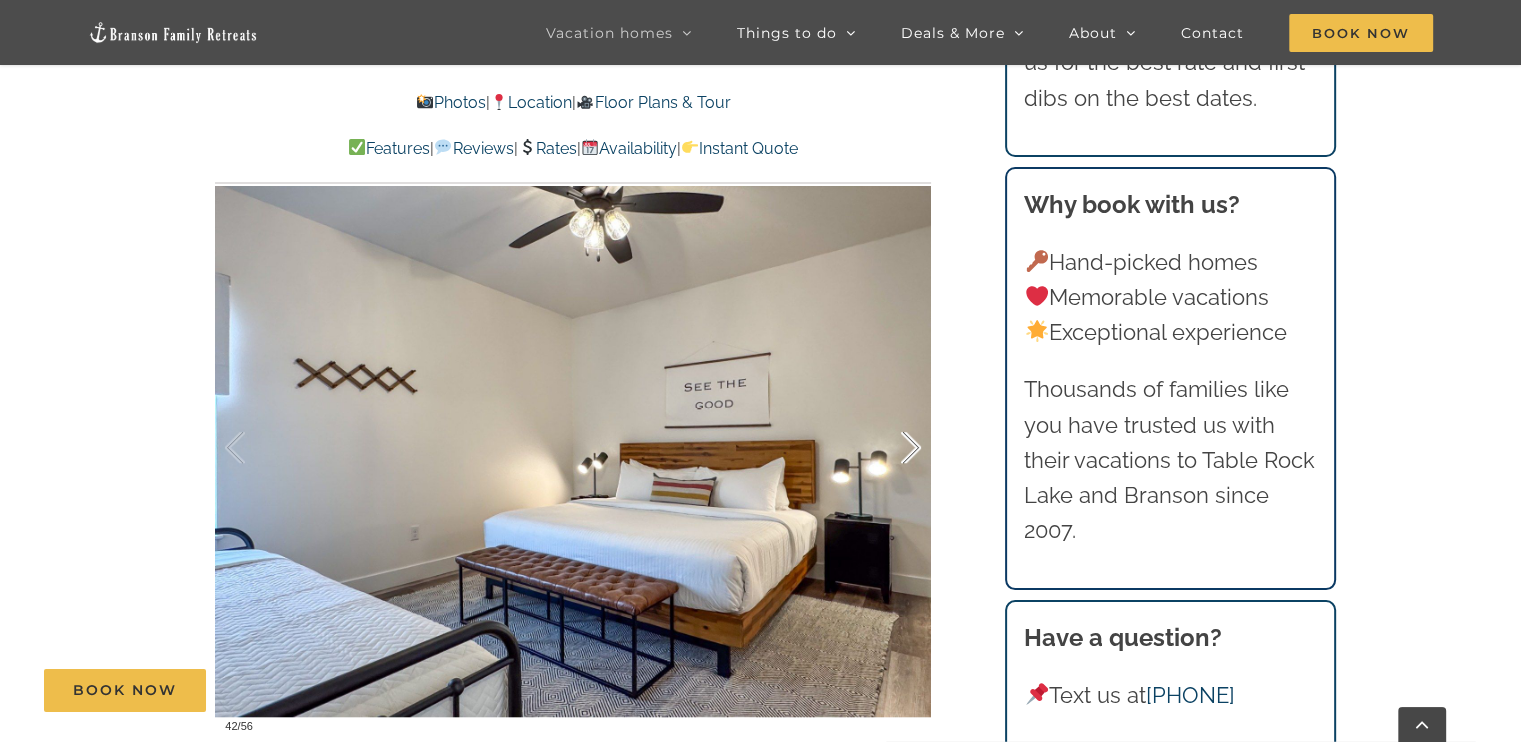 click at bounding box center (890, 448) 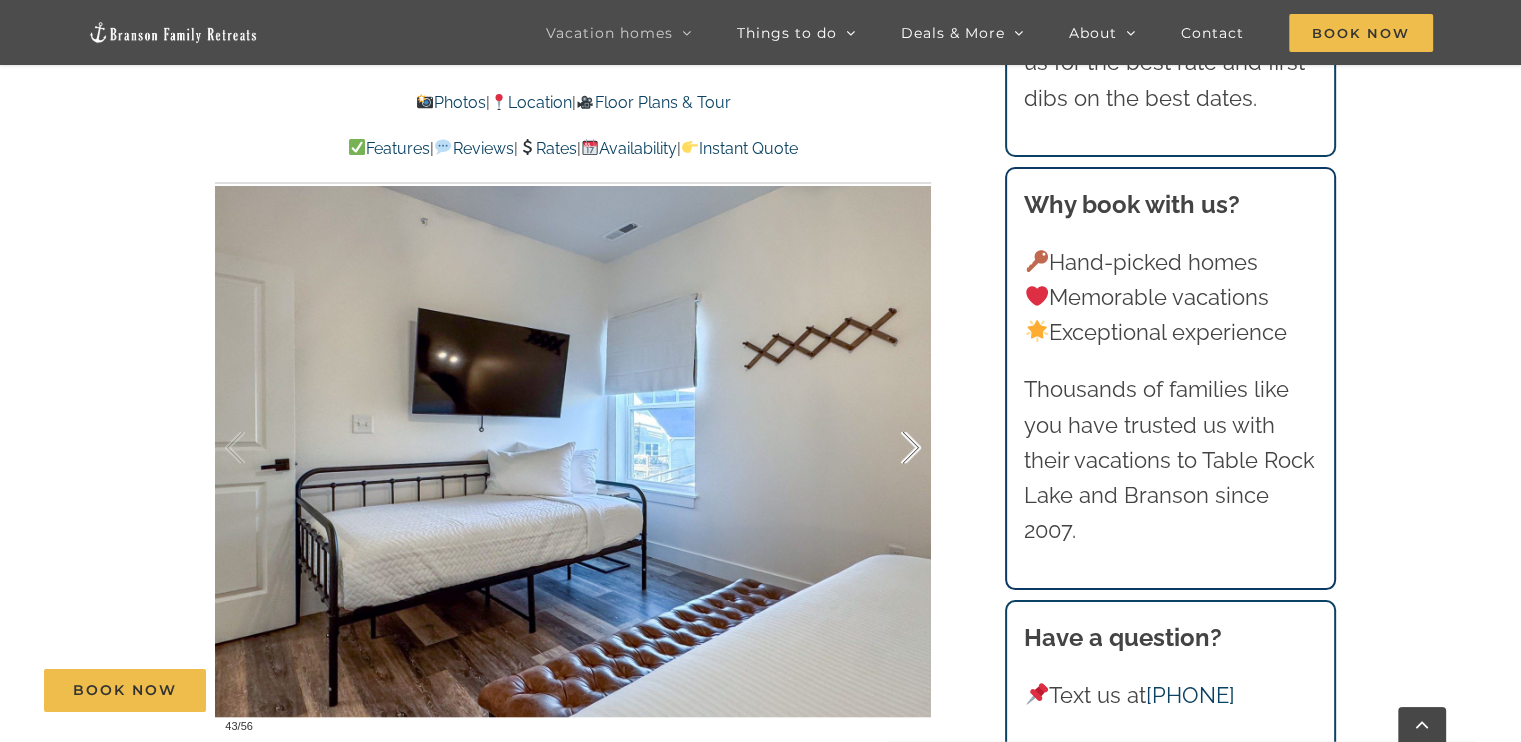 click at bounding box center [890, 448] 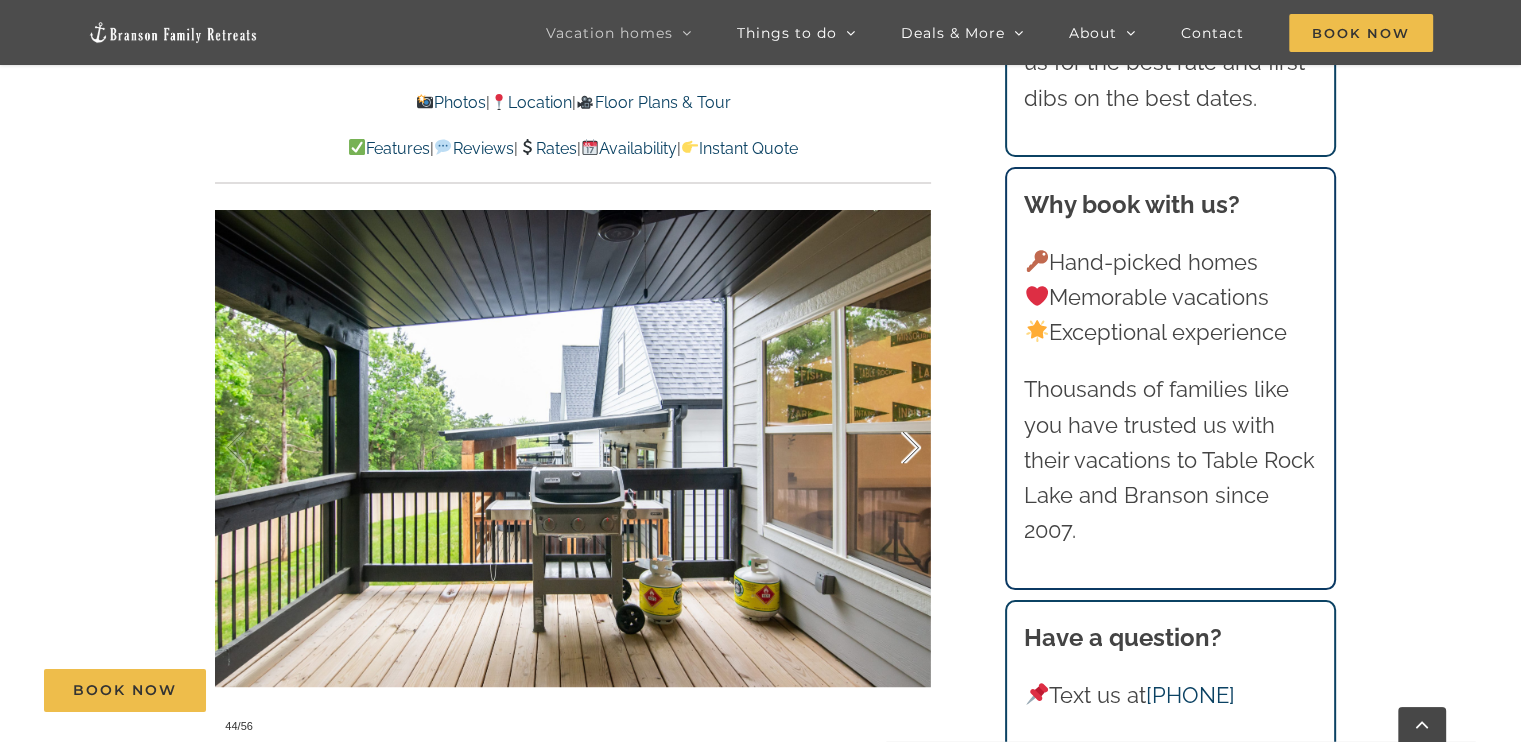 click at bounding box center [890, 448] 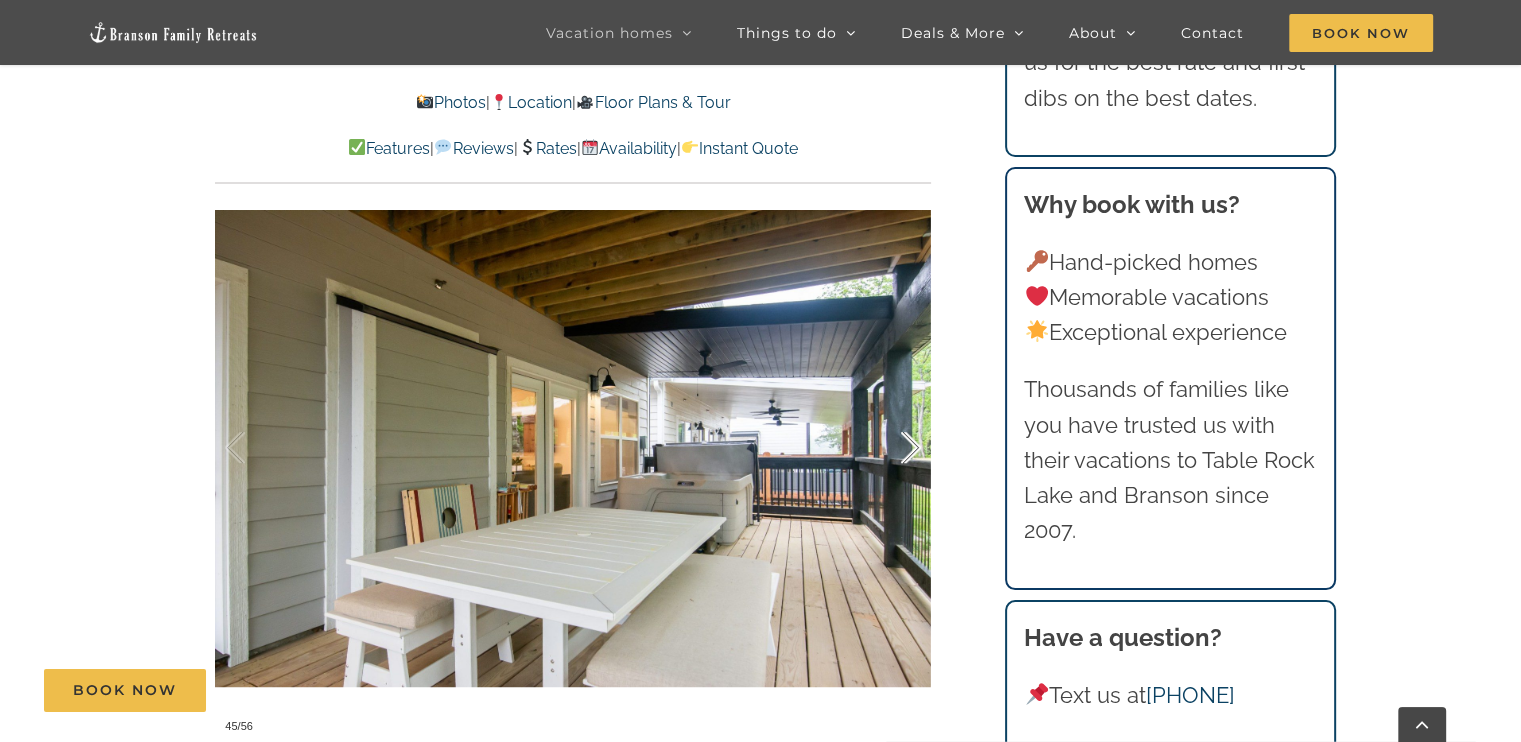 click at bounding box center [890, 448] 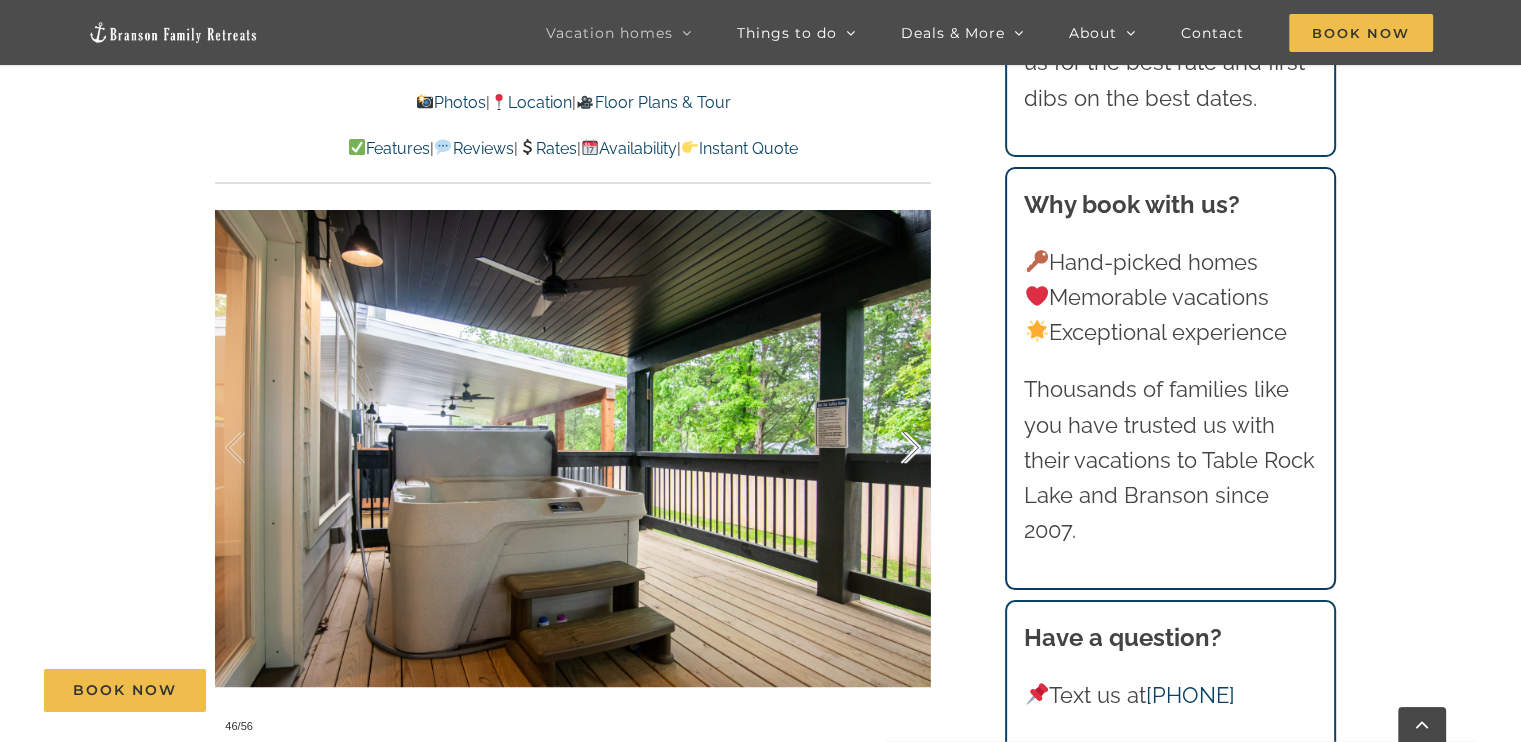 click at bounding box center (890, 448) 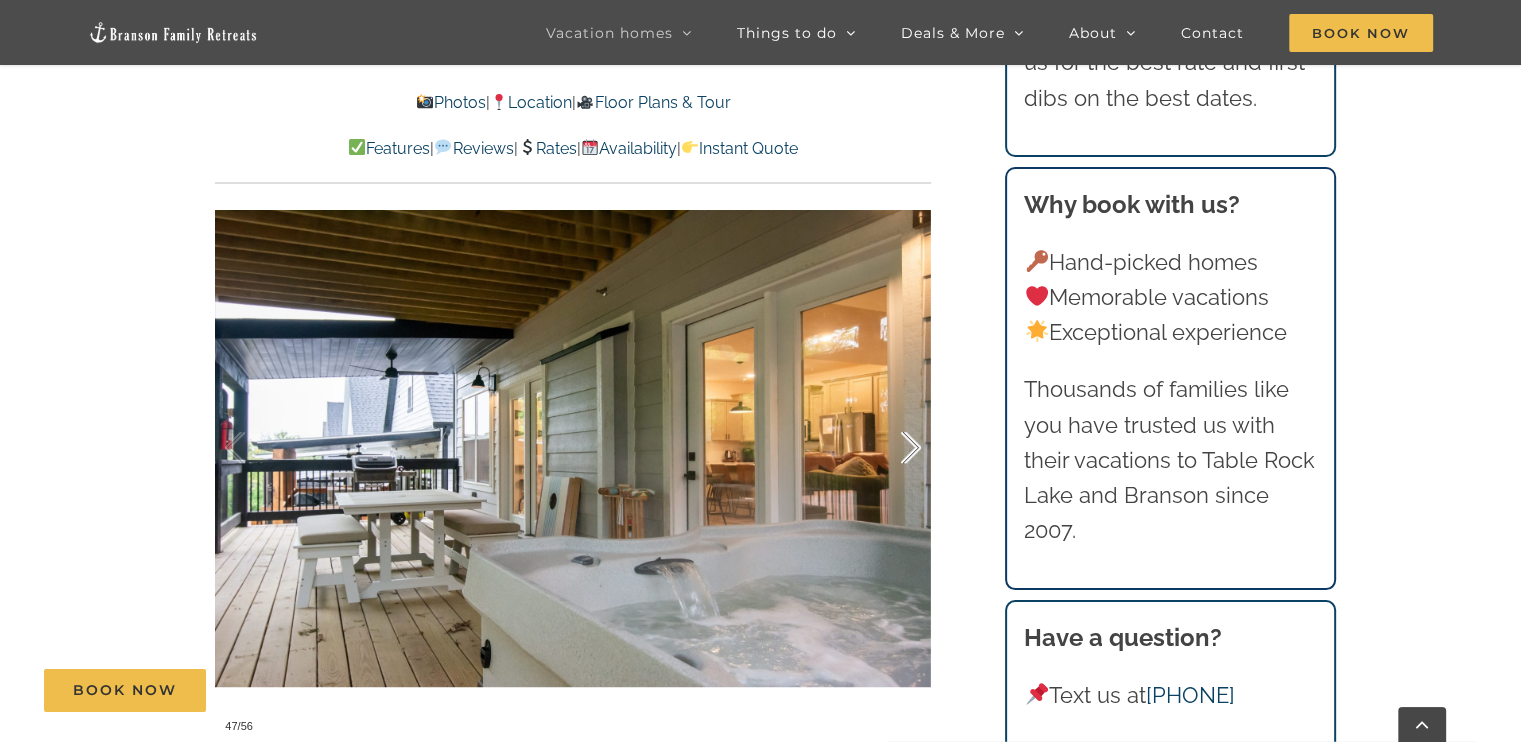 click at bounding box center (890, 448) 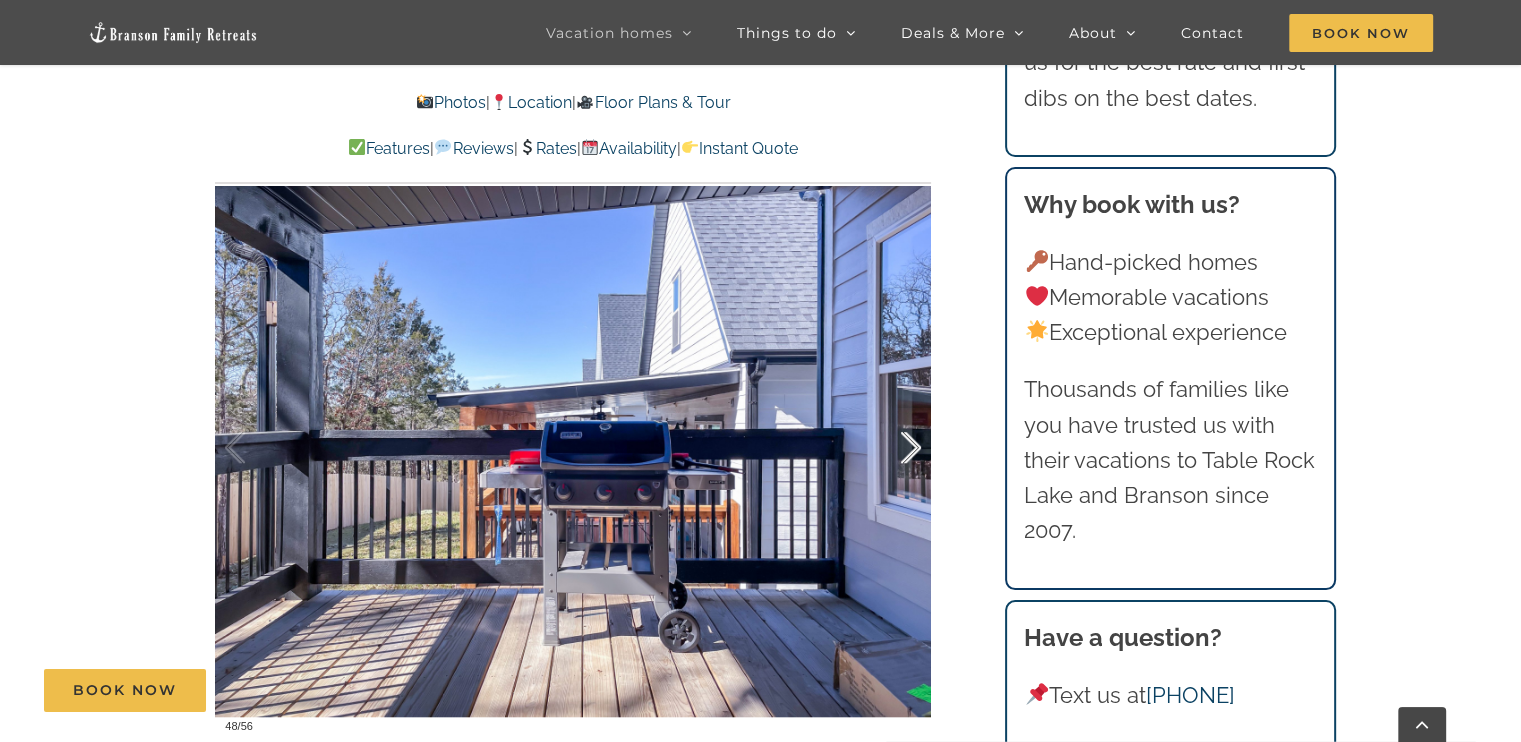 click at bounding box center (890, 448) 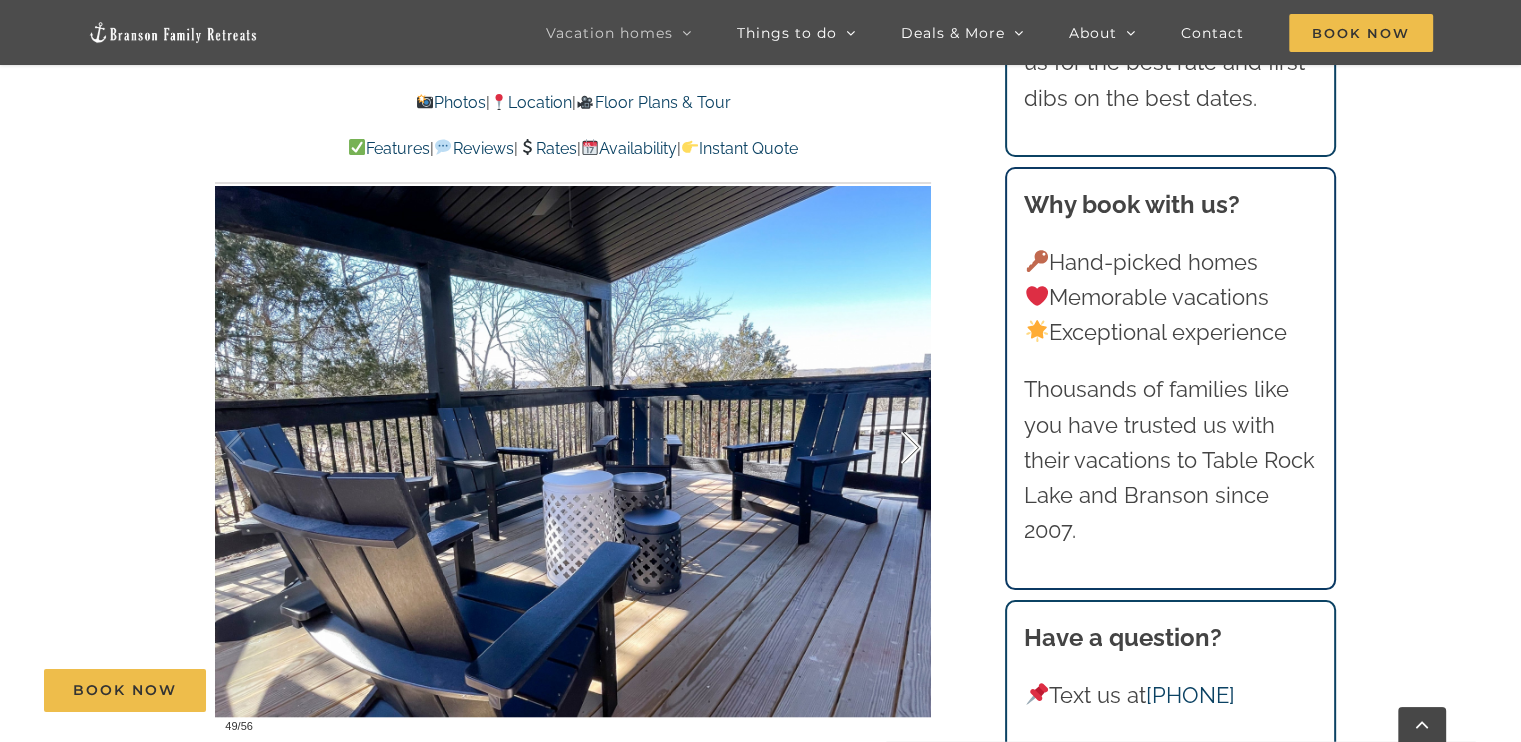 click at bounding box center [890, 448] 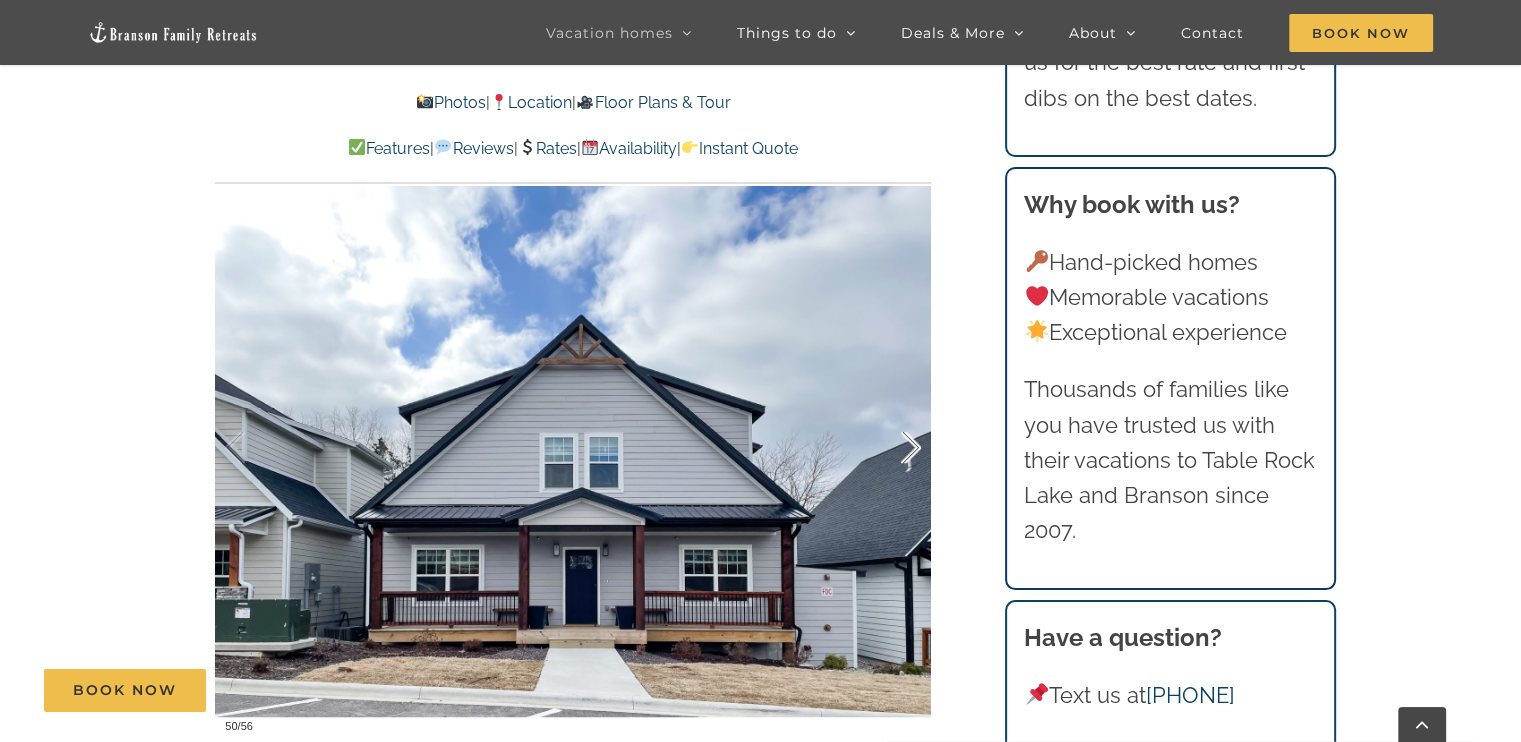 click at bounding box center (890, 448) 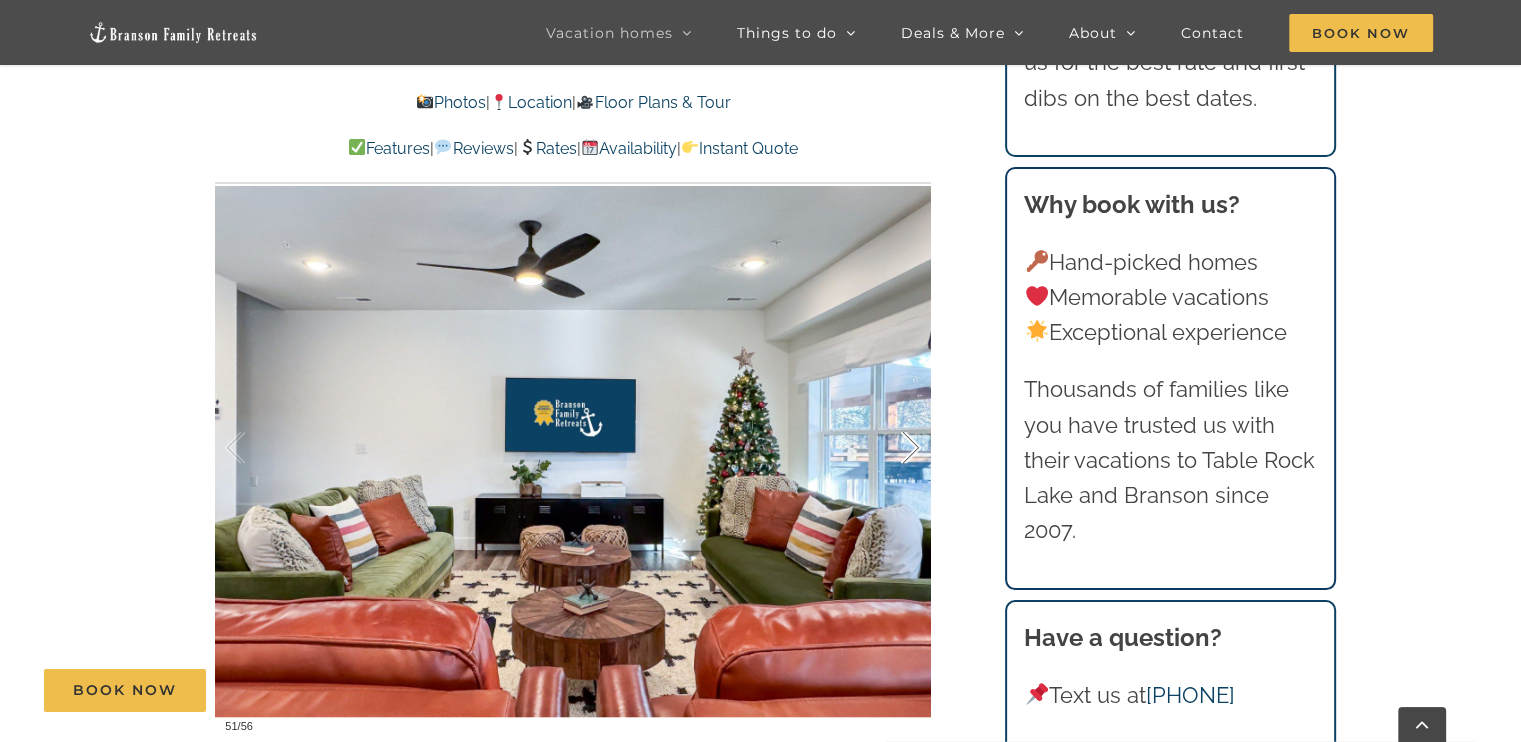 click at bounding box center (890, 448) 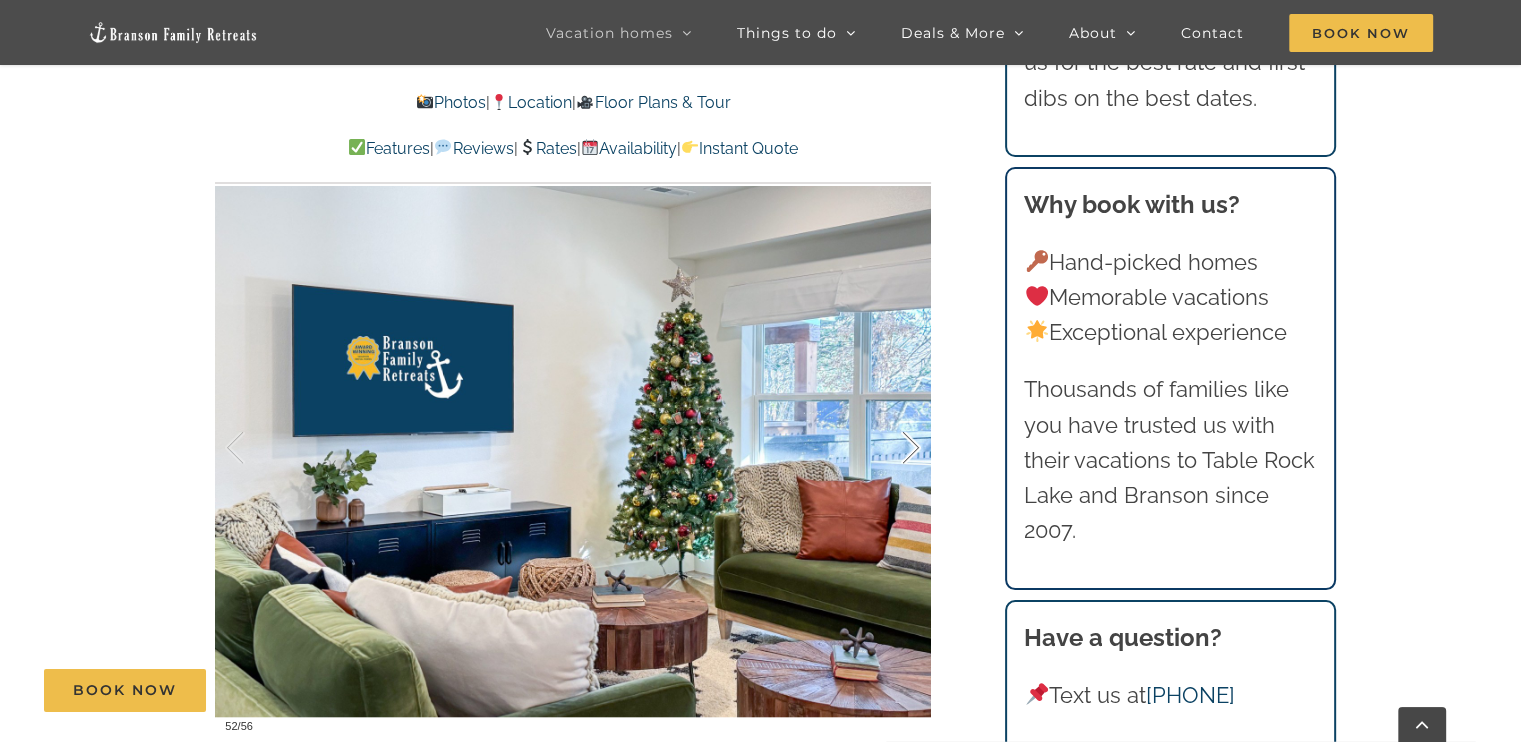 click at bounding box center [890, 448] 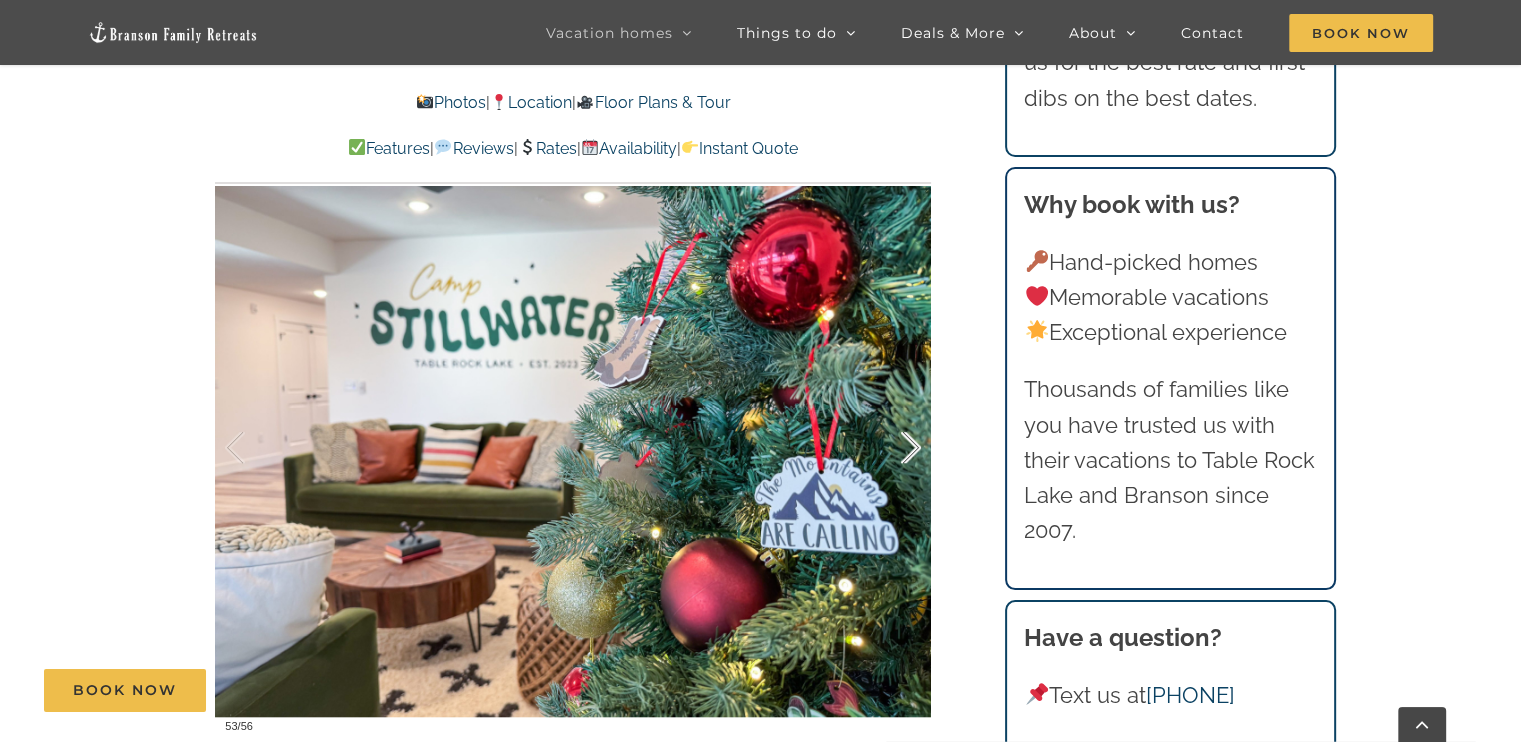click at bounding box center [890, 448] 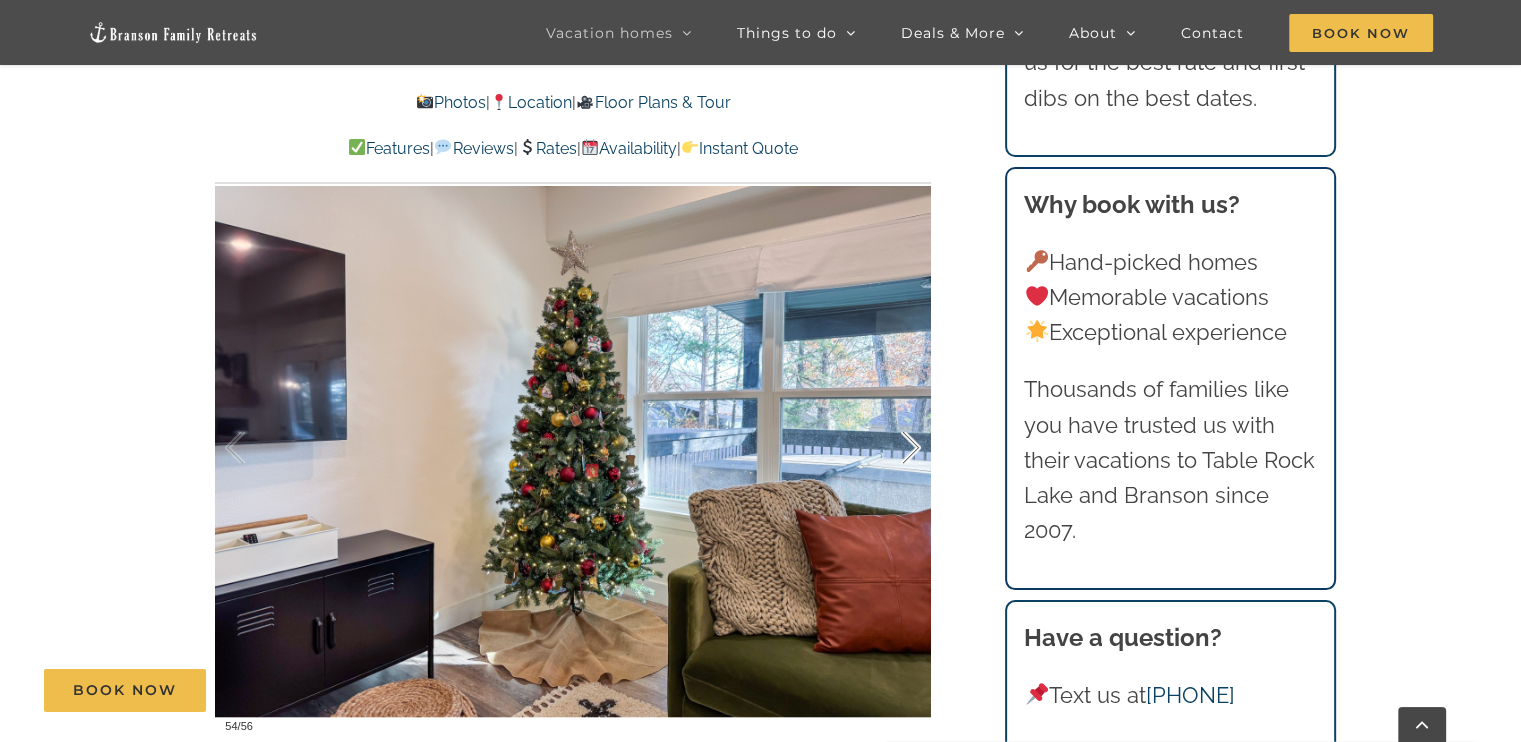 click at bounding box center [890, 448] 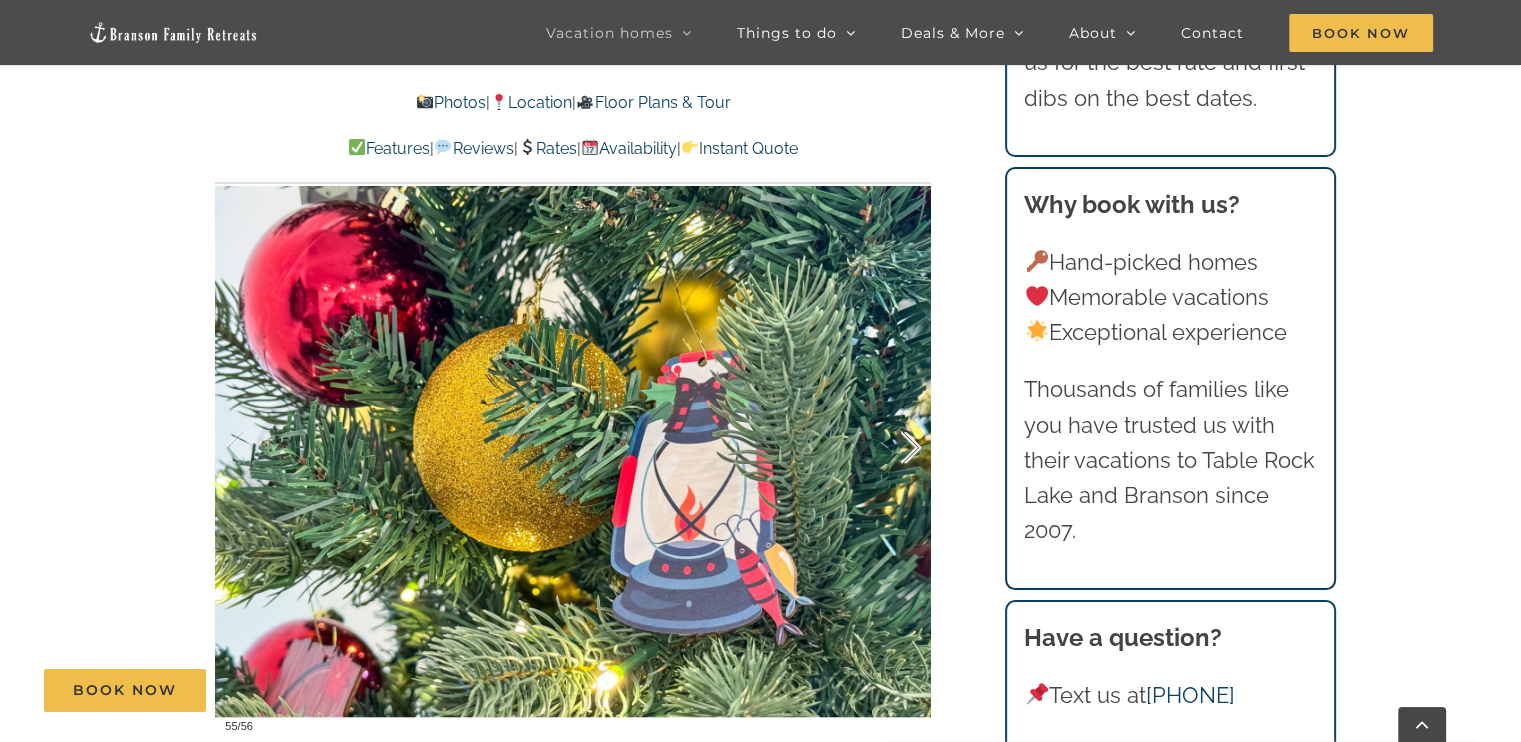 click at bounding box center (890, 448) 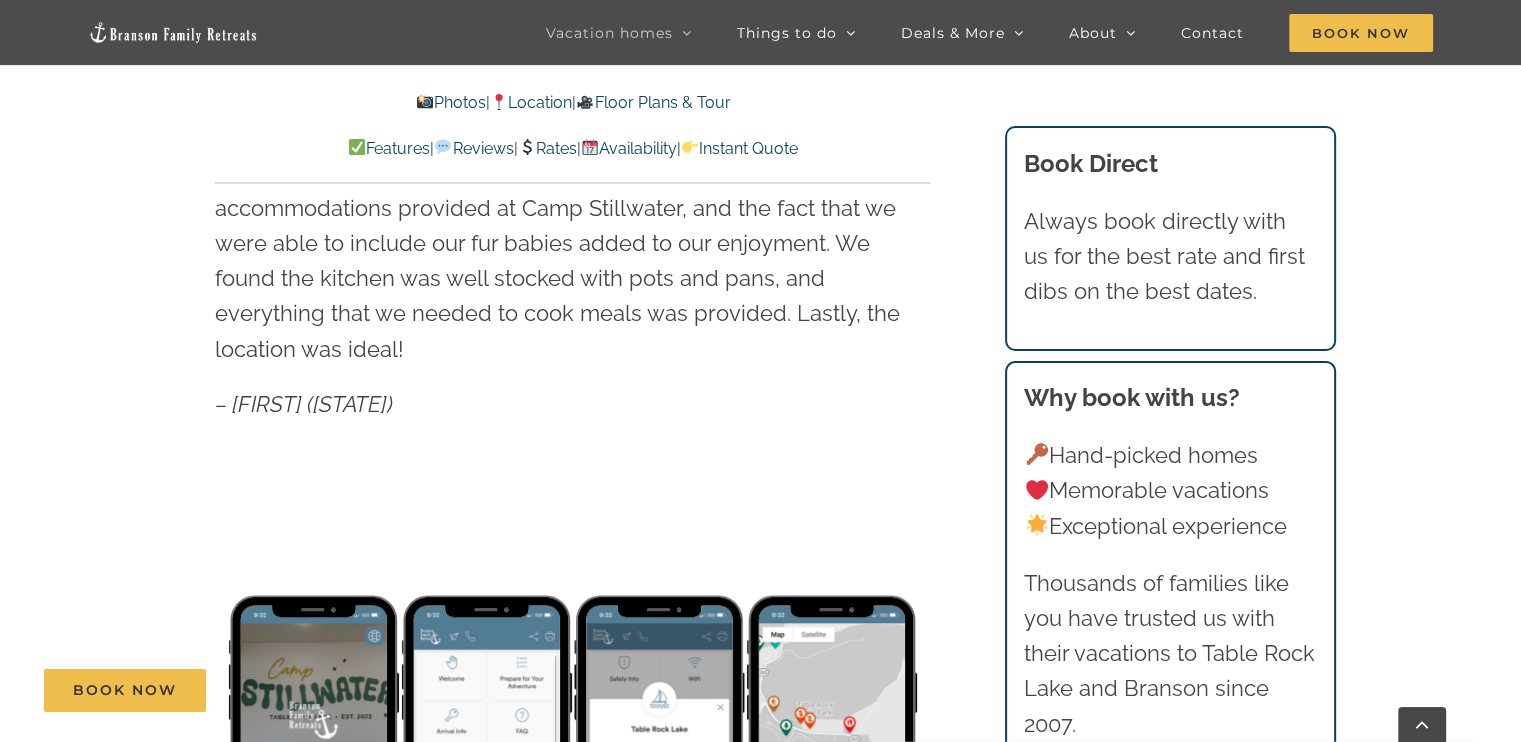 scroll, scrollTop: 900, scrollLeft: 0, axis: vertical 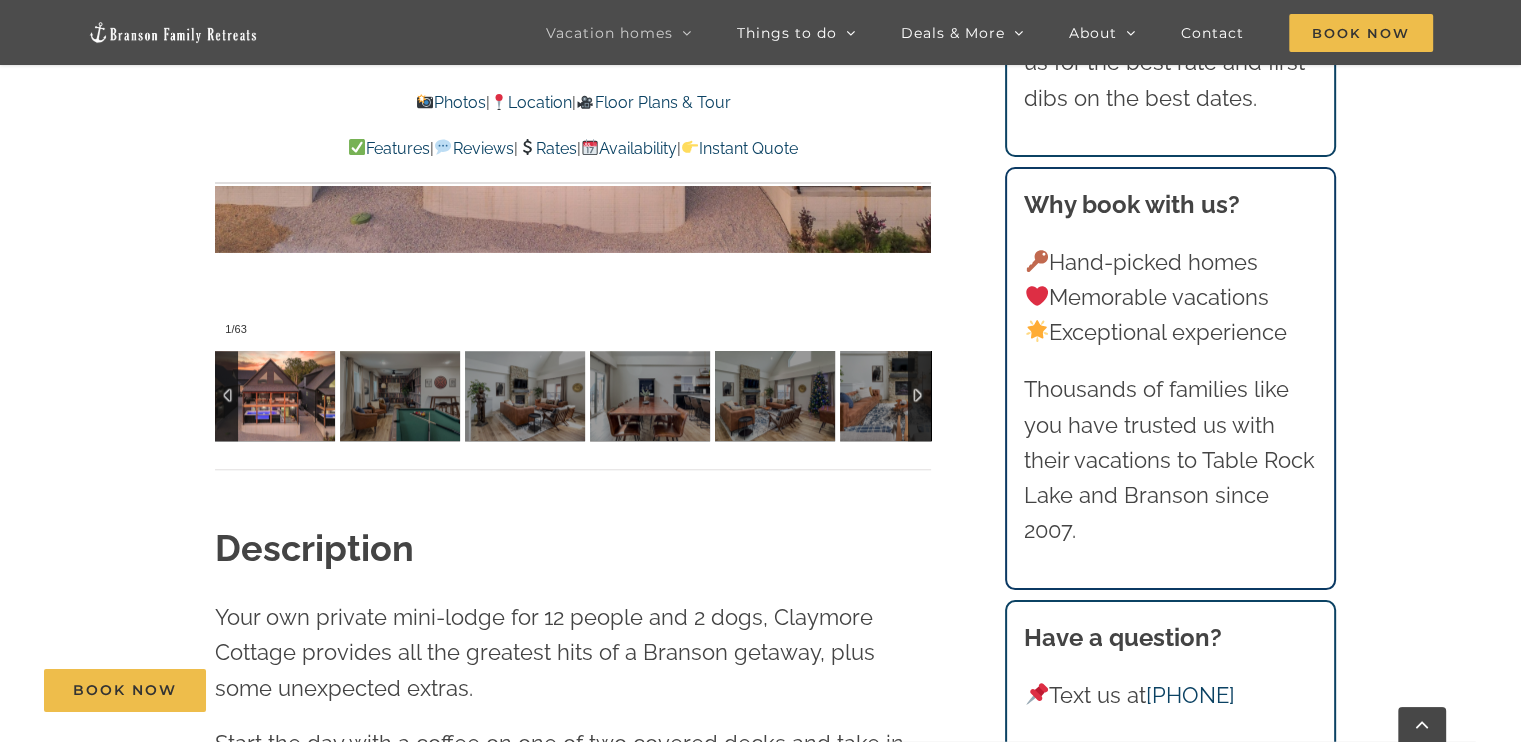 click at bounding box center [275, 396] 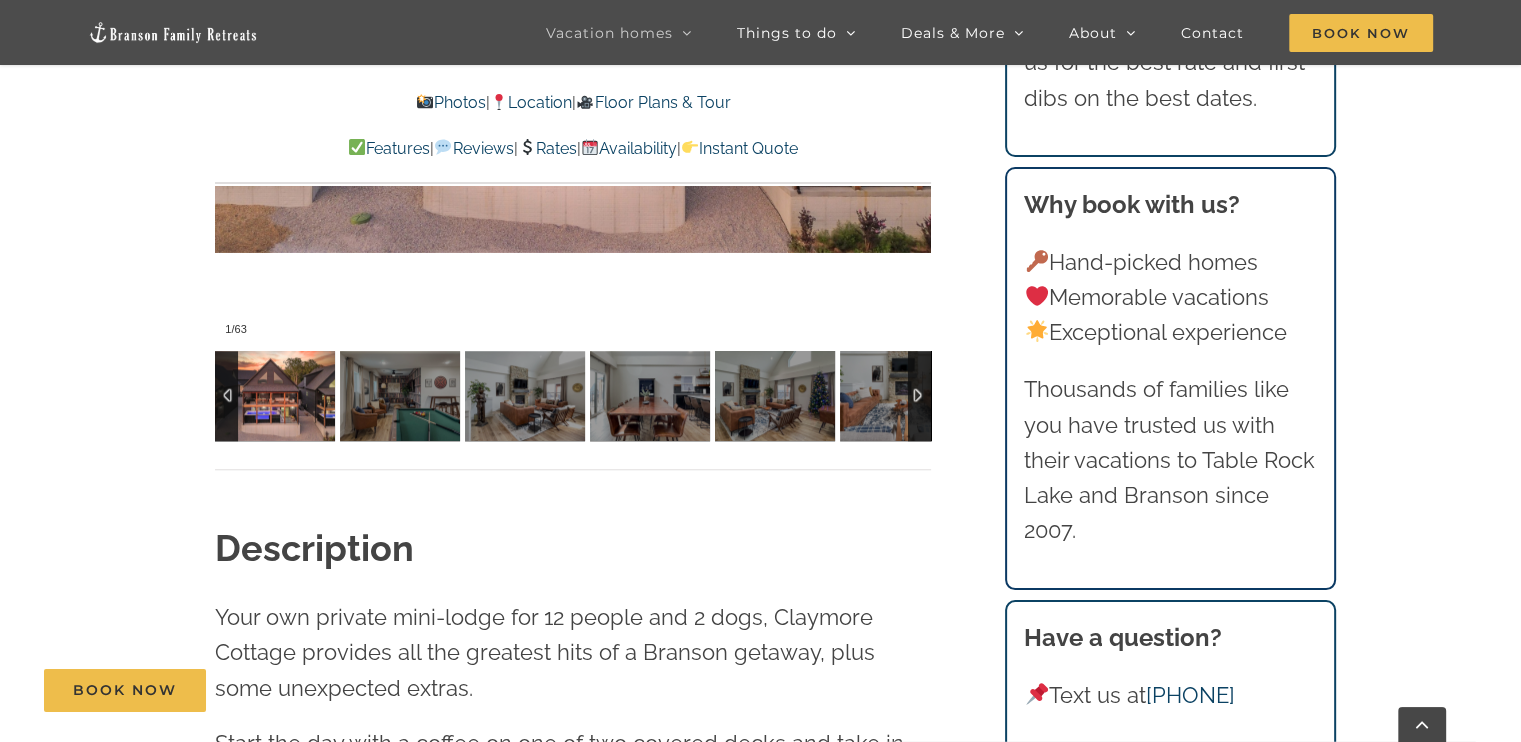 click at bounding box center (275, 396) 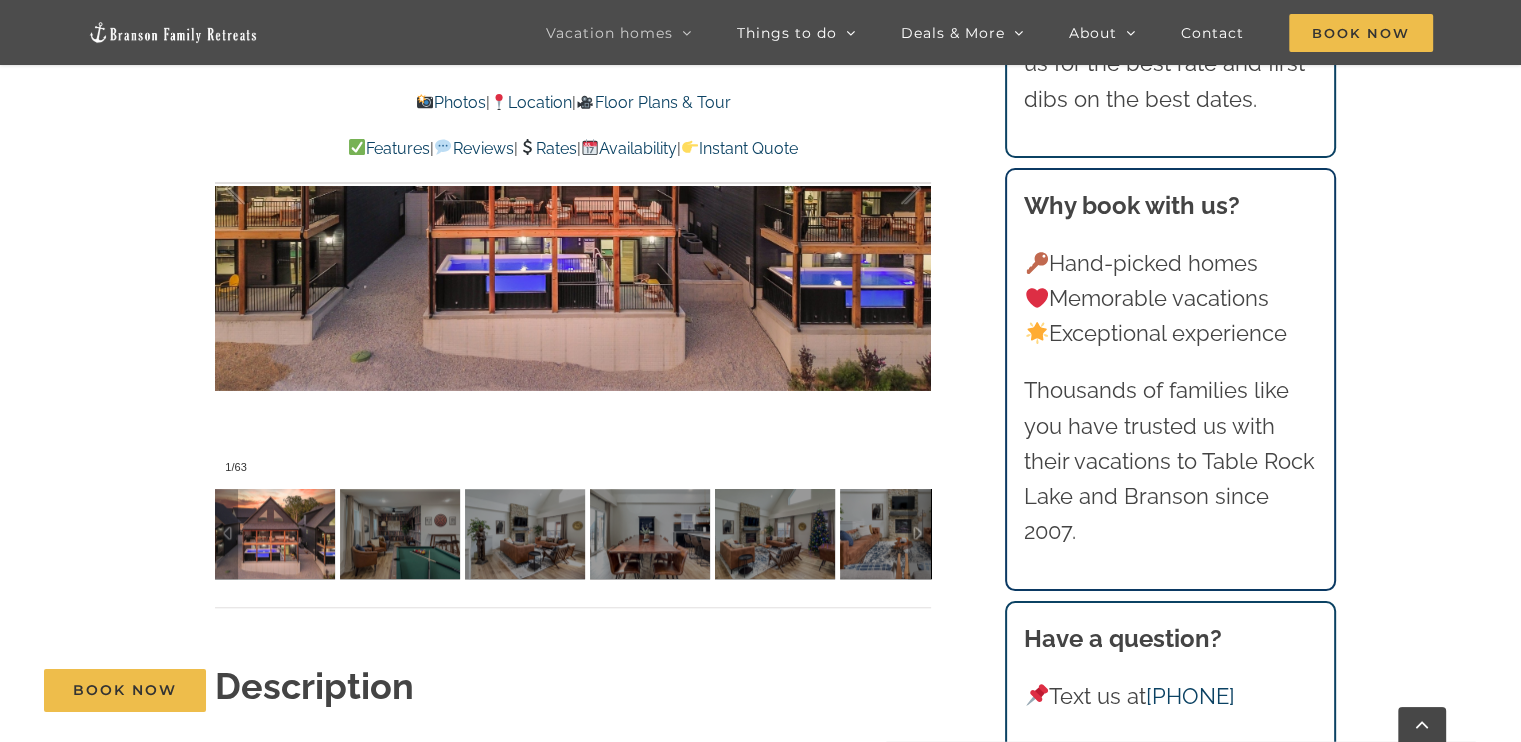scroll, scrollTop: 1400, scrollLeft: 0, axis: vertical 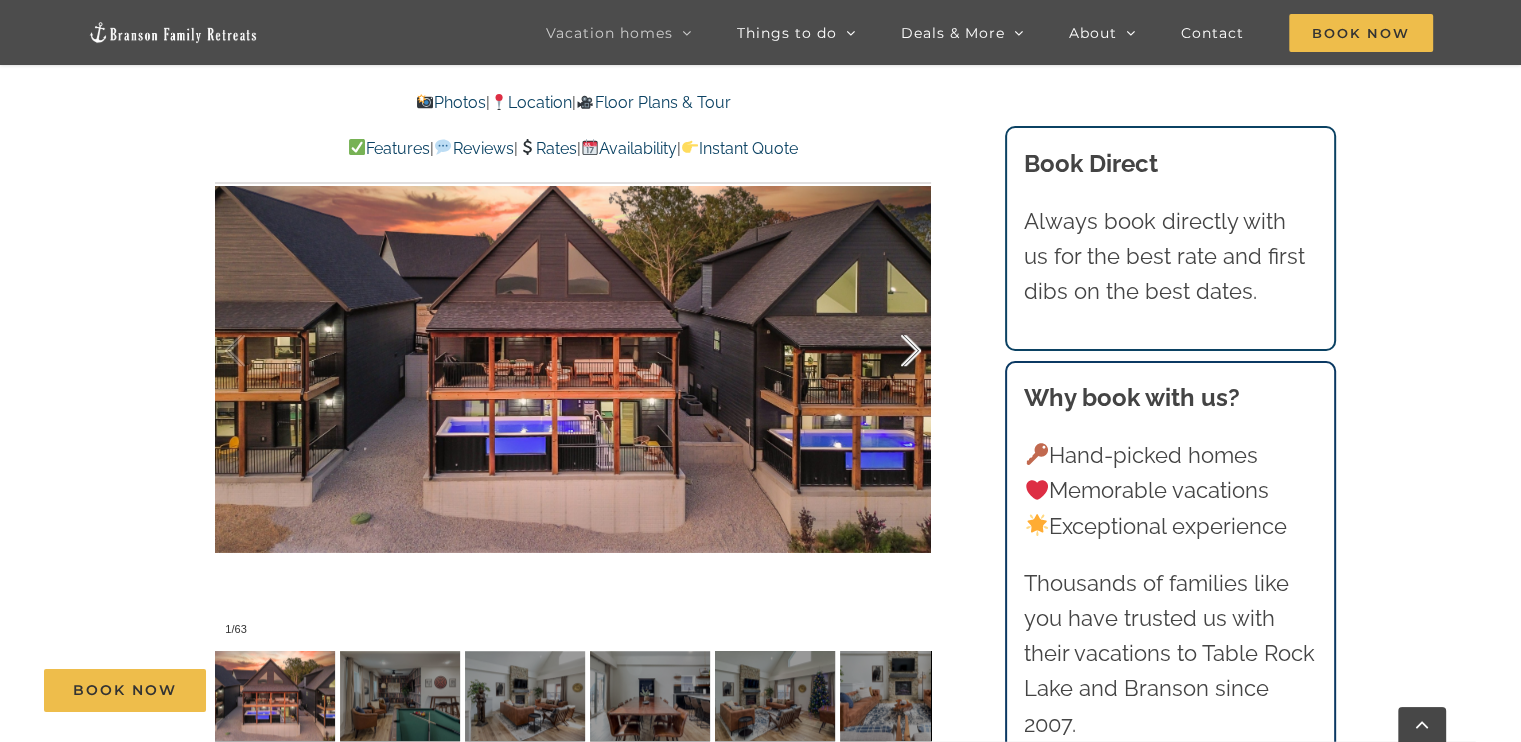 click at bounding box center [890, 351] 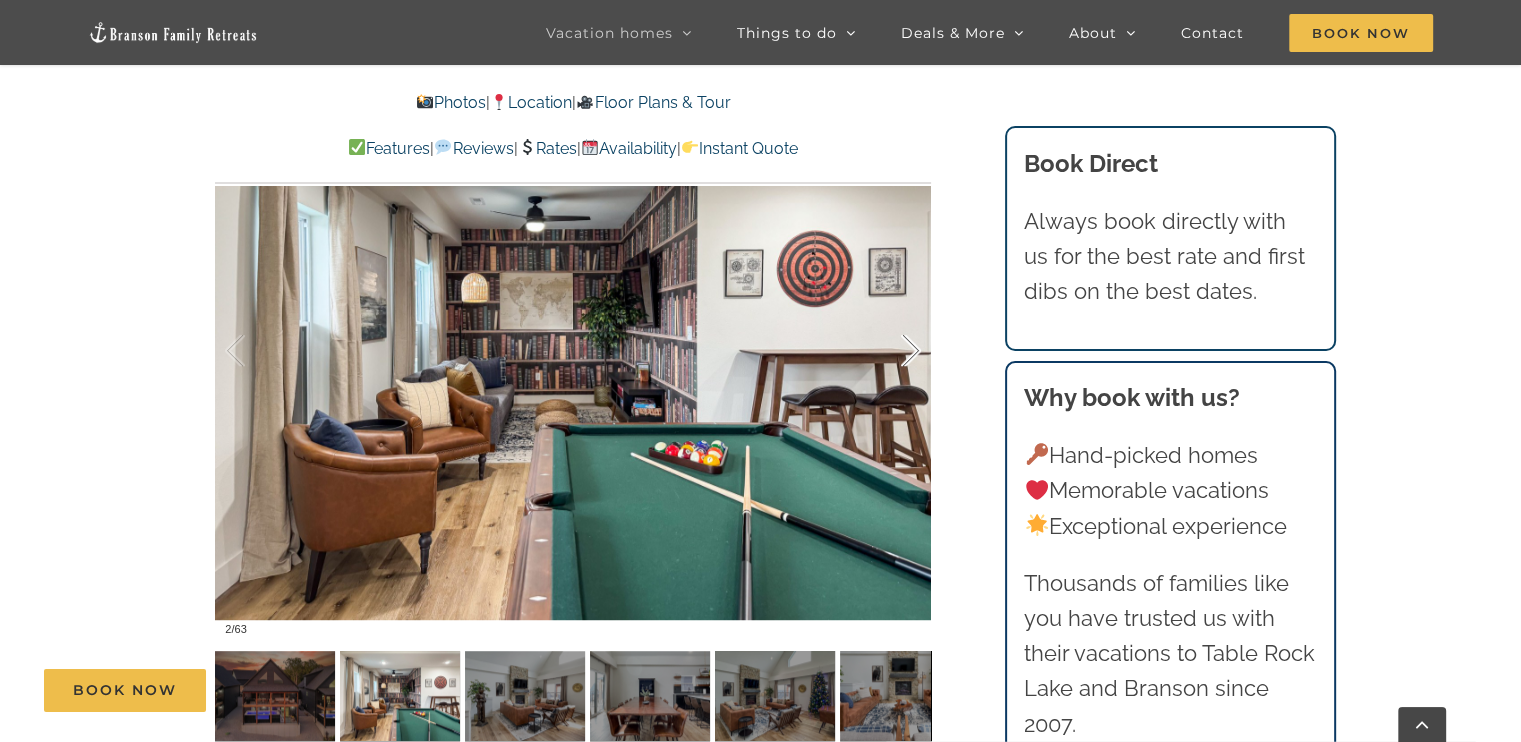 click at bounding box center (890, 351) 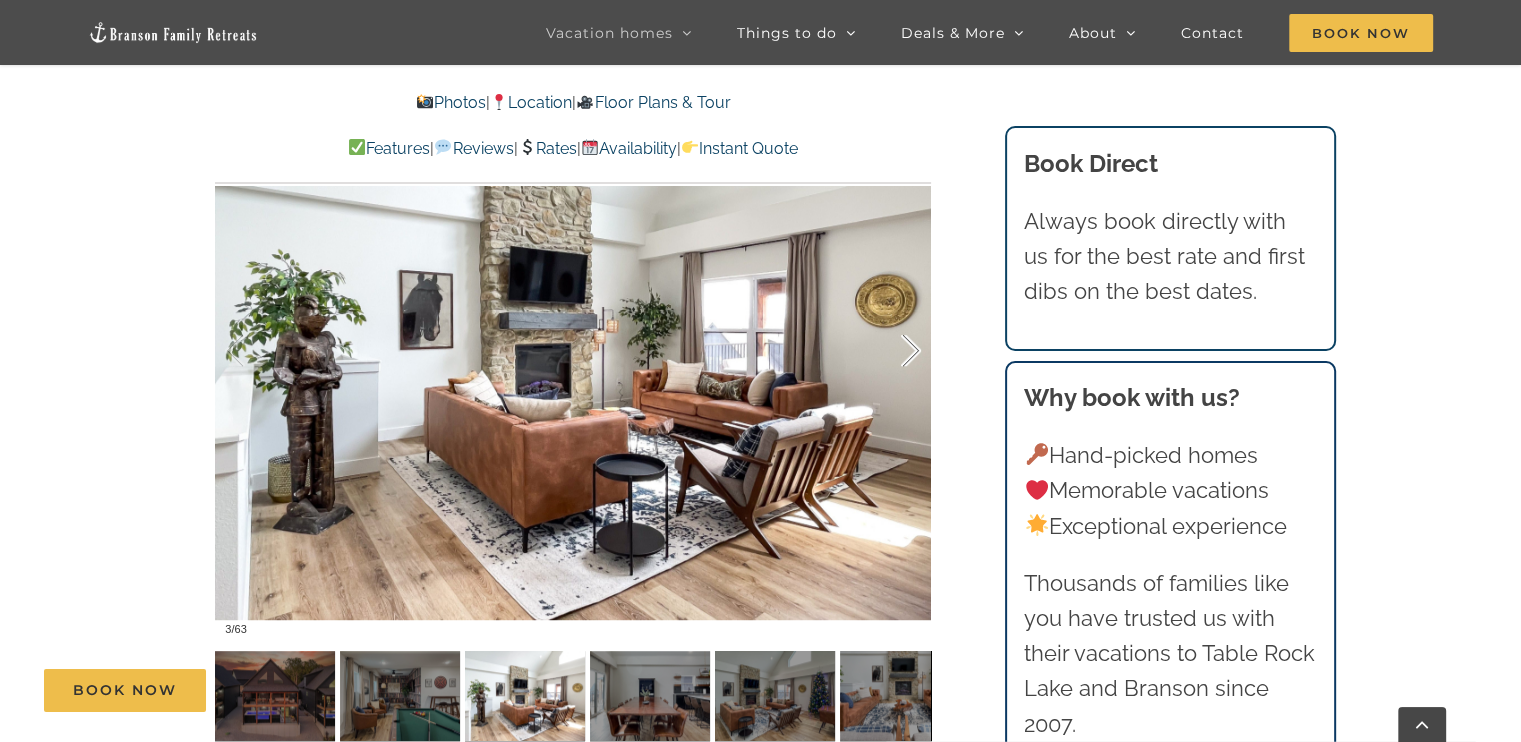 click at bounding box center (890, 351) 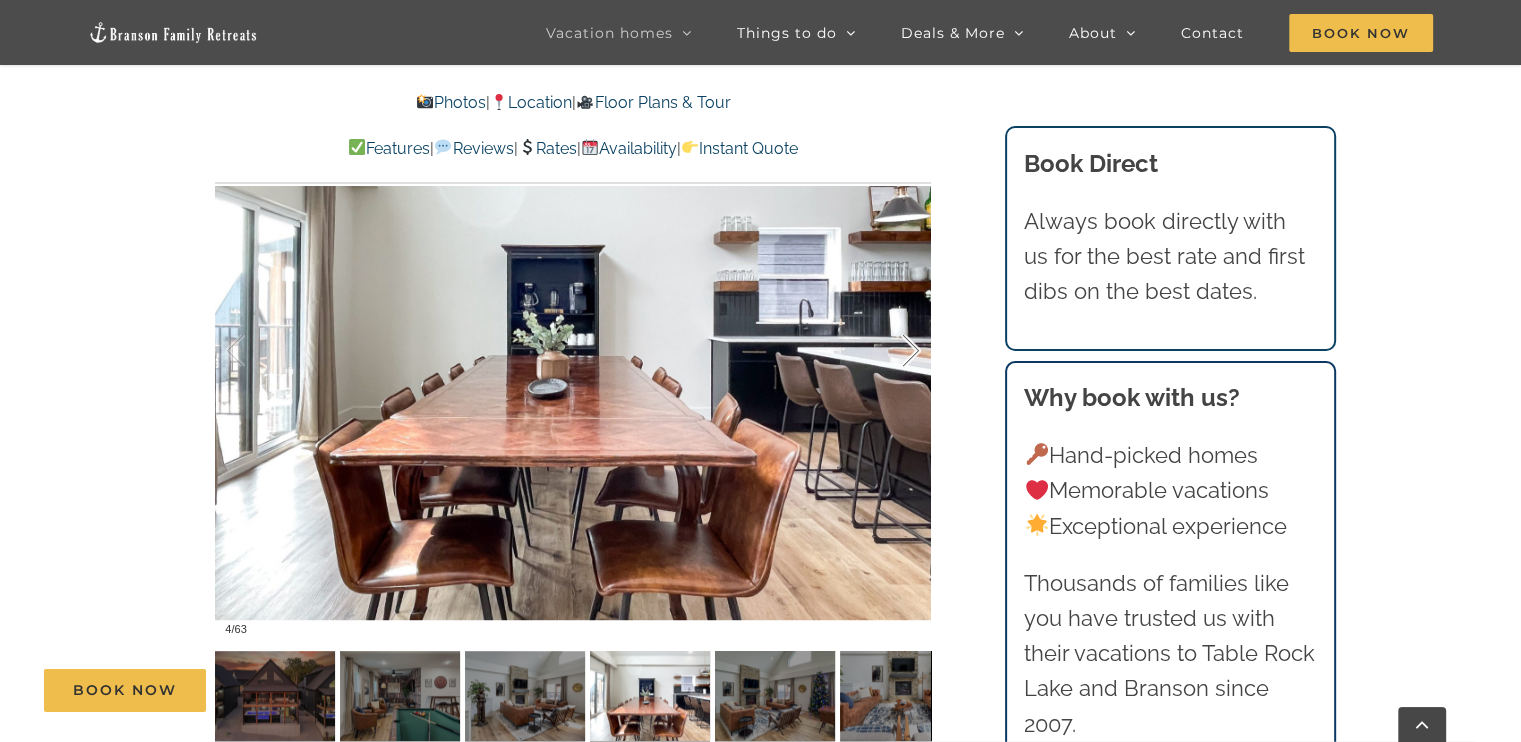 click at bounding box center (890, 351) 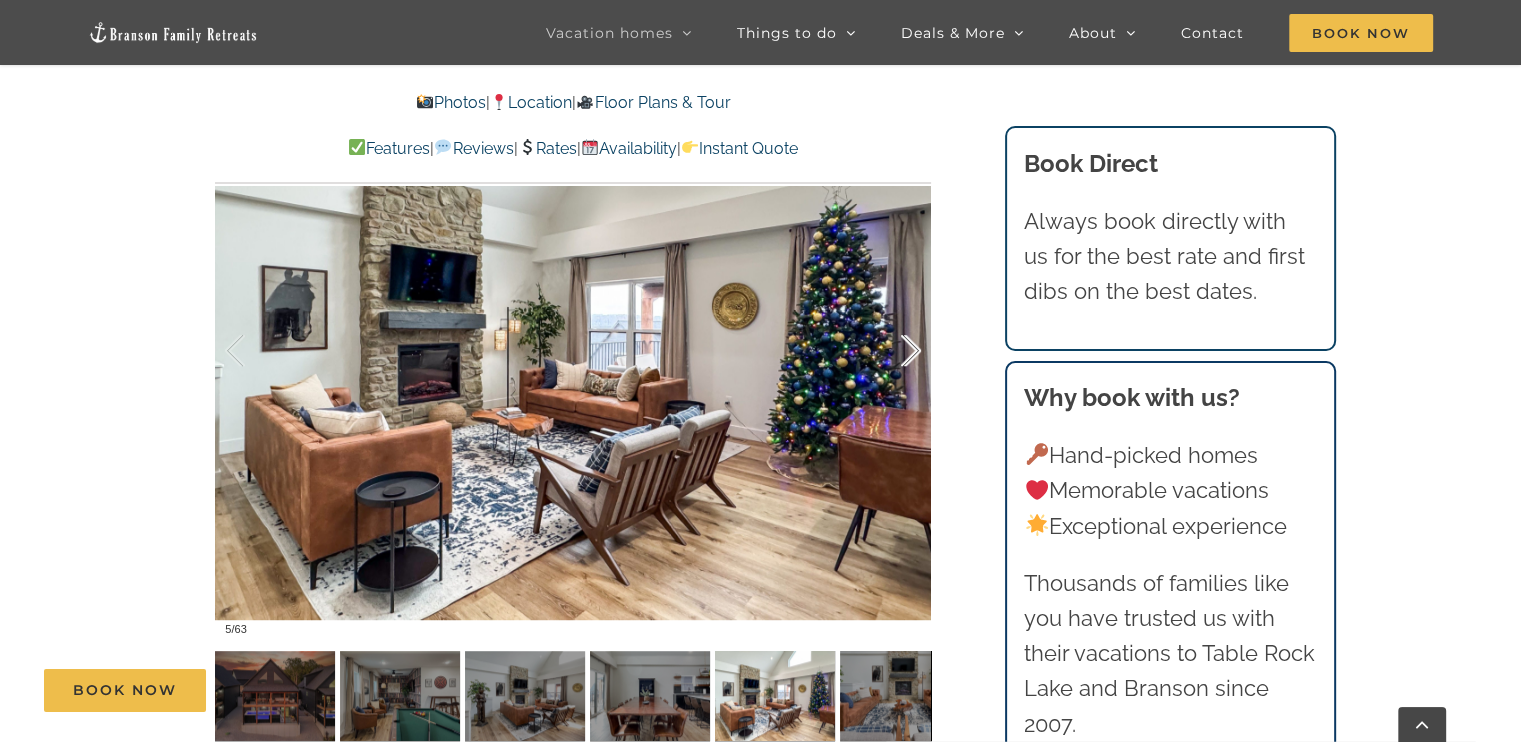 click at bounding box center [890, 351] 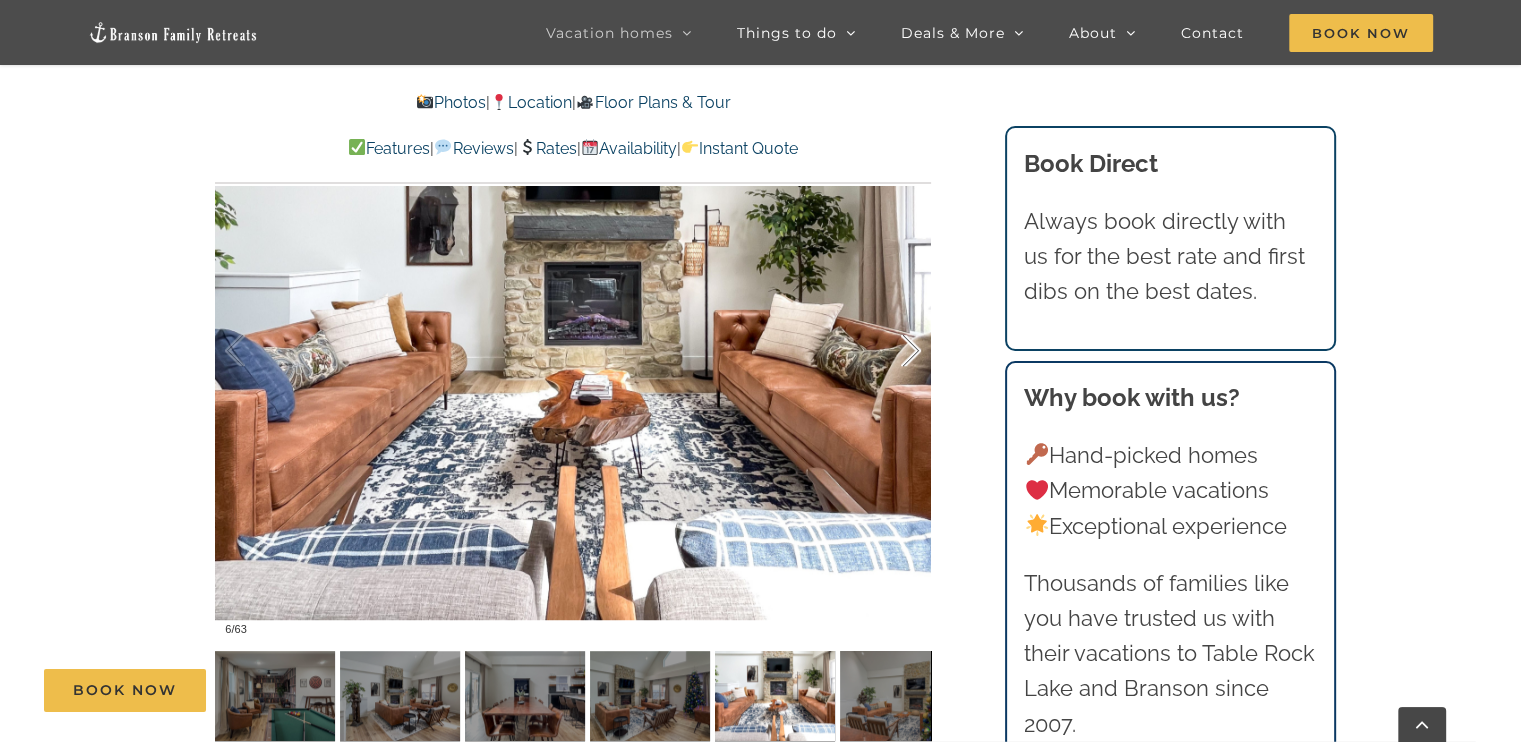 click at bounding box center (890, 351) 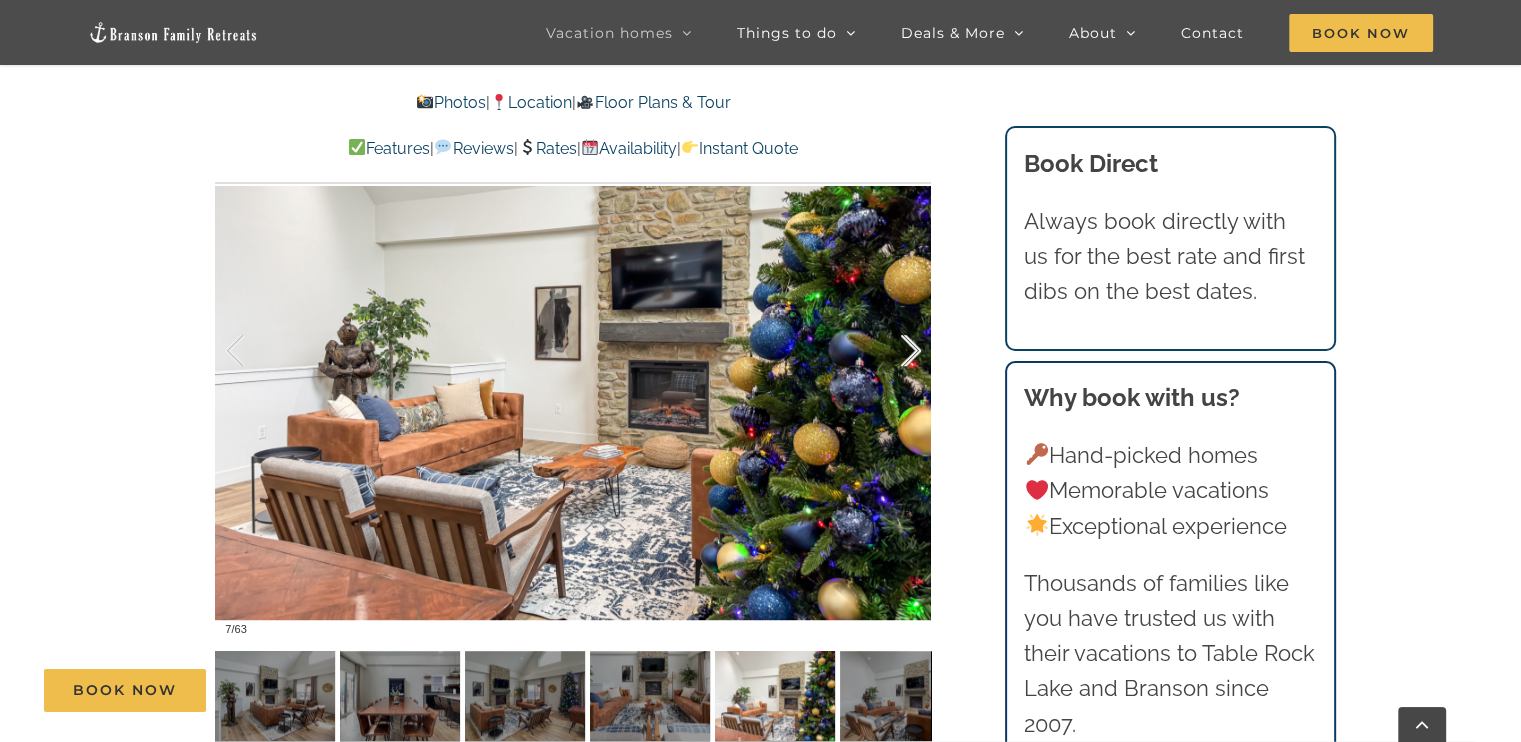 click at bounding box center [890, 351] 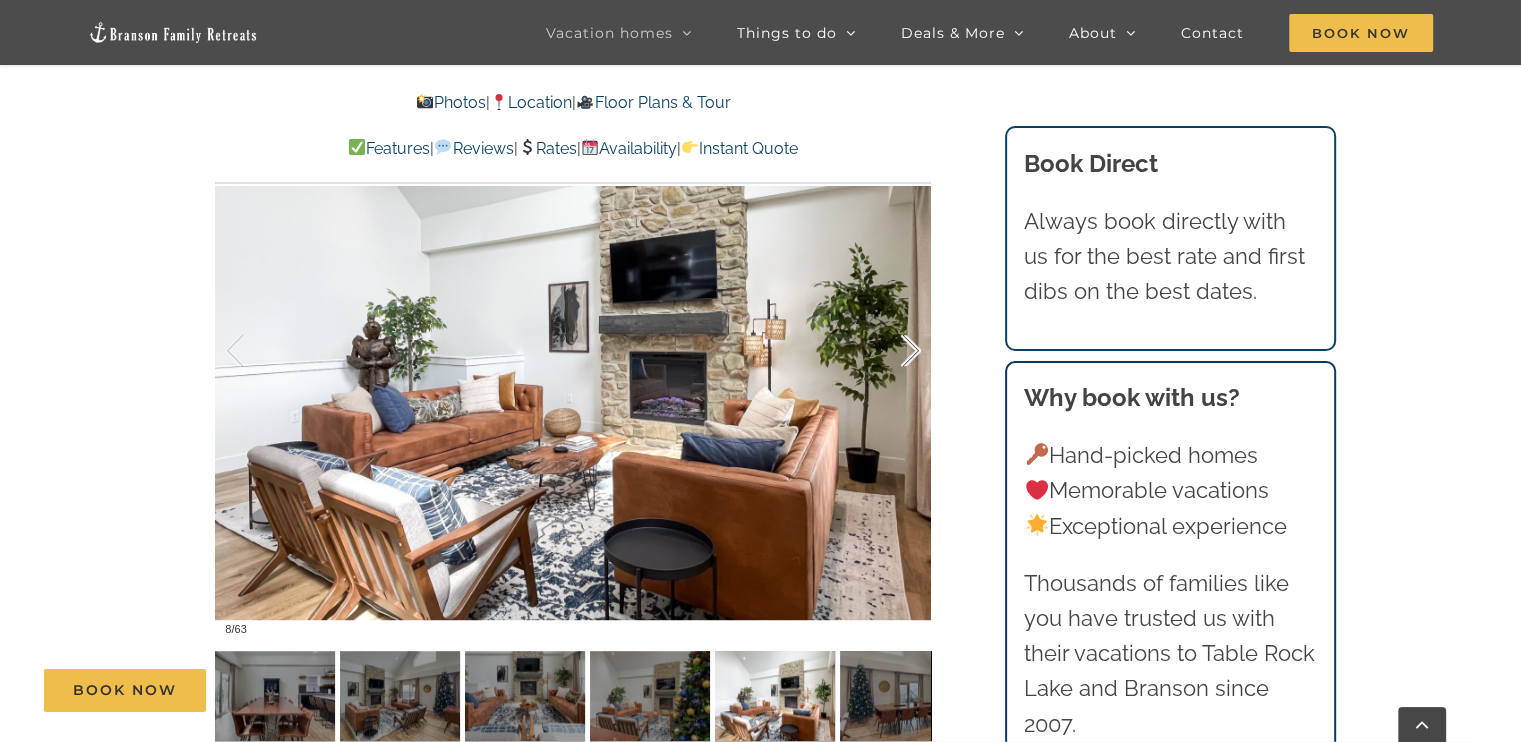 click at bounding box center [890, 351] 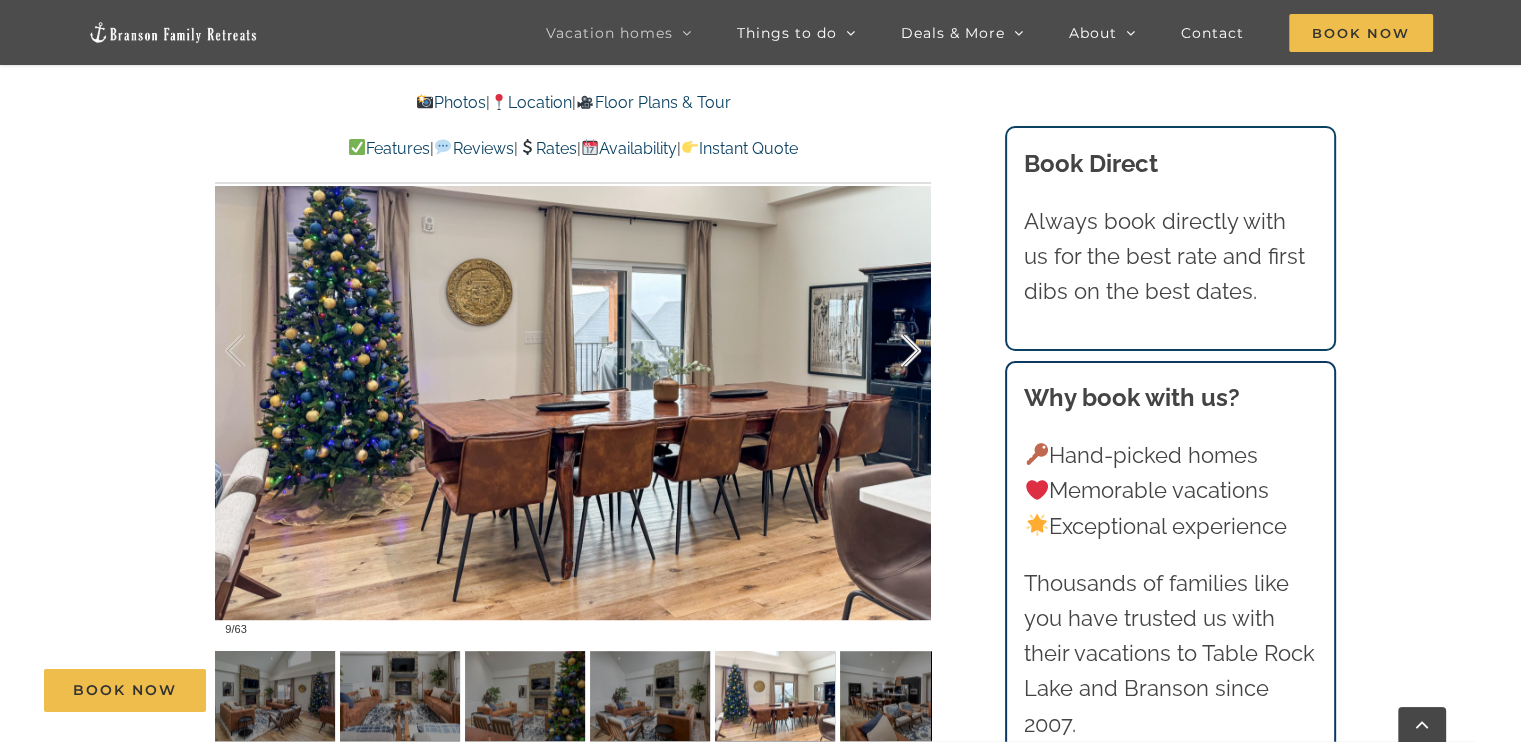 click at bounding box center [890, 351] 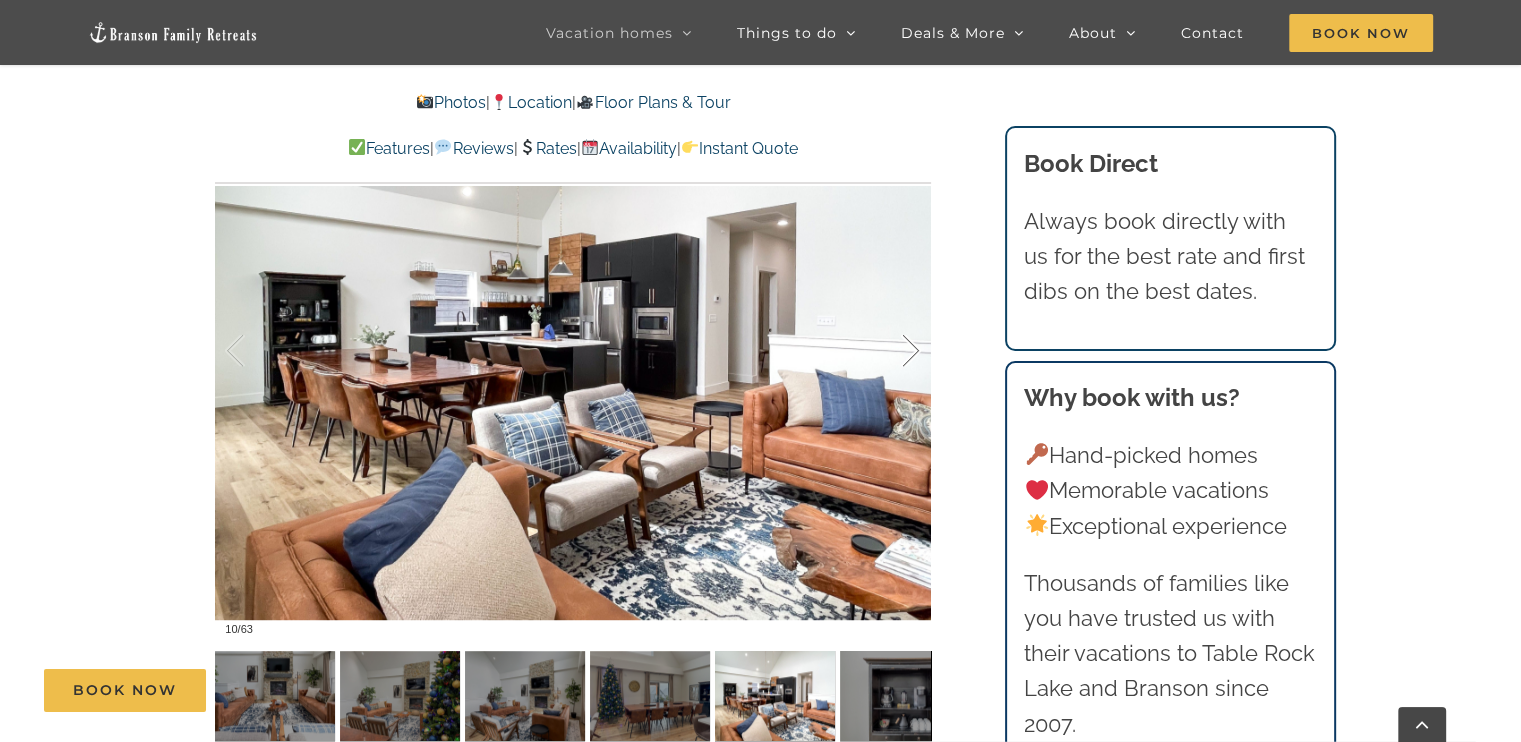 click at bounding box center [890, 351] 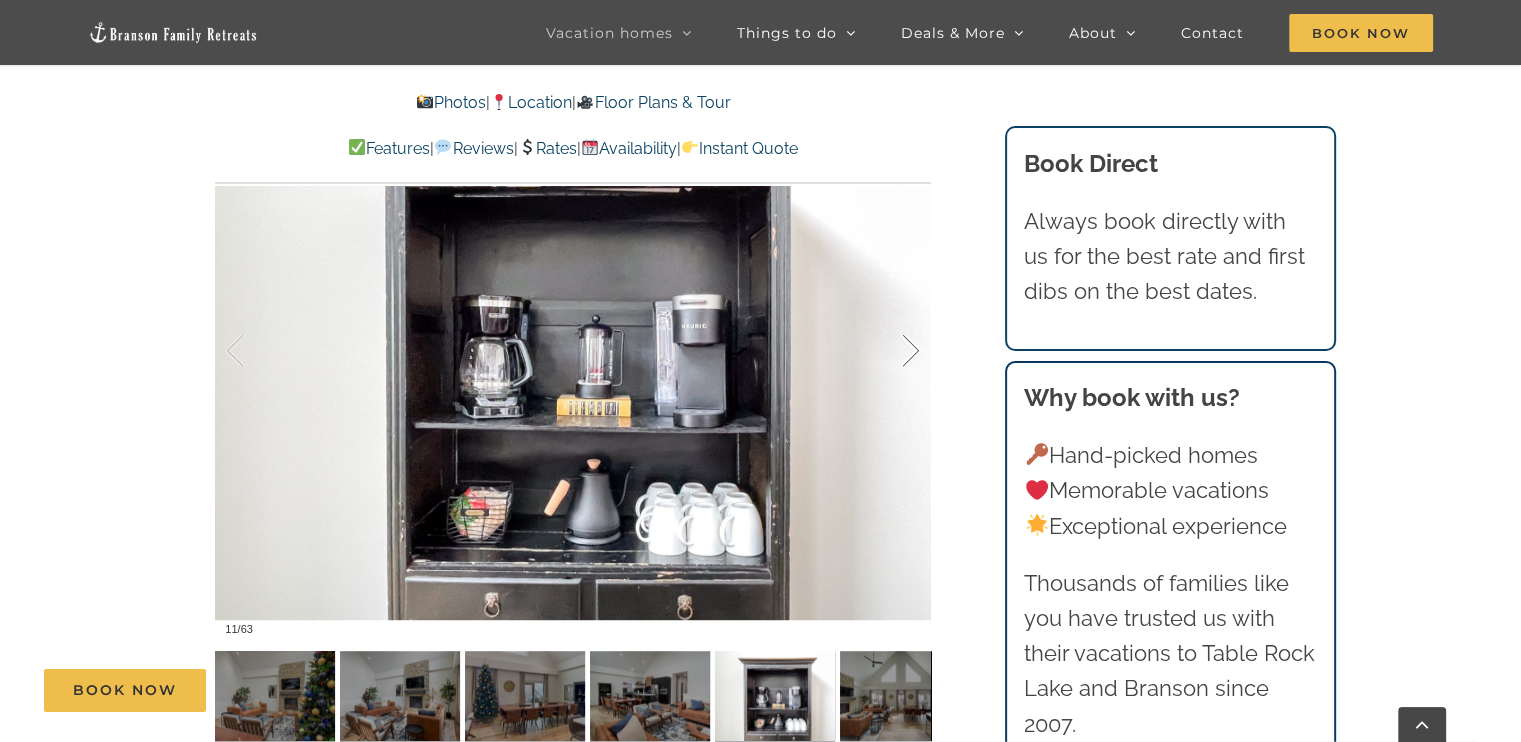 click at bounding box center (890, 351) 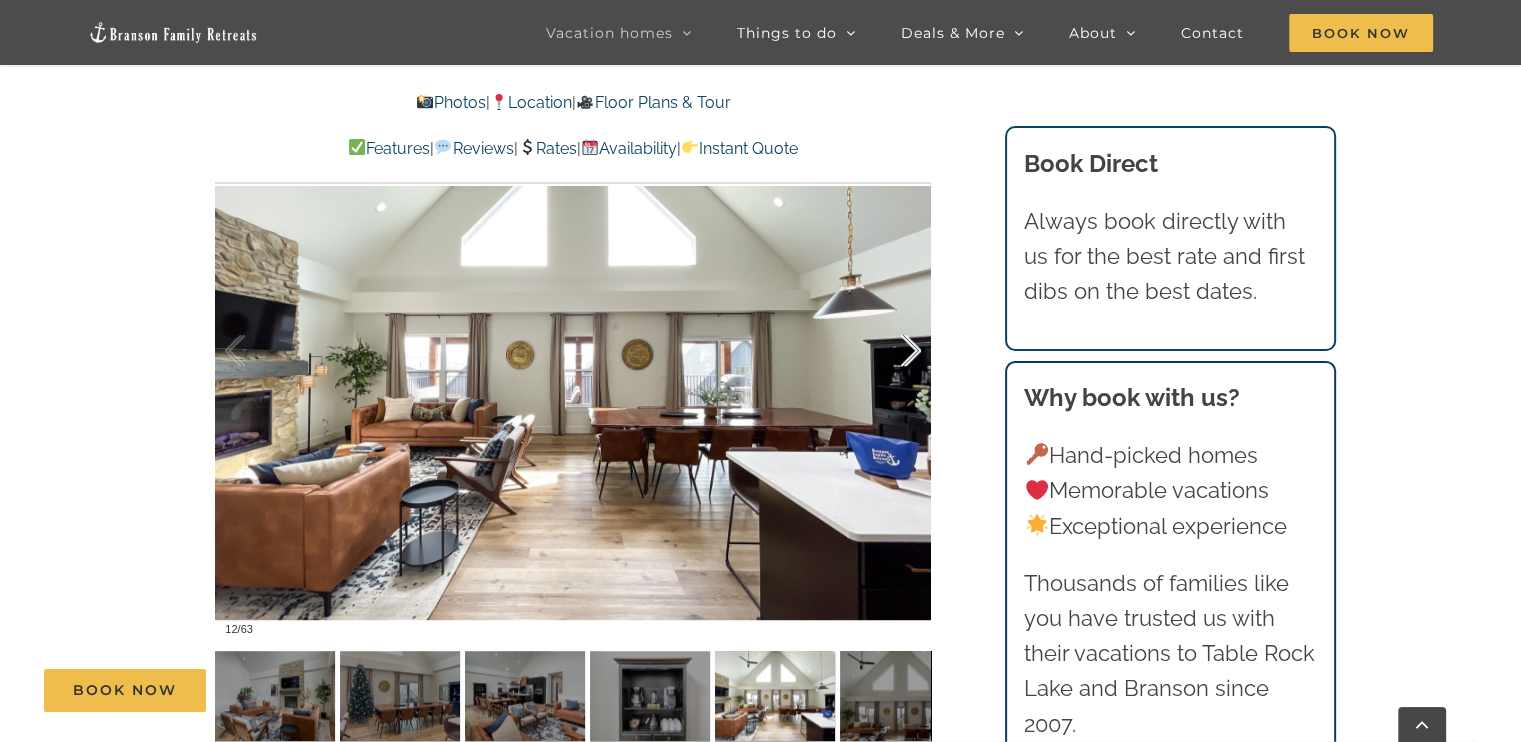 click at bounding box center (890, 351) 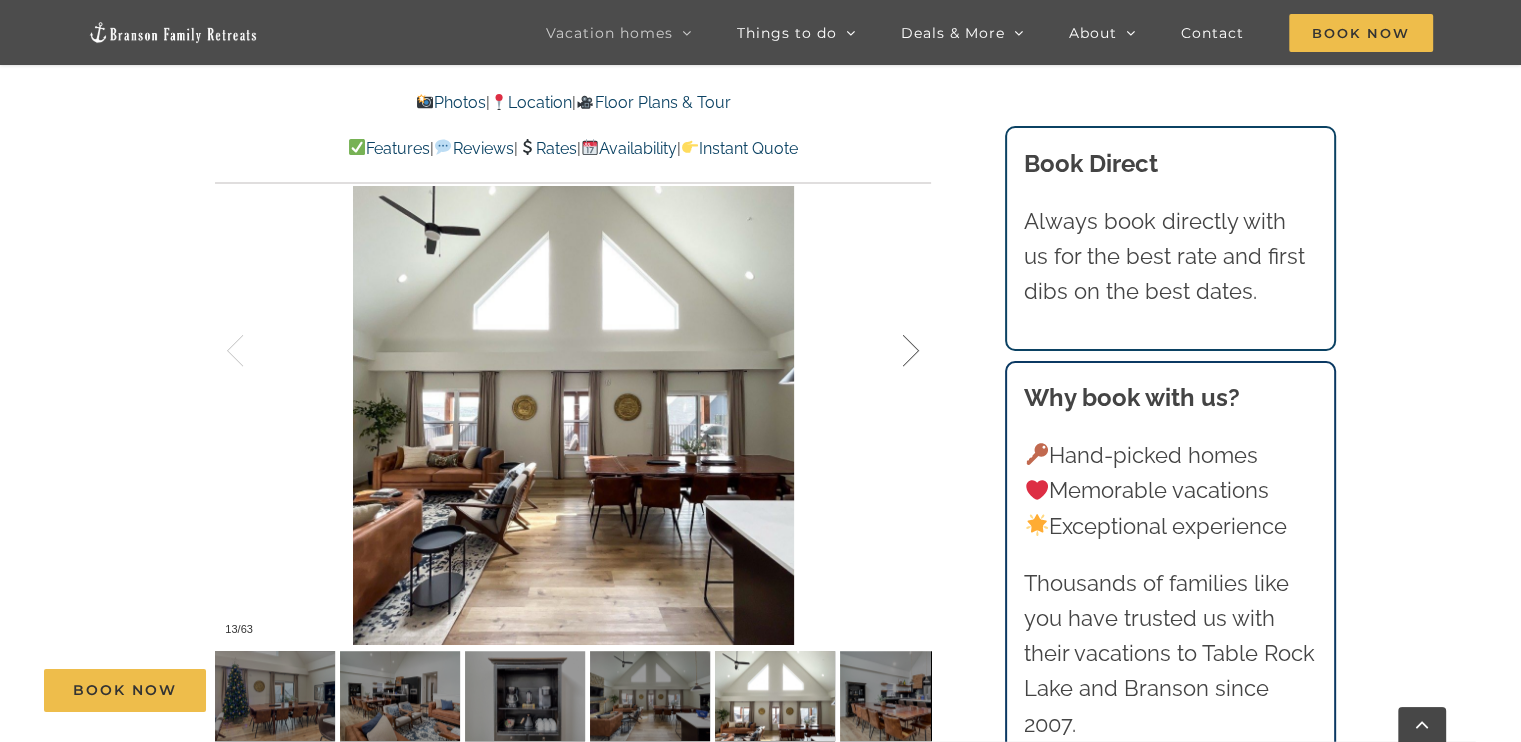 click at bounding box center [890, 351] 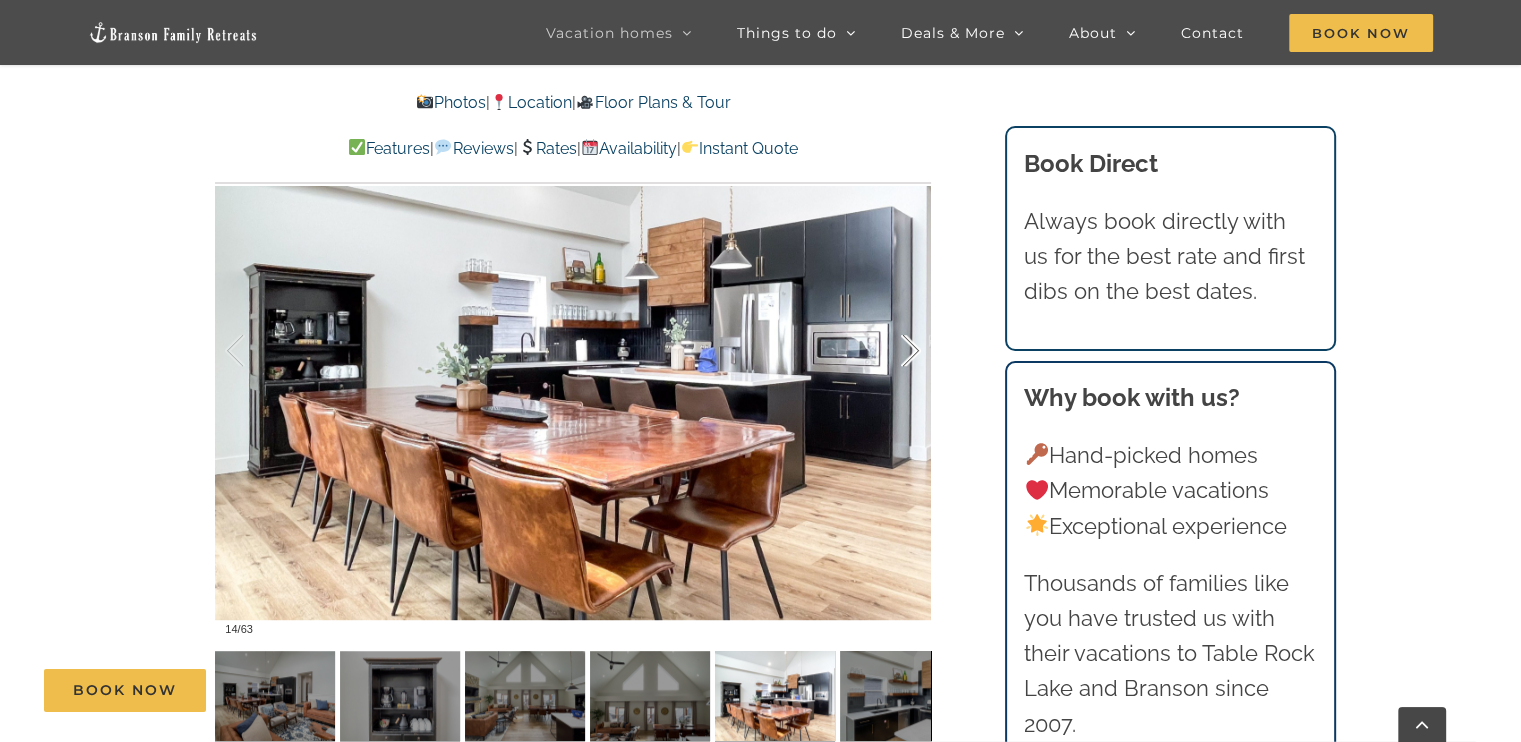 click at bounding box center (890, 351) 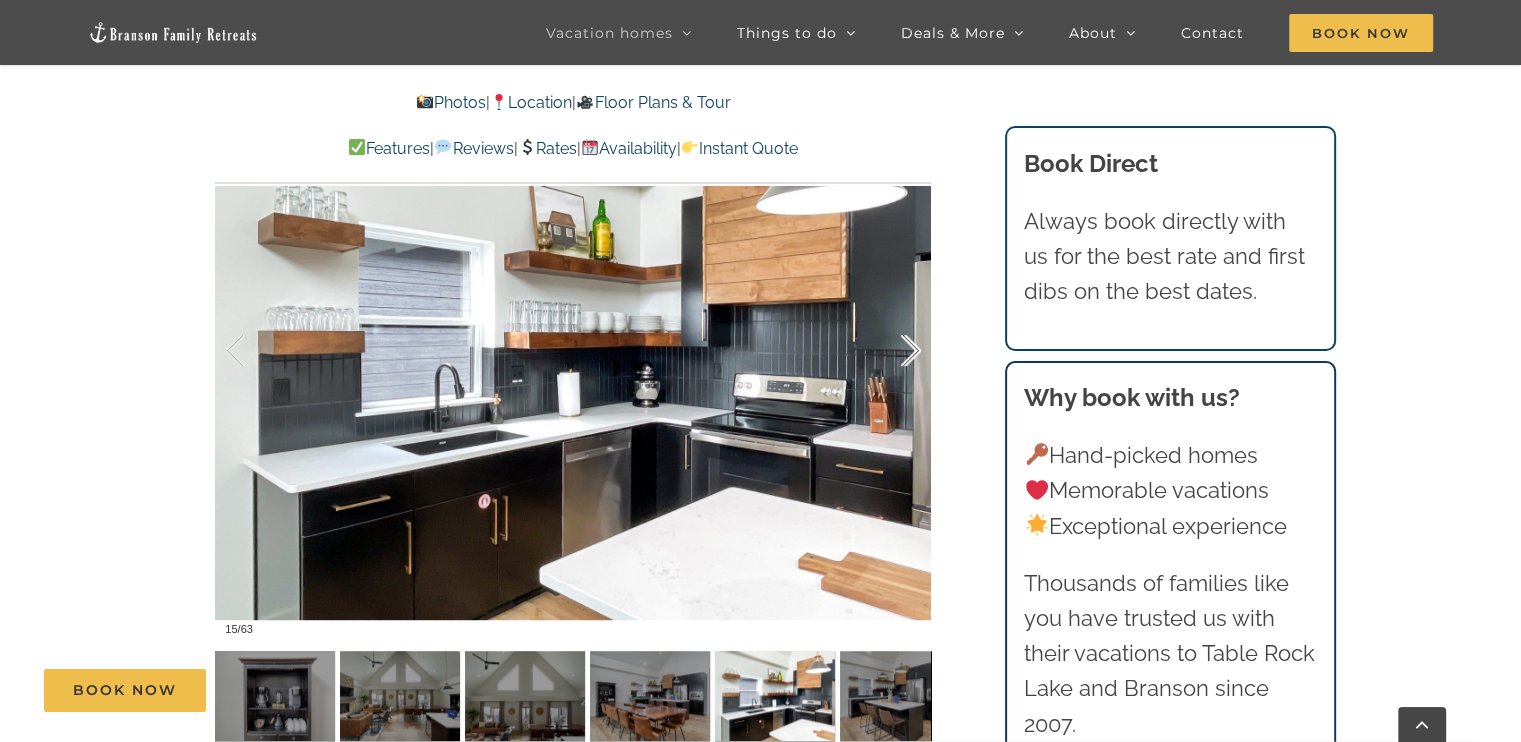 click at bounding box center (890, 351) 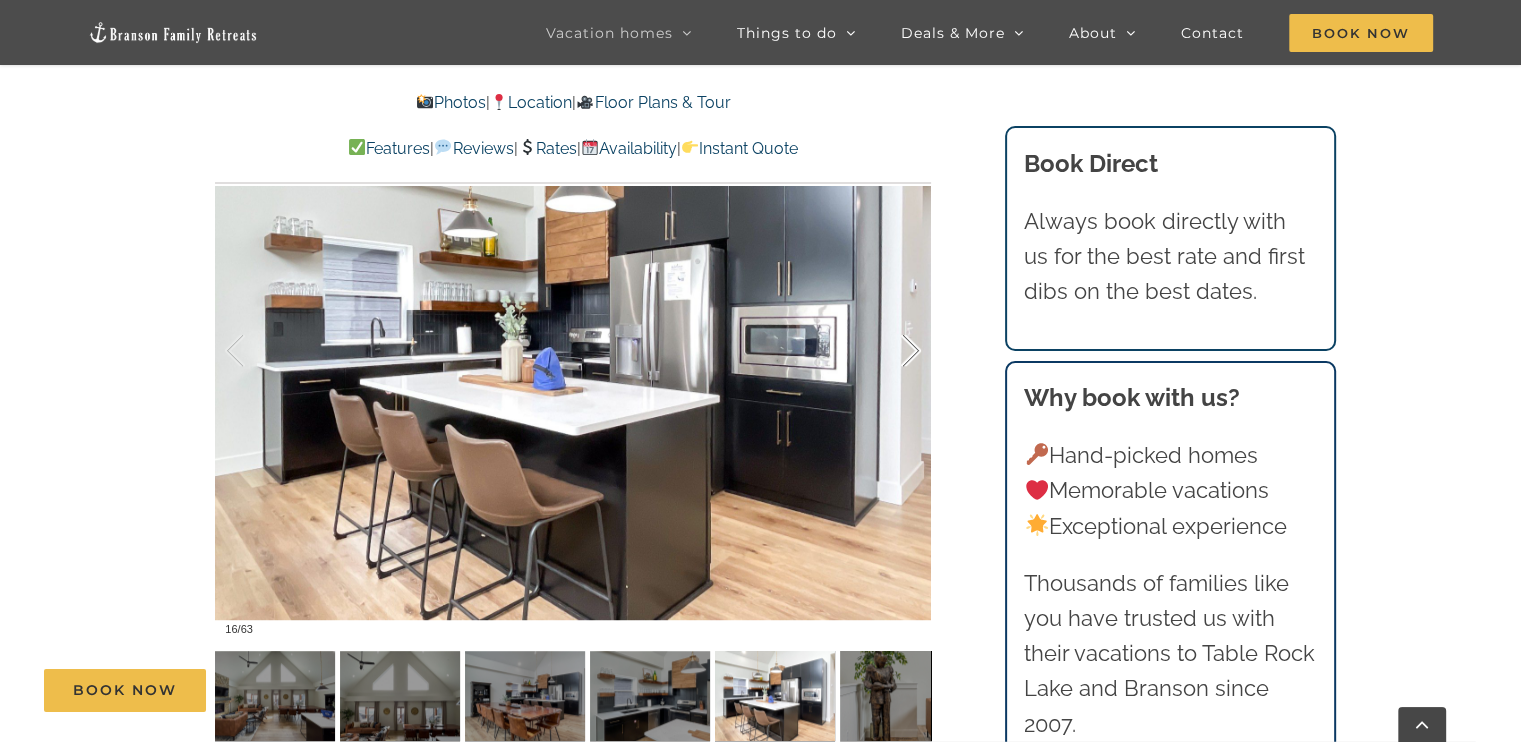 click at bounding box center [890, 351] 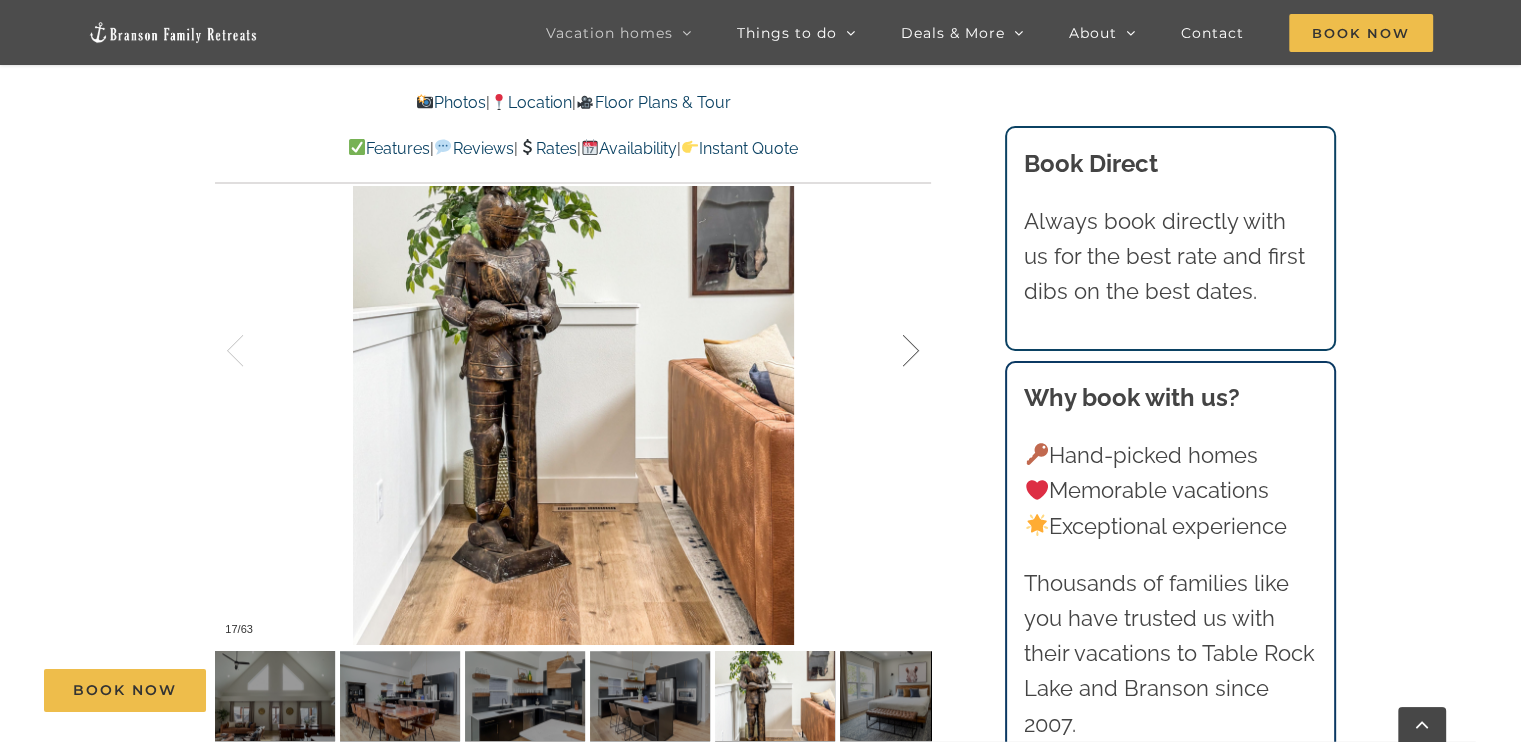 click at bounding box center [890, 351] 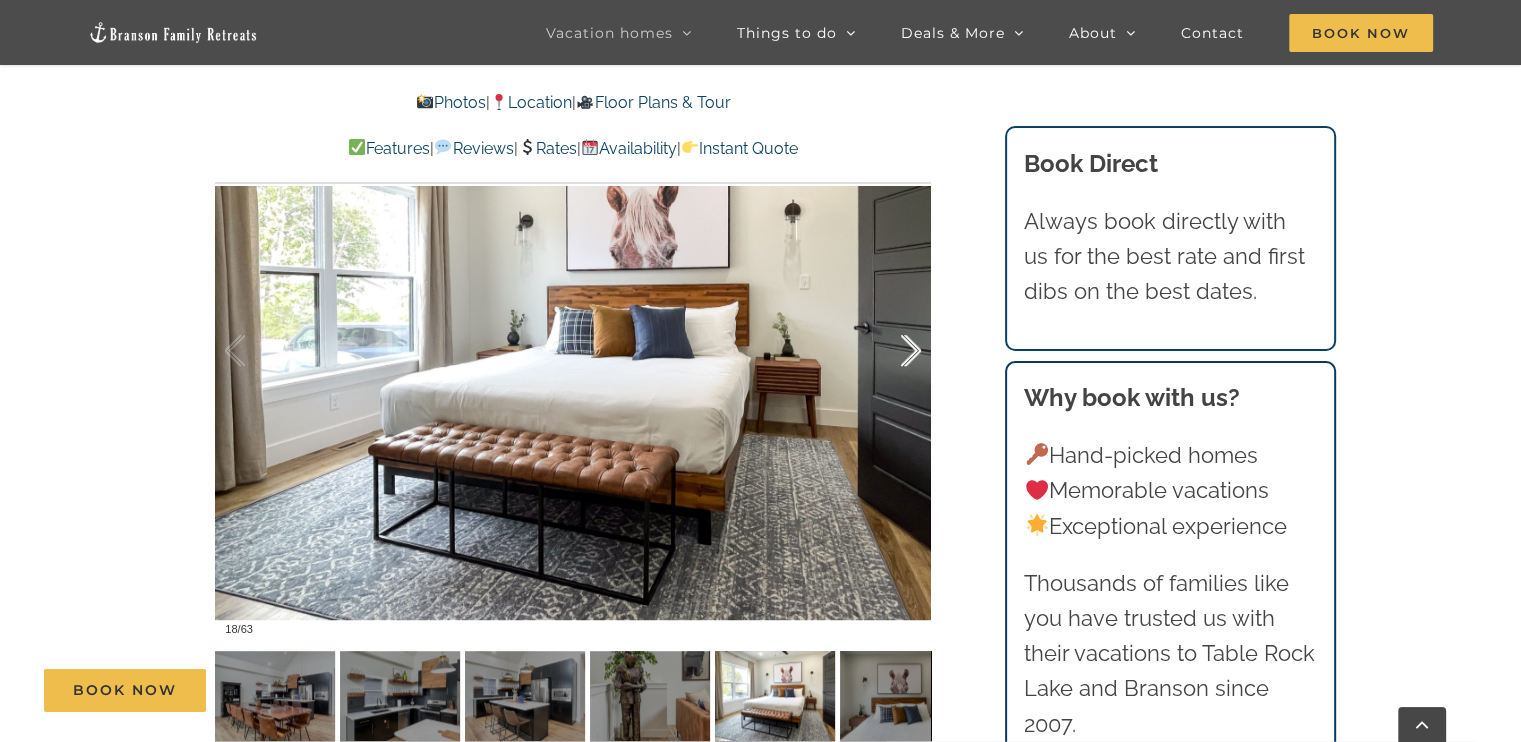 click at bounding box center [890, 351] 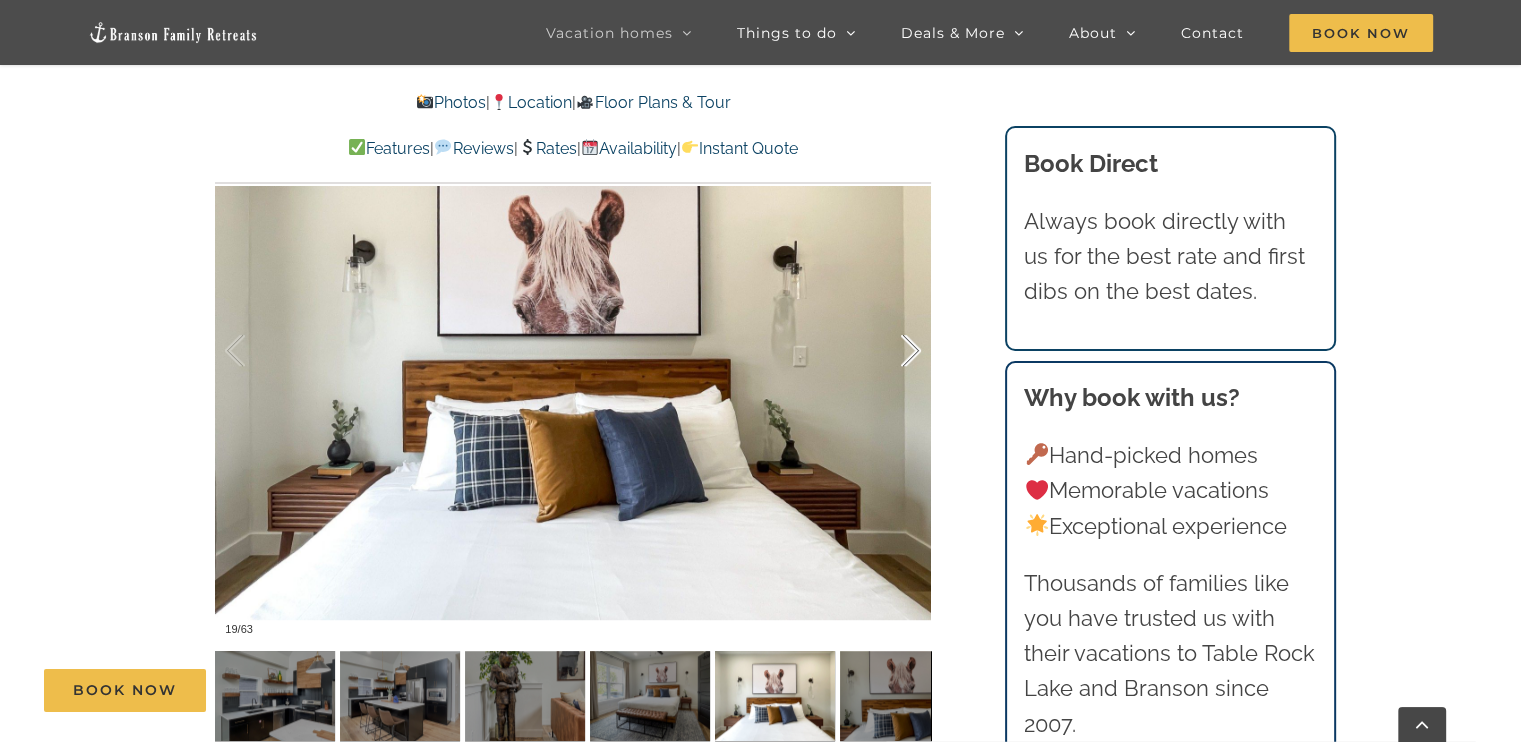 click at bounding box center [890, 351] 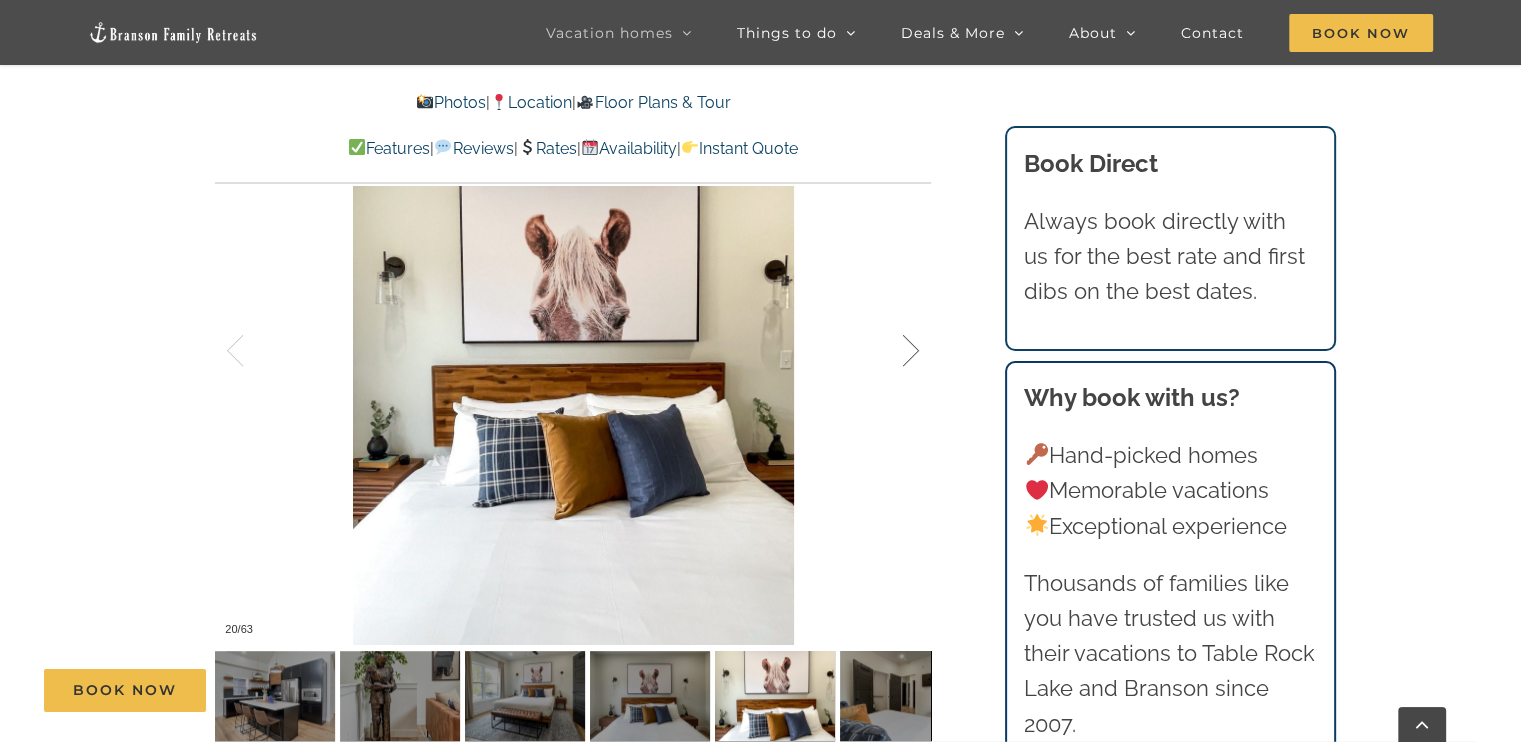 click at bounding box center (890, 351) 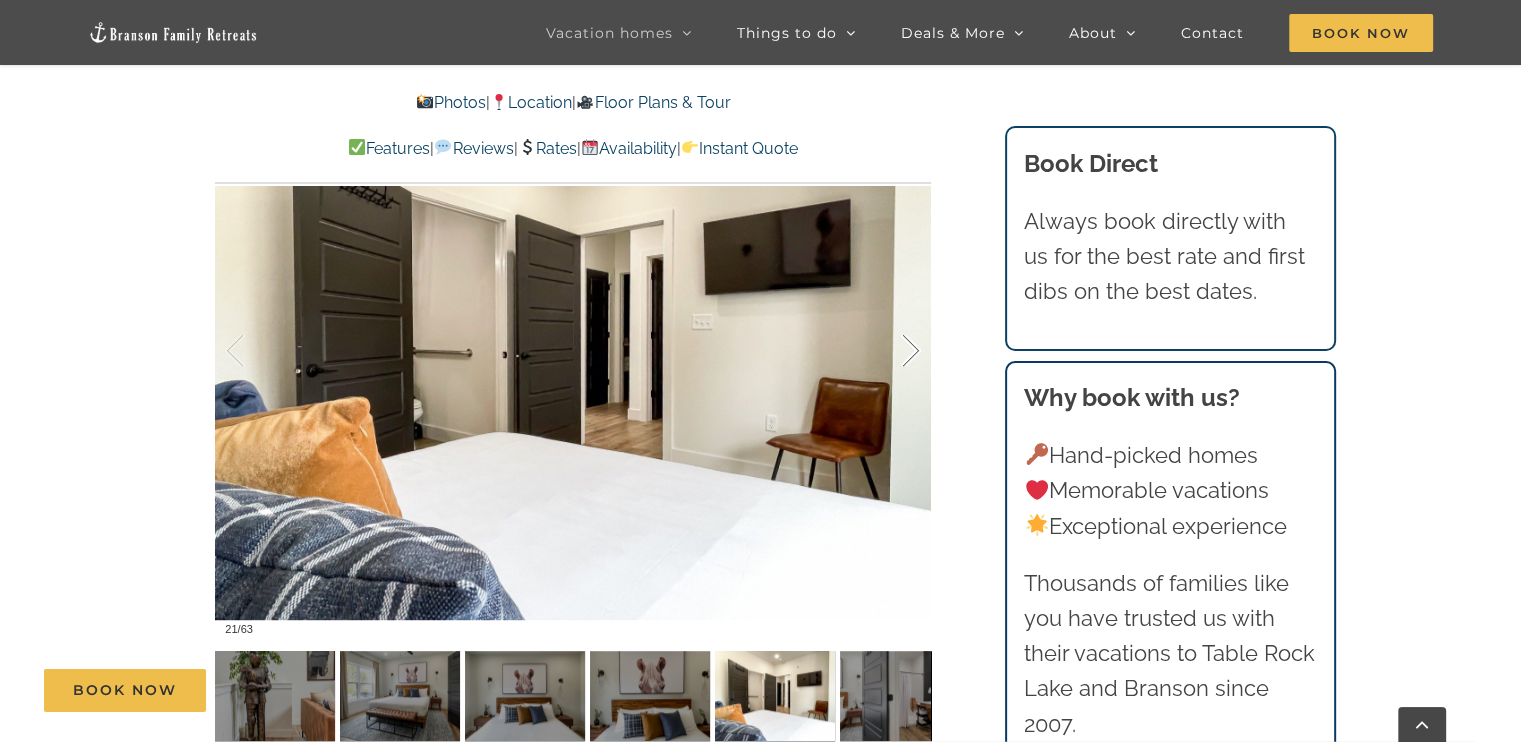 click at bounding box center (890, 351) 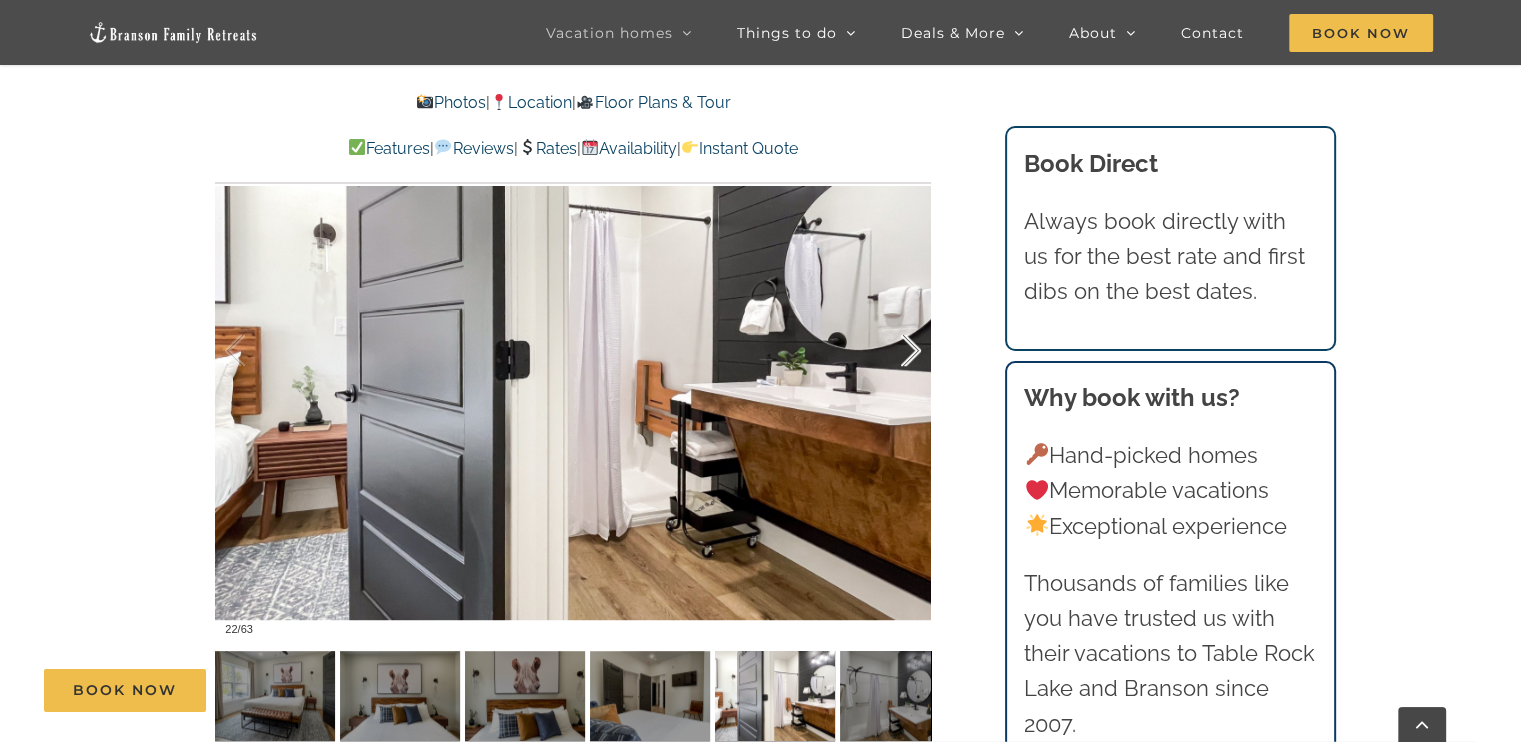 click at bounding box center (890, 351) 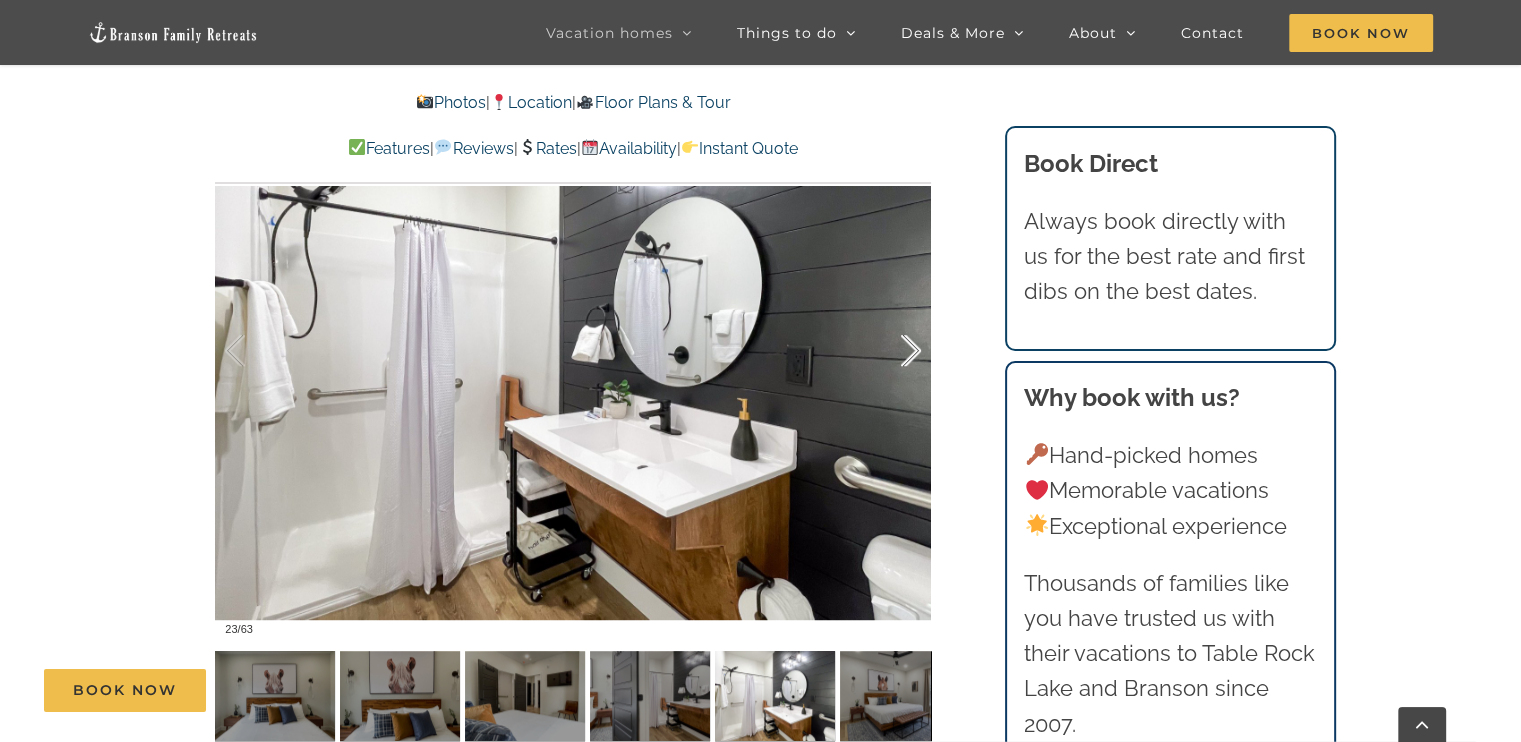 click at bounding box center (890, 351) 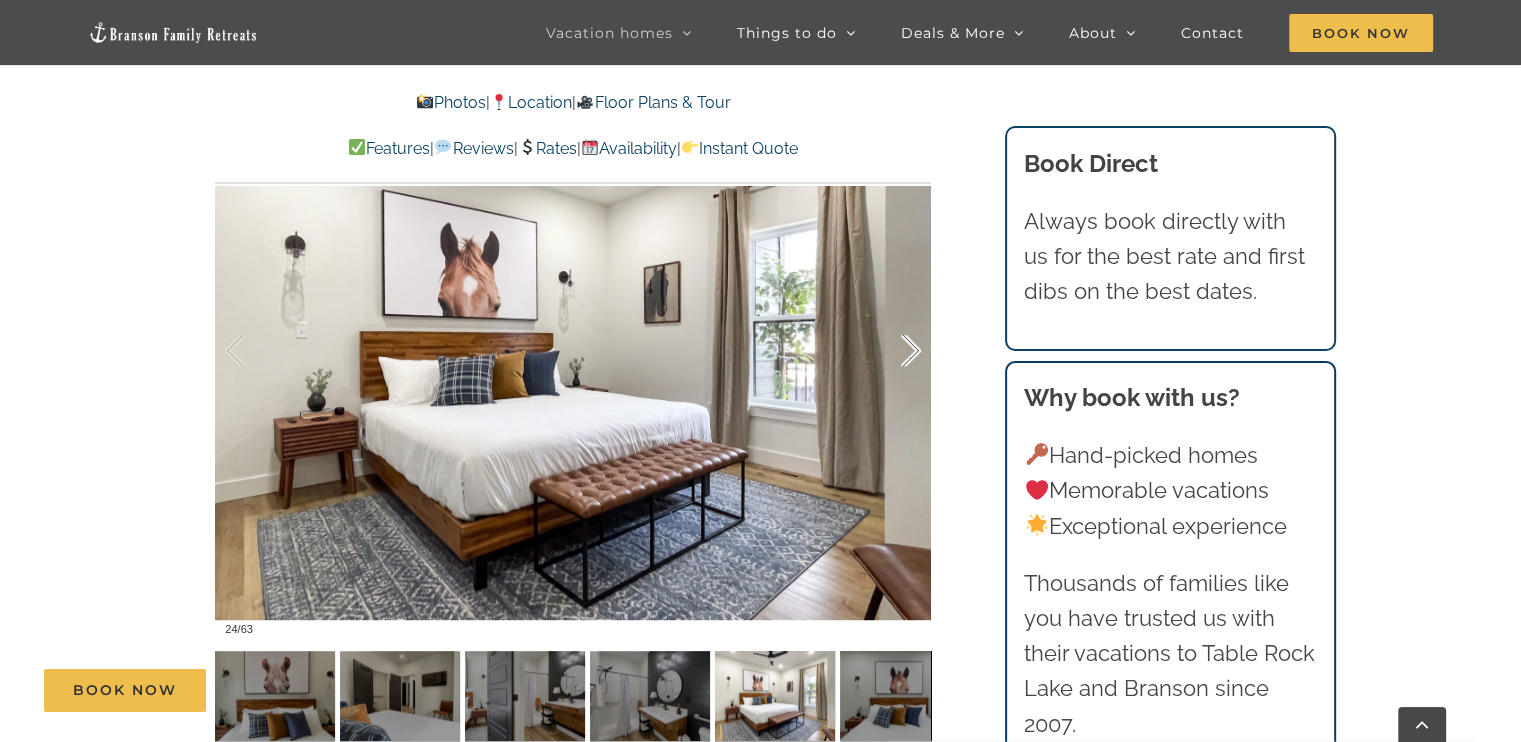 click at bounding box center [890, 351] 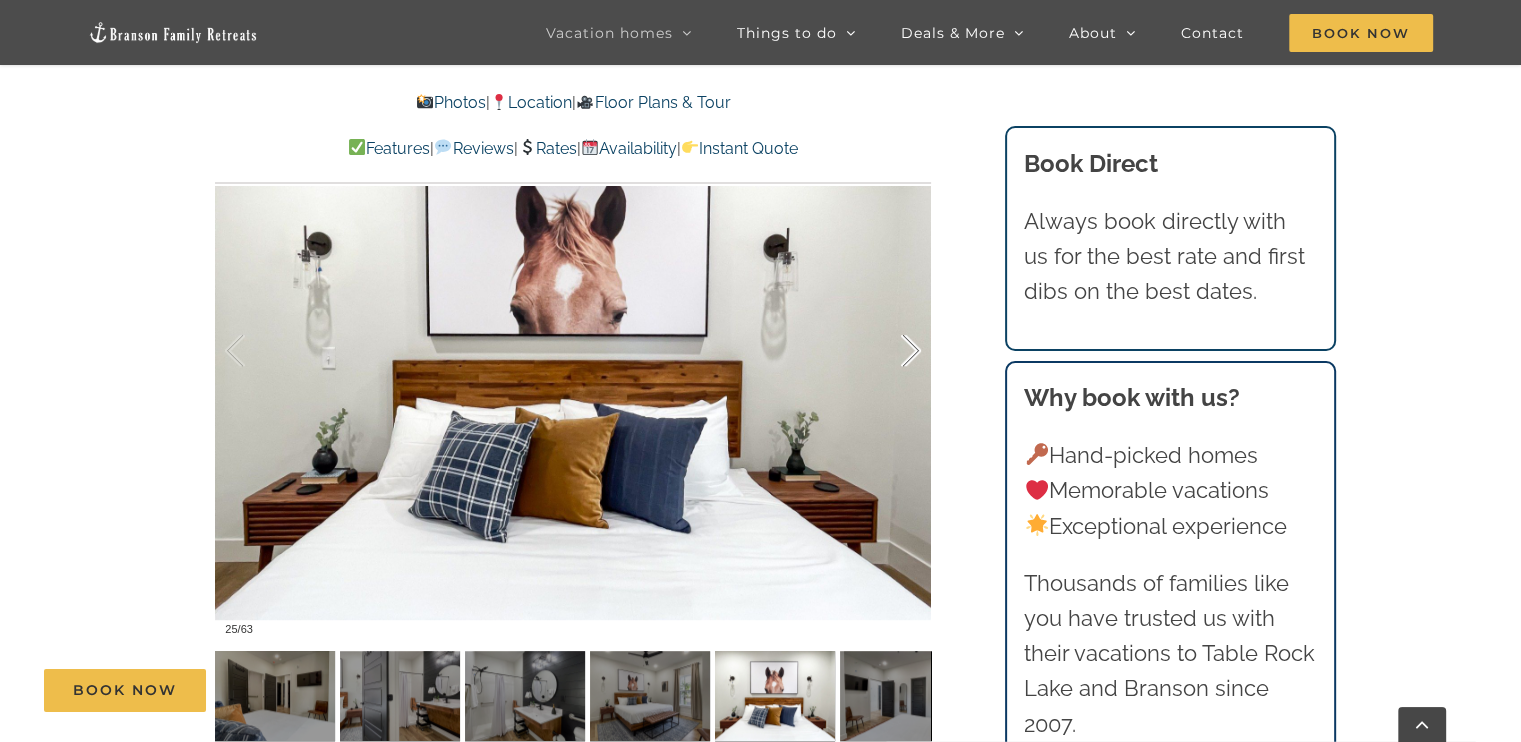 click at bounding box center [890, 351] 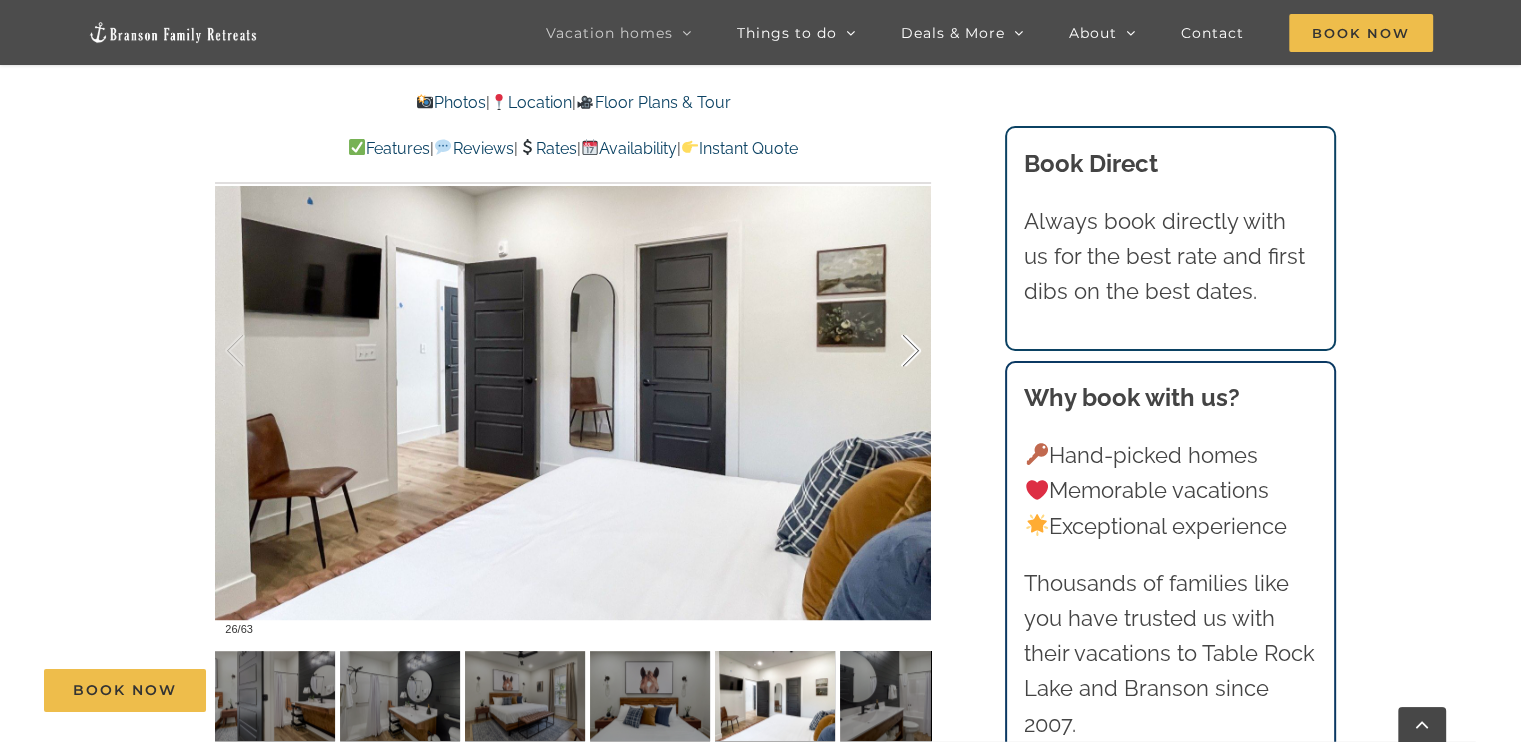 click at bounding box center [890, 351] 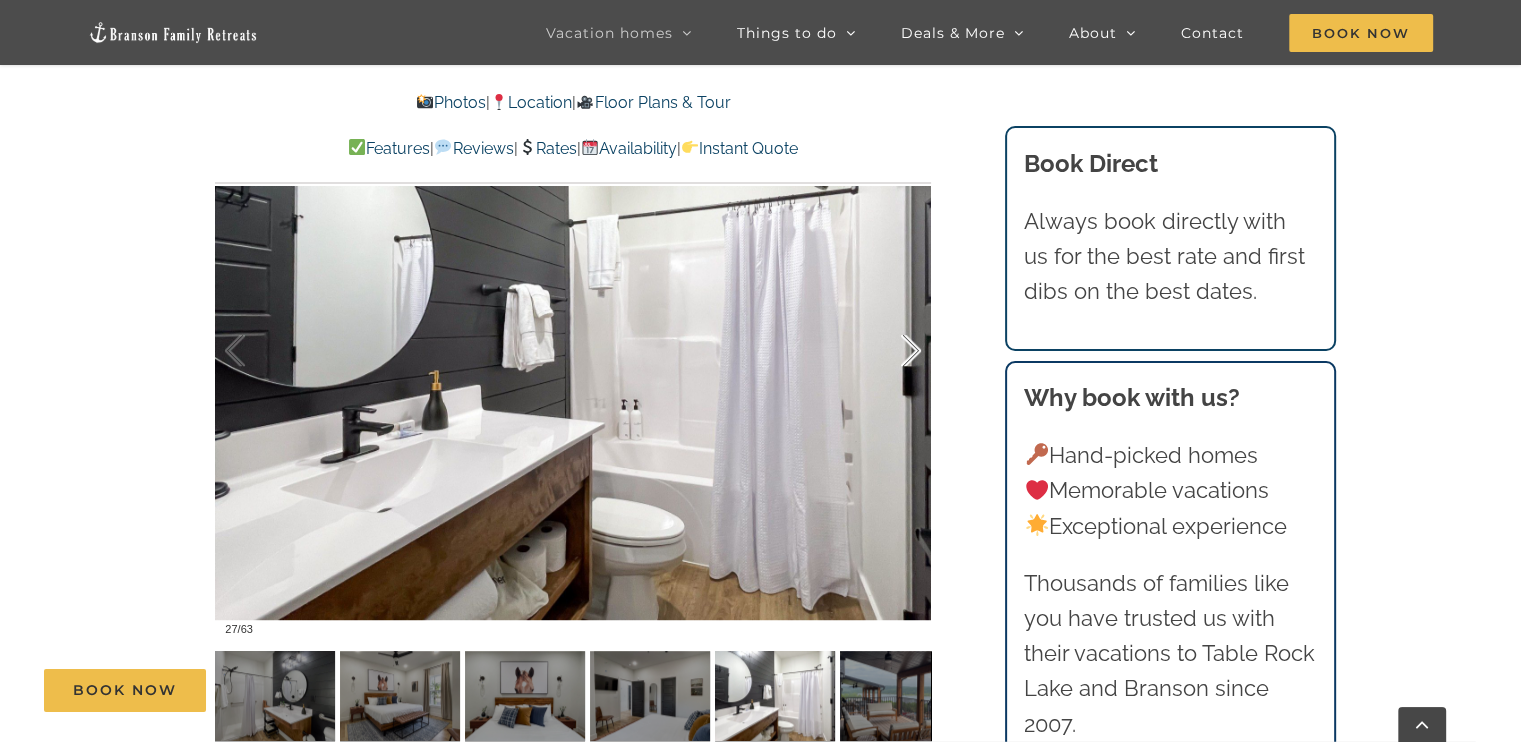 click at bounding box center [890, 351] 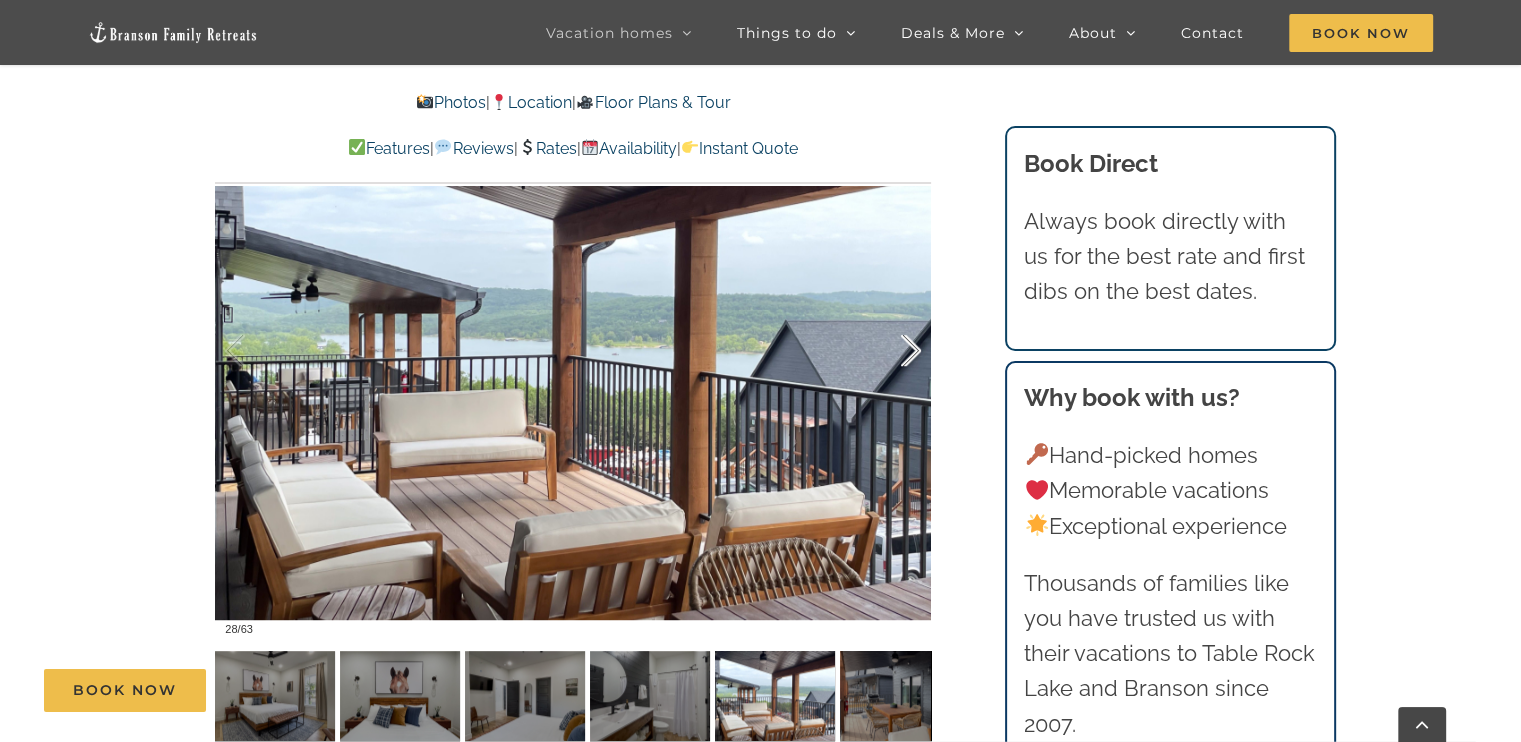click at bounding box center [890, 351] 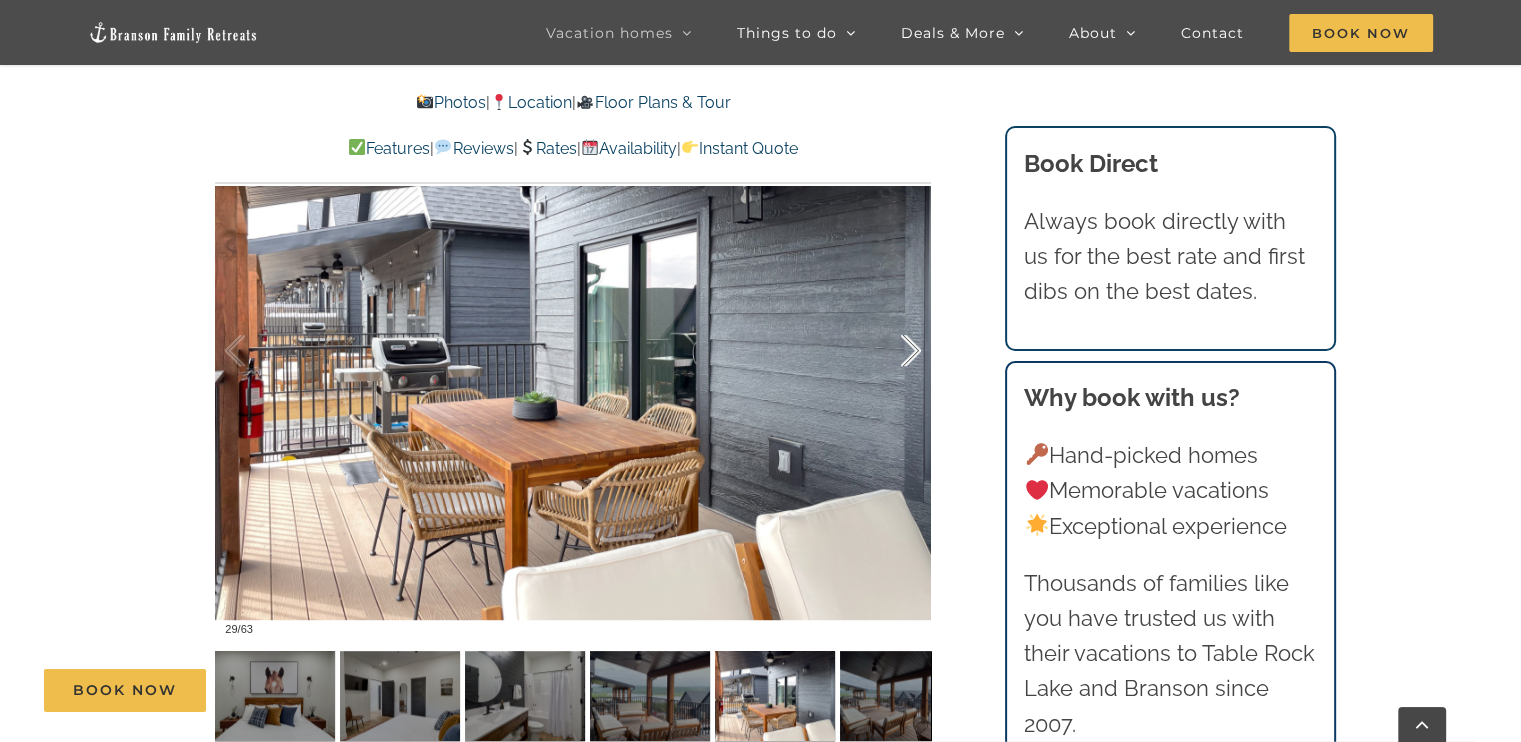 click at bounding box center [890, 351] 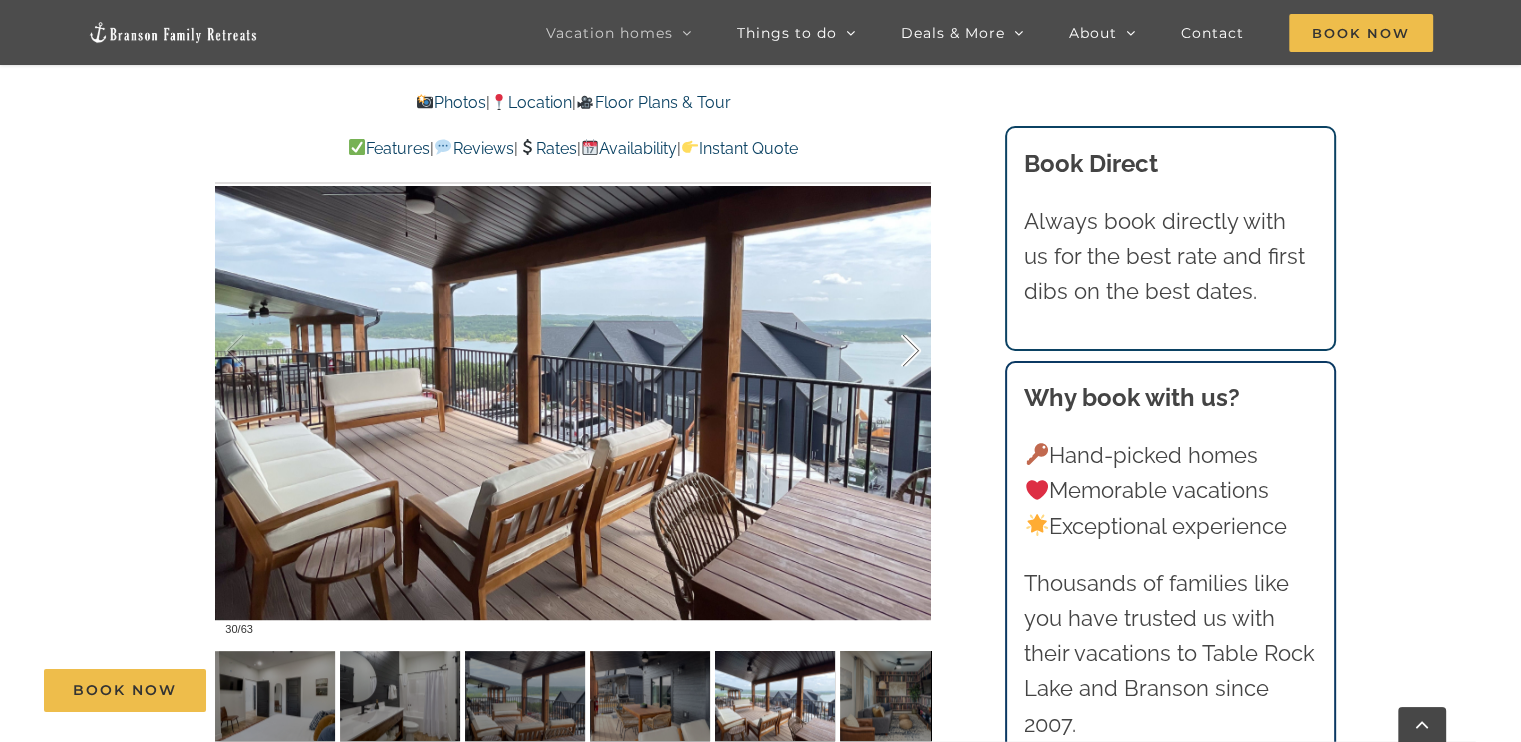 click at bounding box center (890, 351) 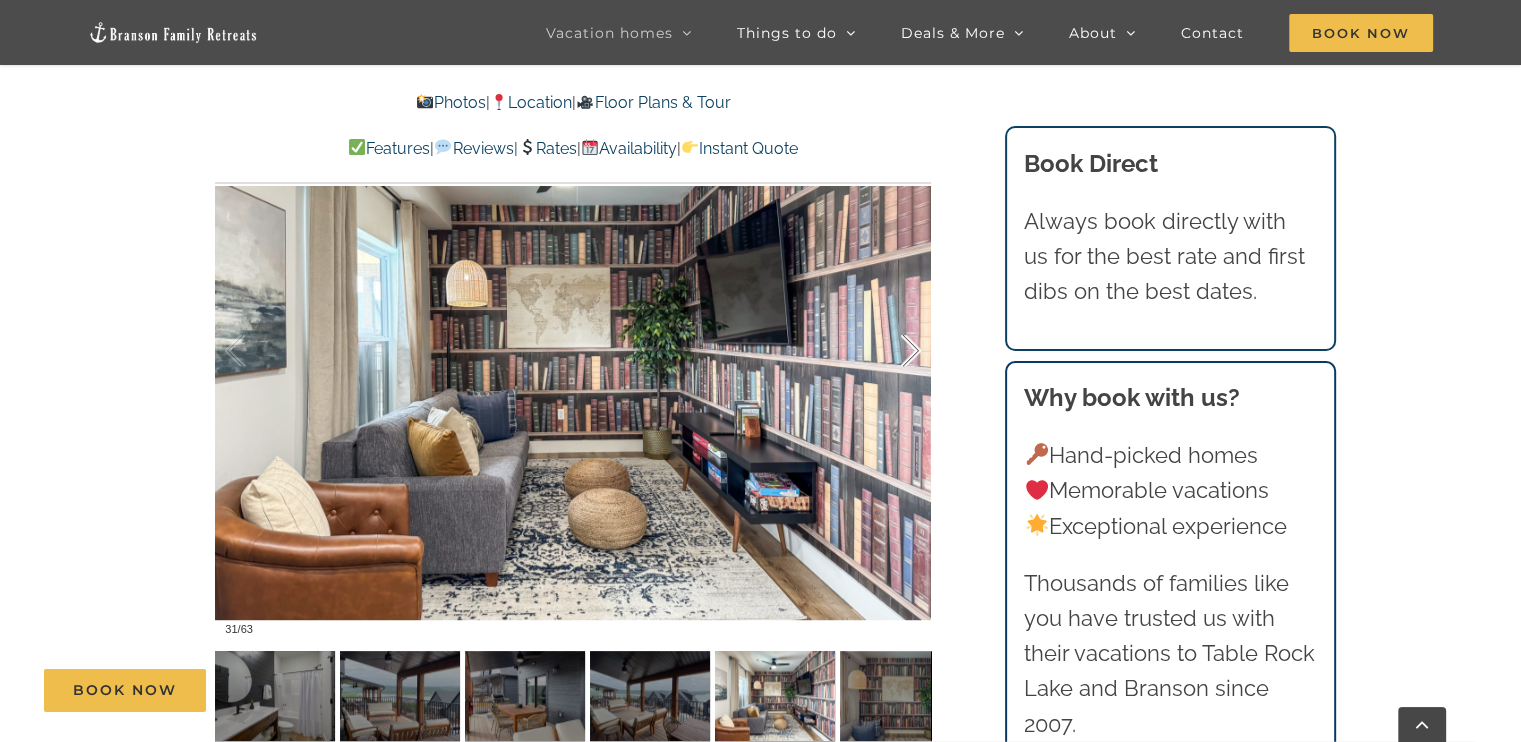 click at bounding box center (890, 351) 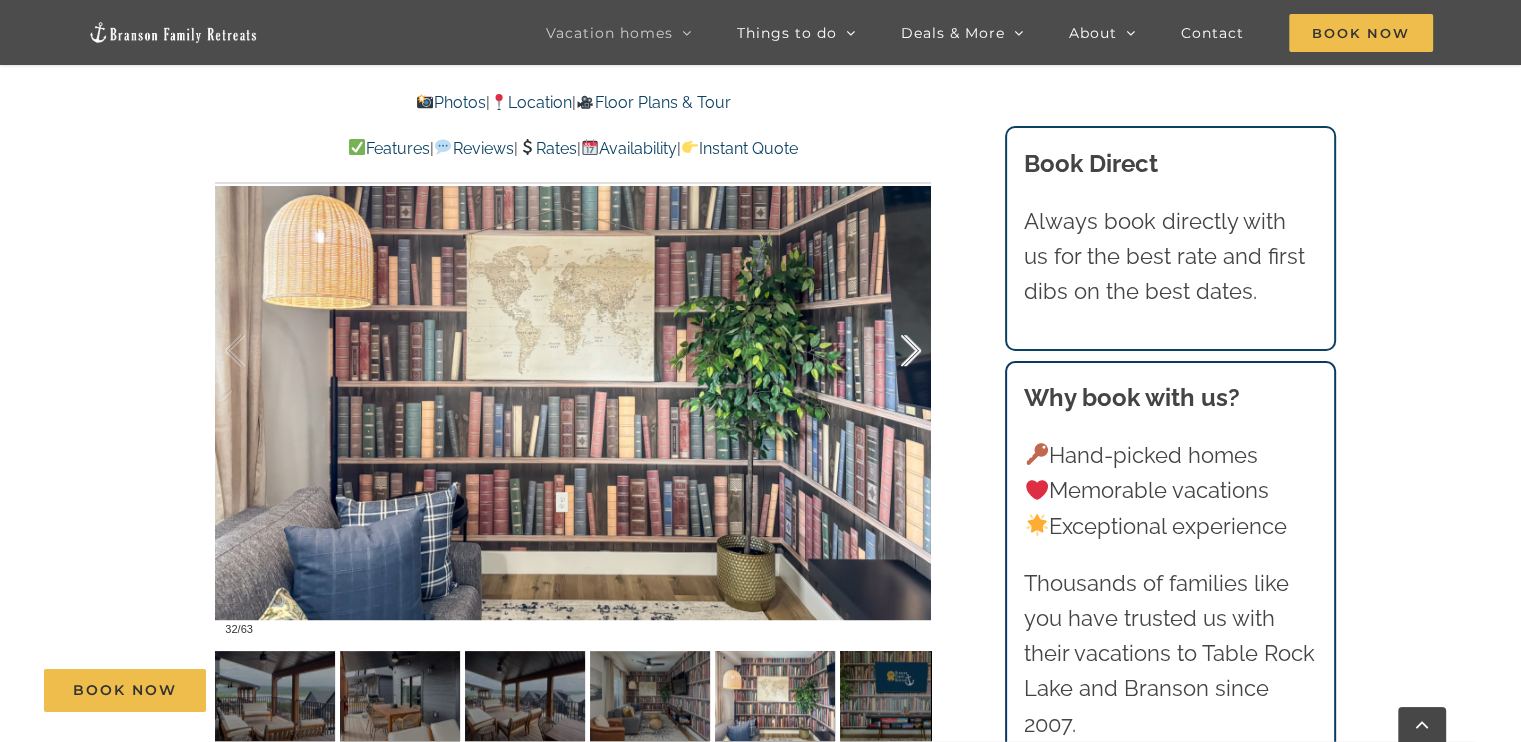 click at bounding box center [890, 351] 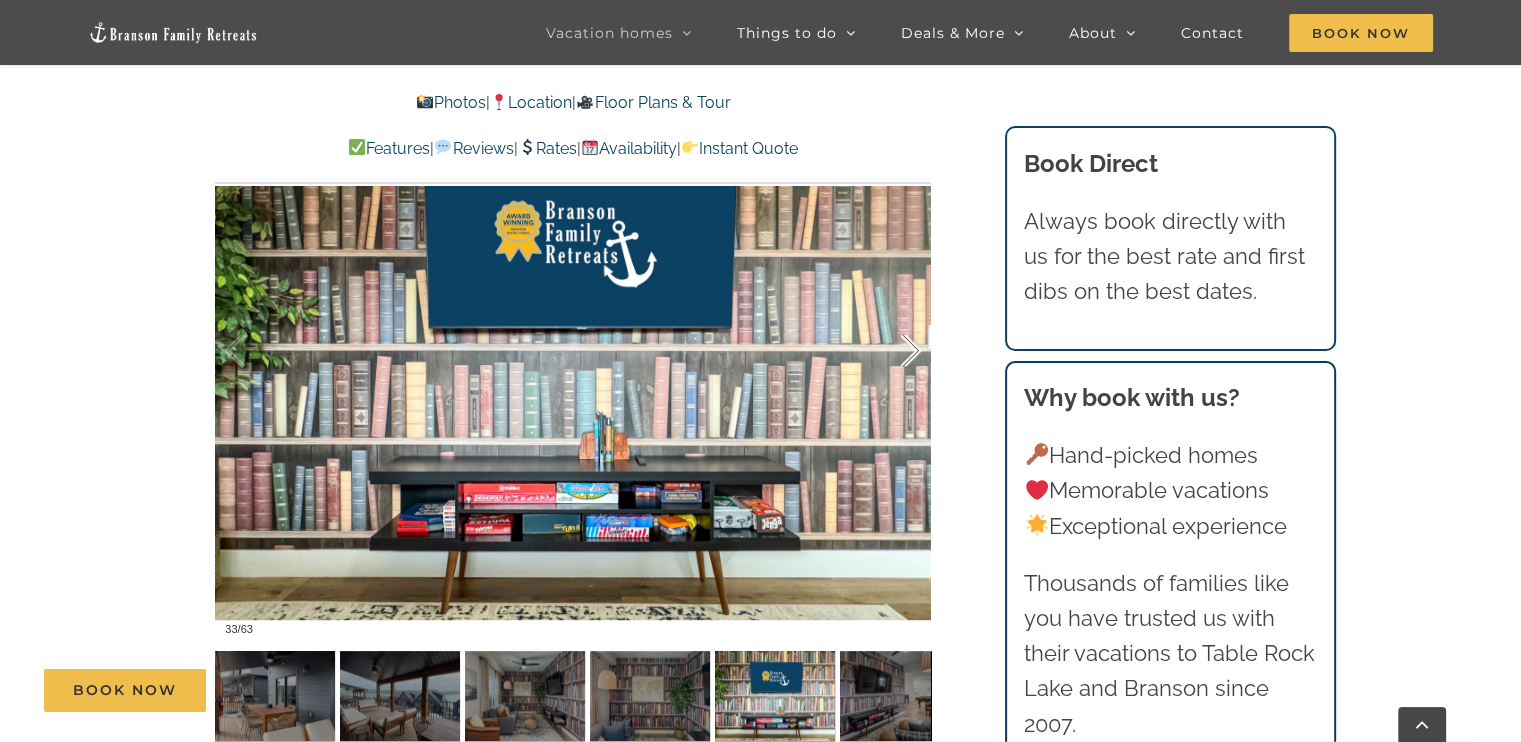 click at bounding box center (890, 351) 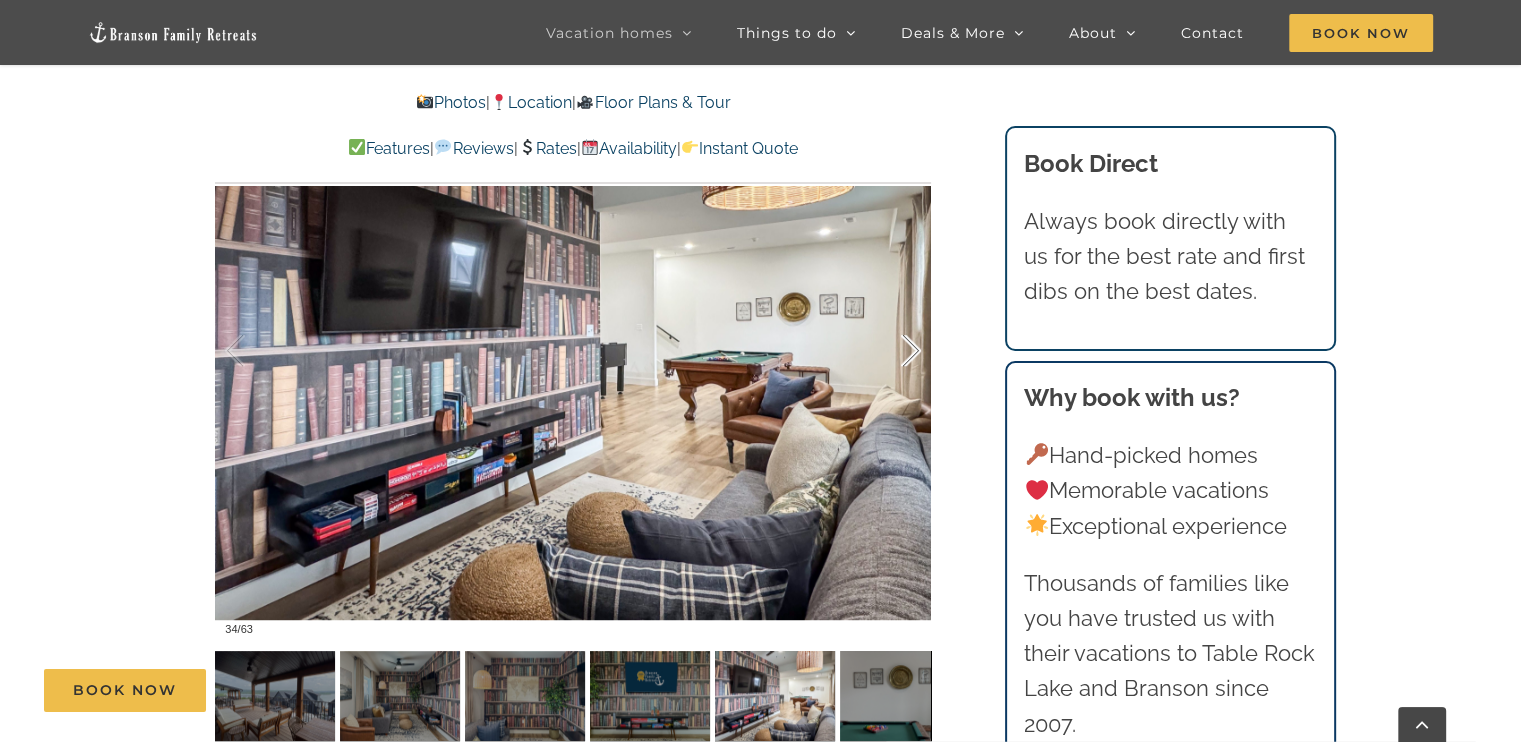 click at bounding box center [890, 351] 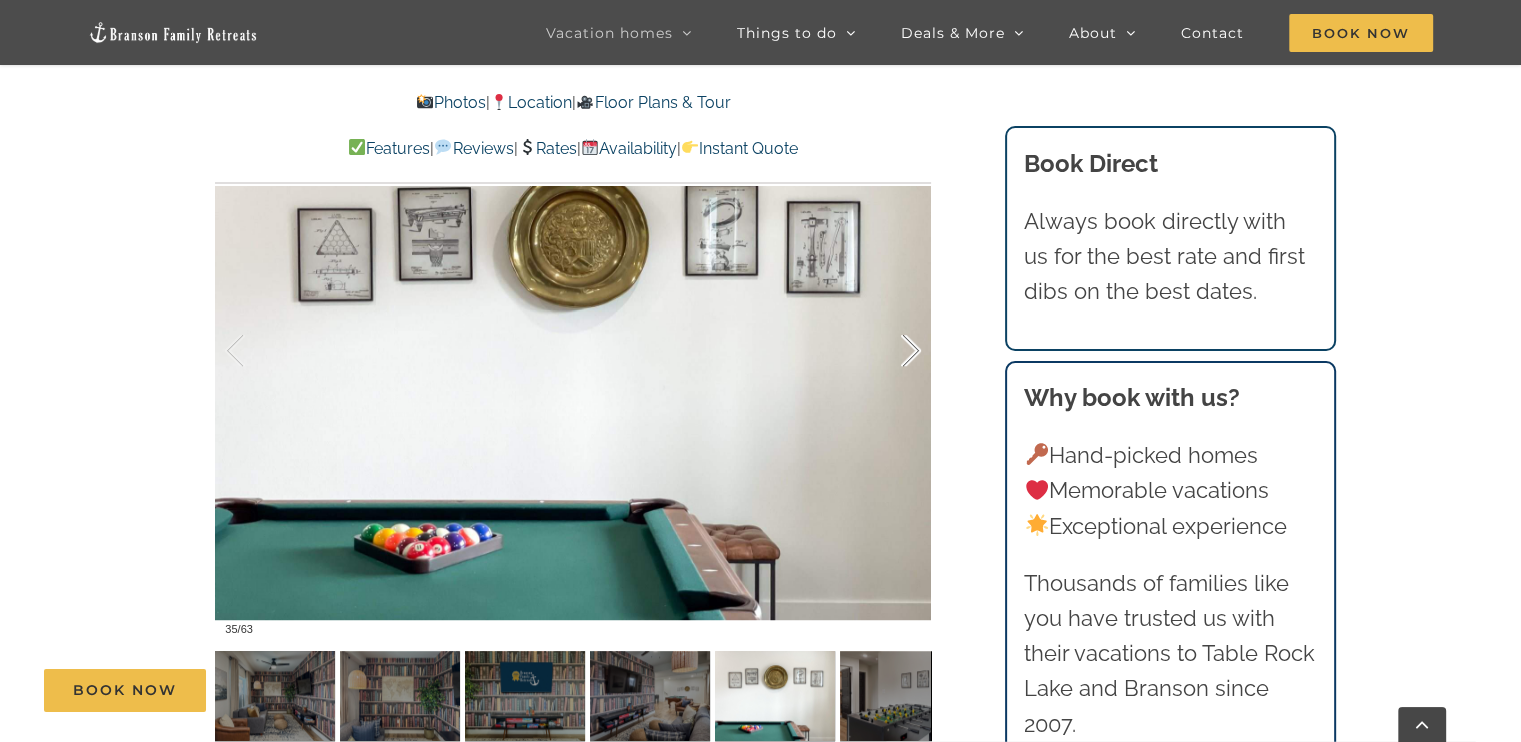 click at bounding box center (890, 351) 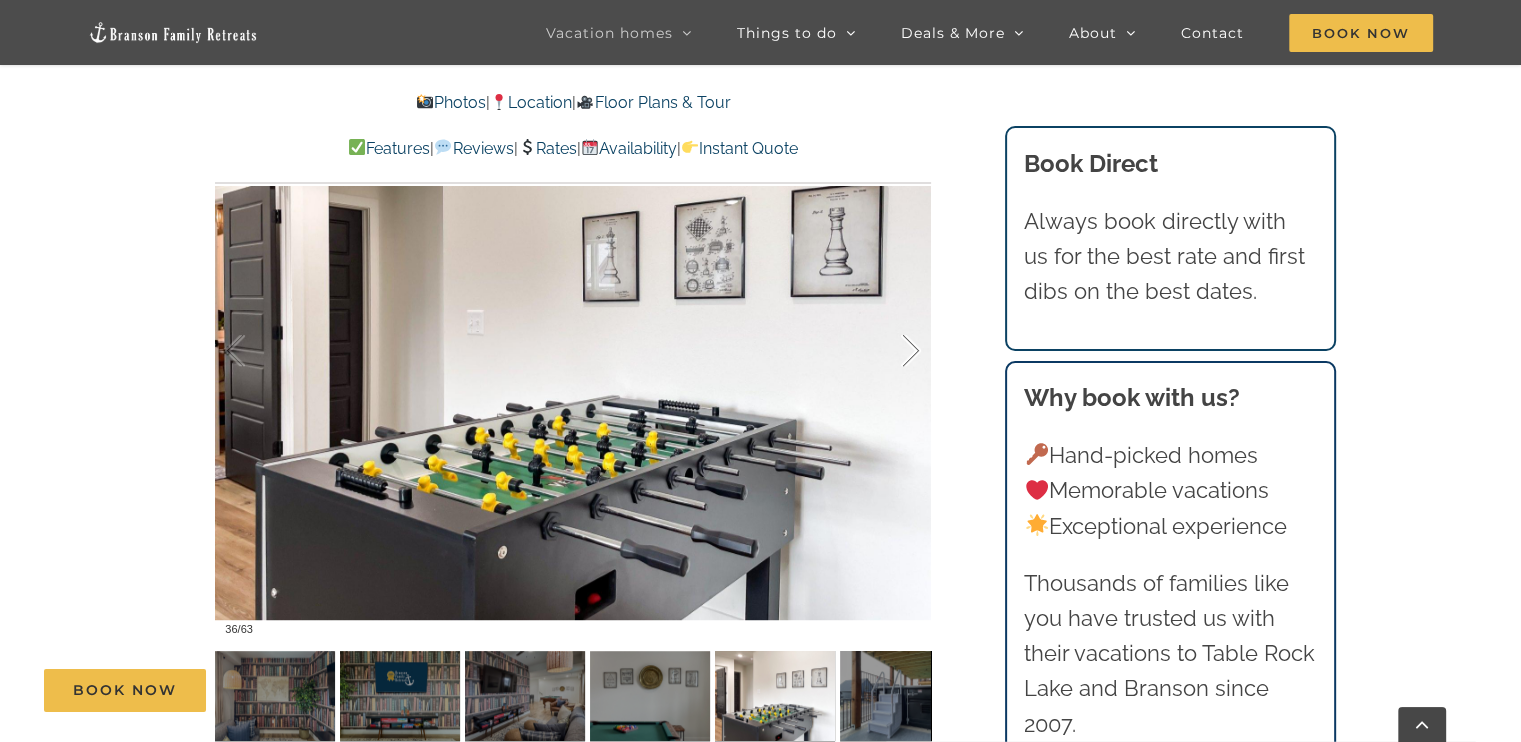 click at bounding box center [890, 351] 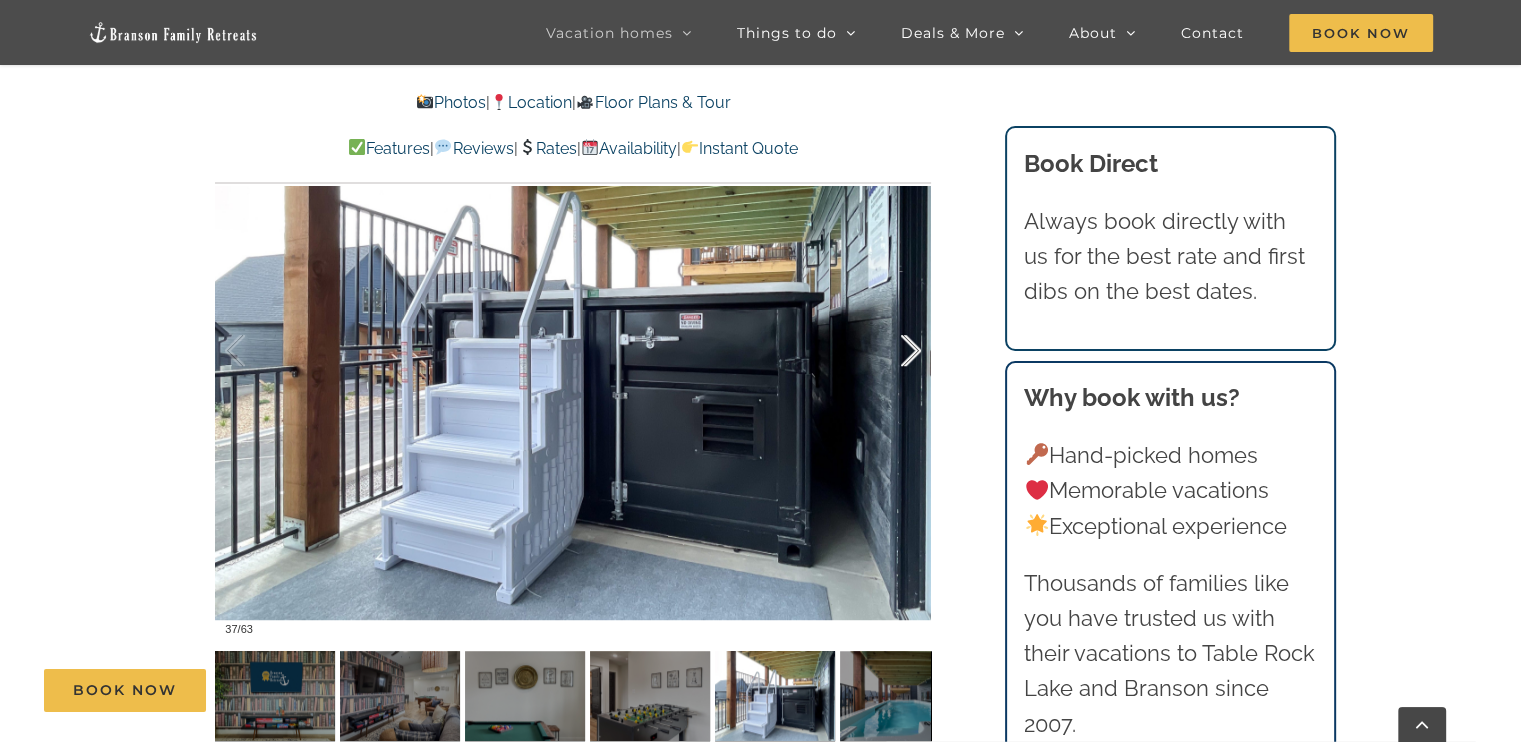 click at bounding box center [890, 351] 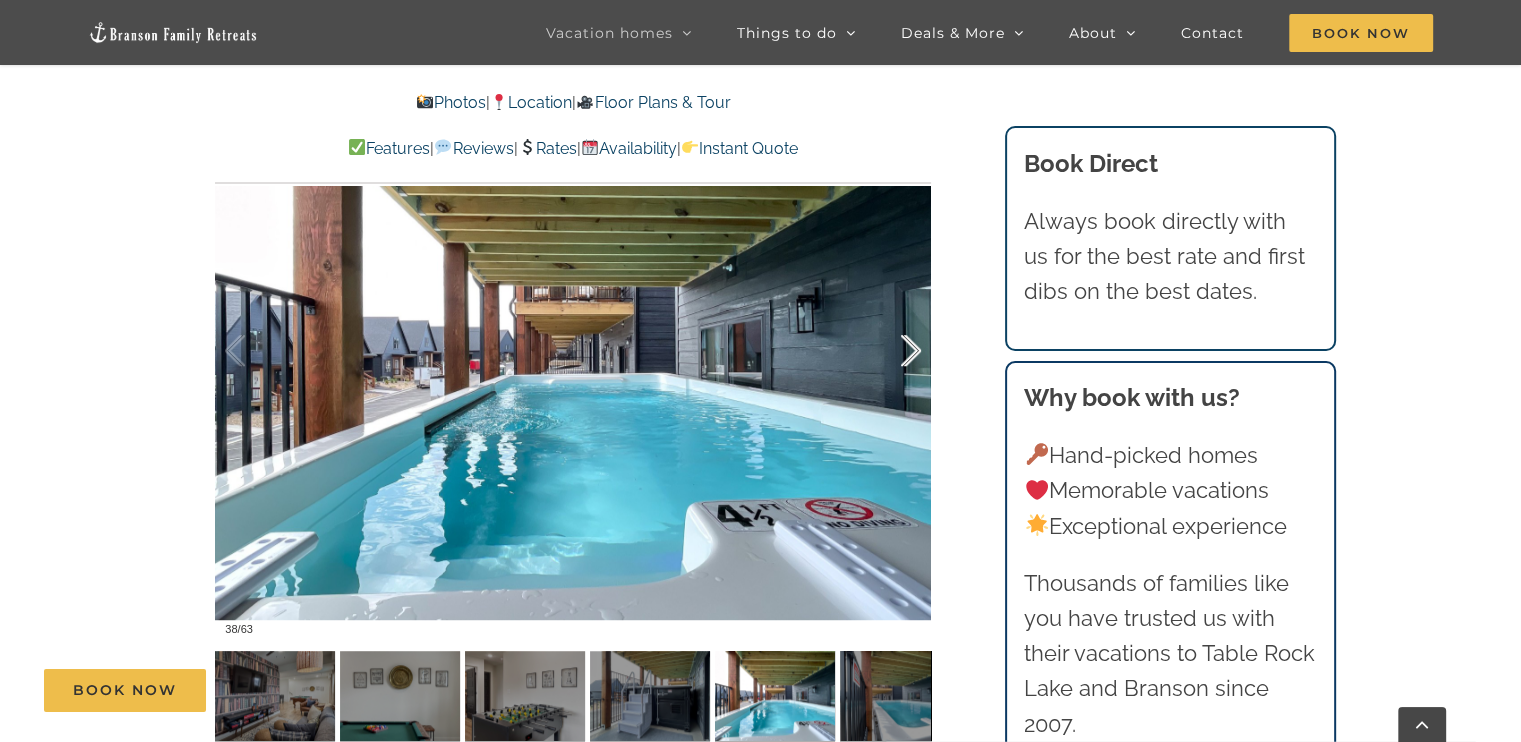 click at bounding box center [890, 351] 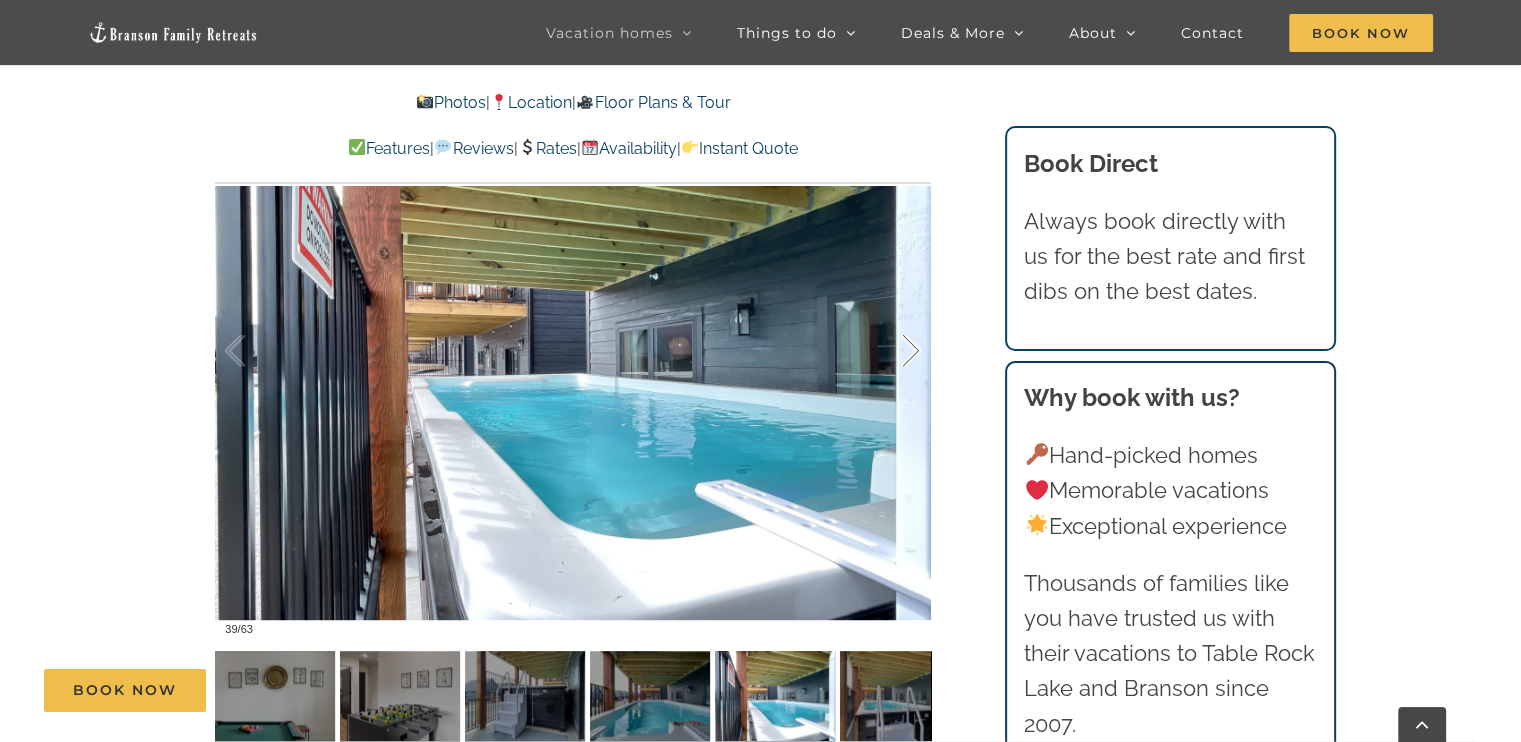 click at bounding box center [890, 351] 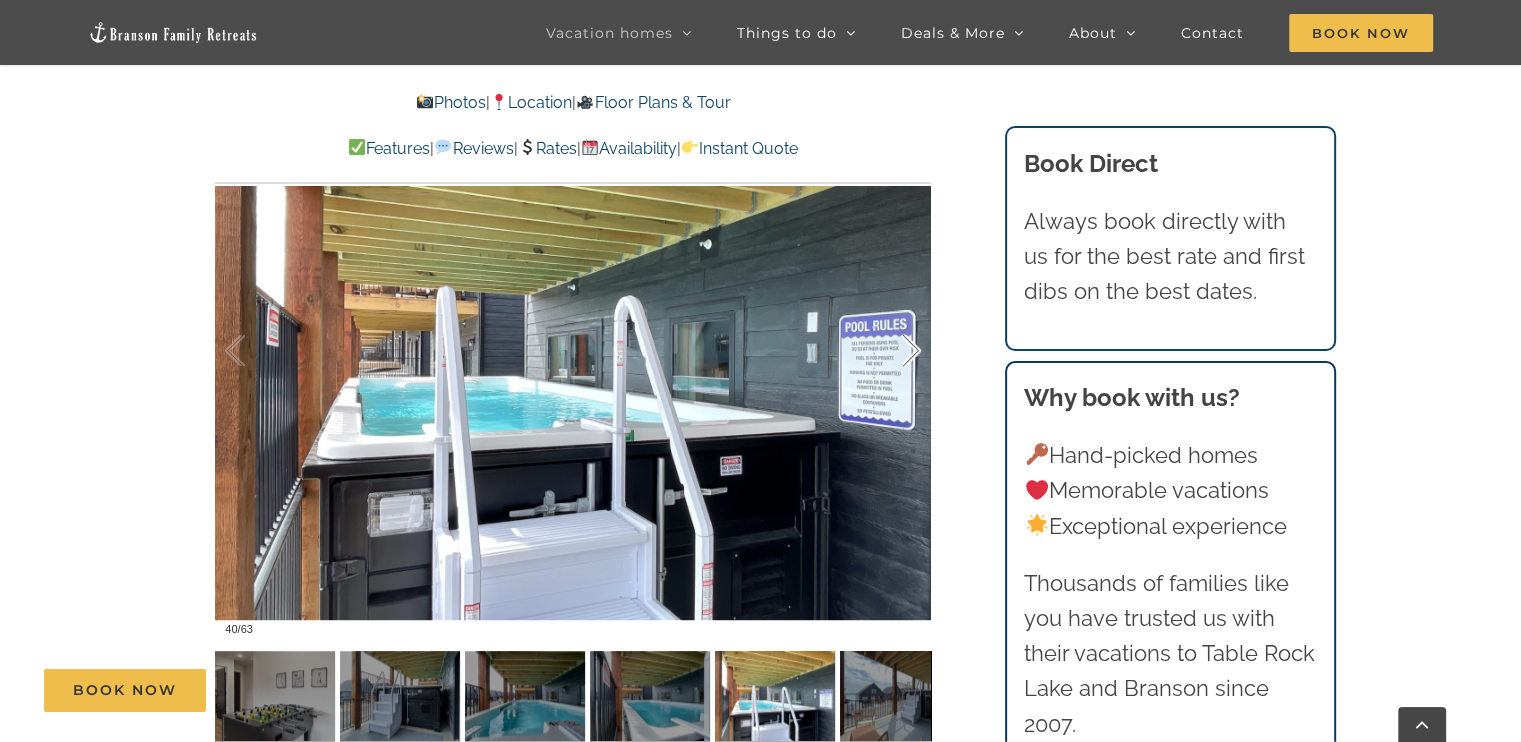 click at bounding box center [890, 351] 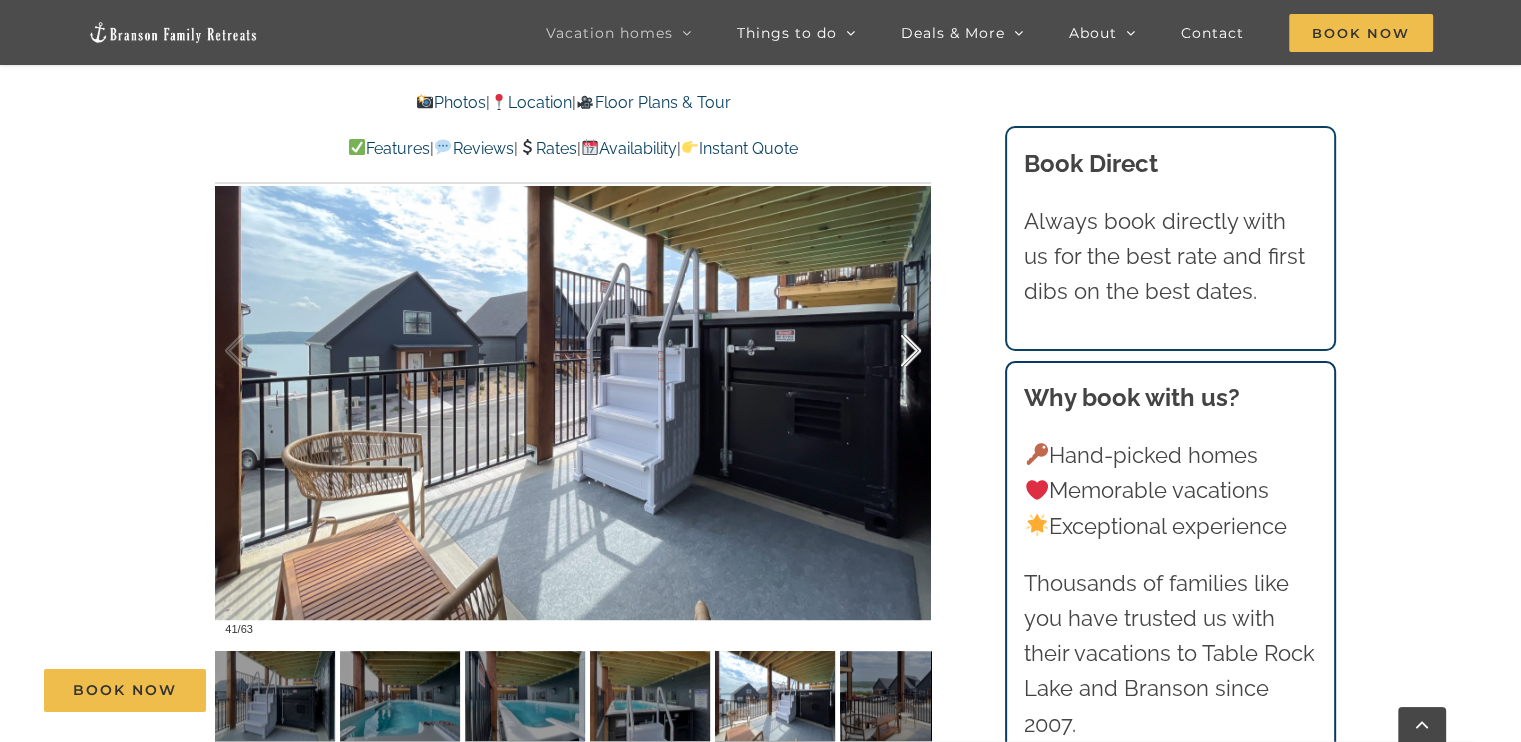 click at bounding box center [890, 351] 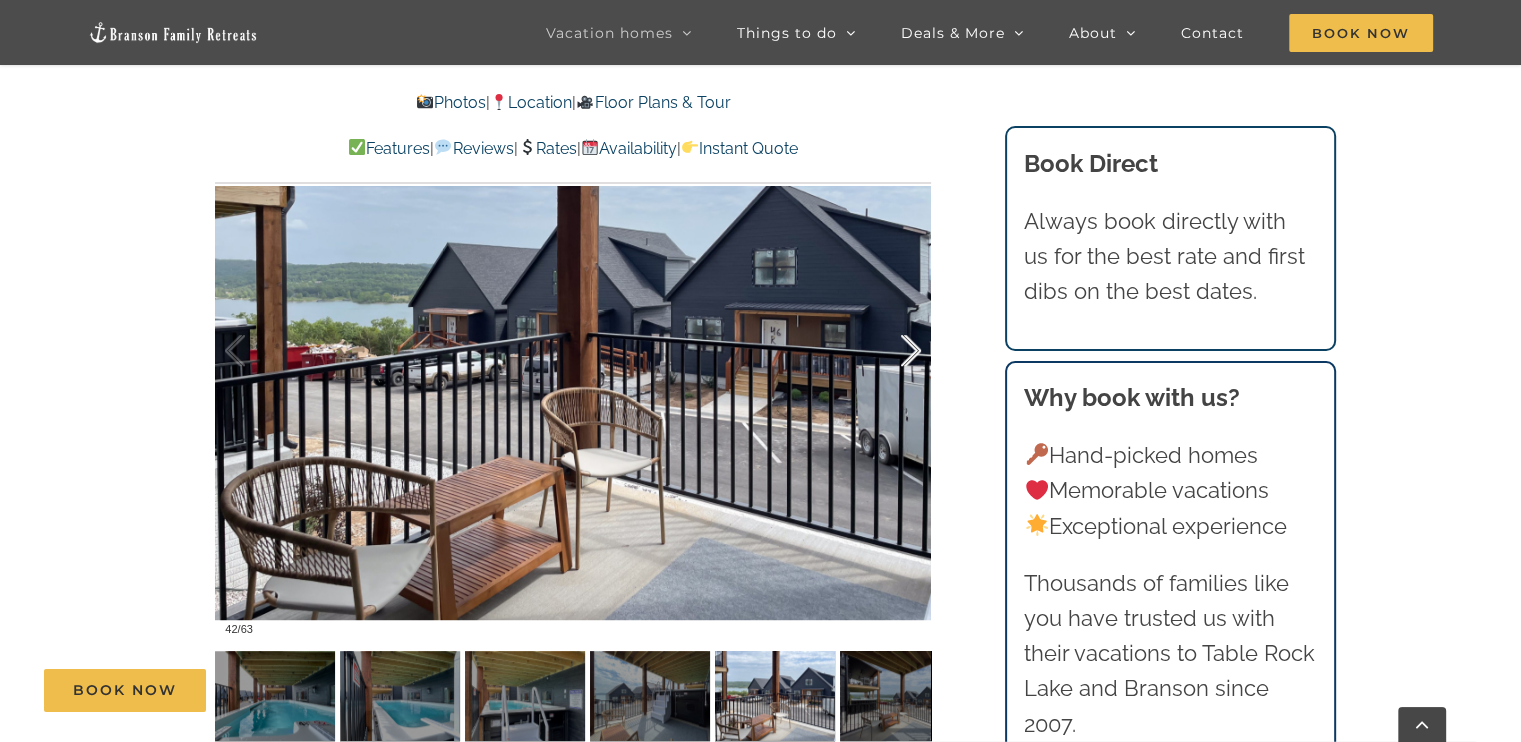click at bounding box center (890, 351) 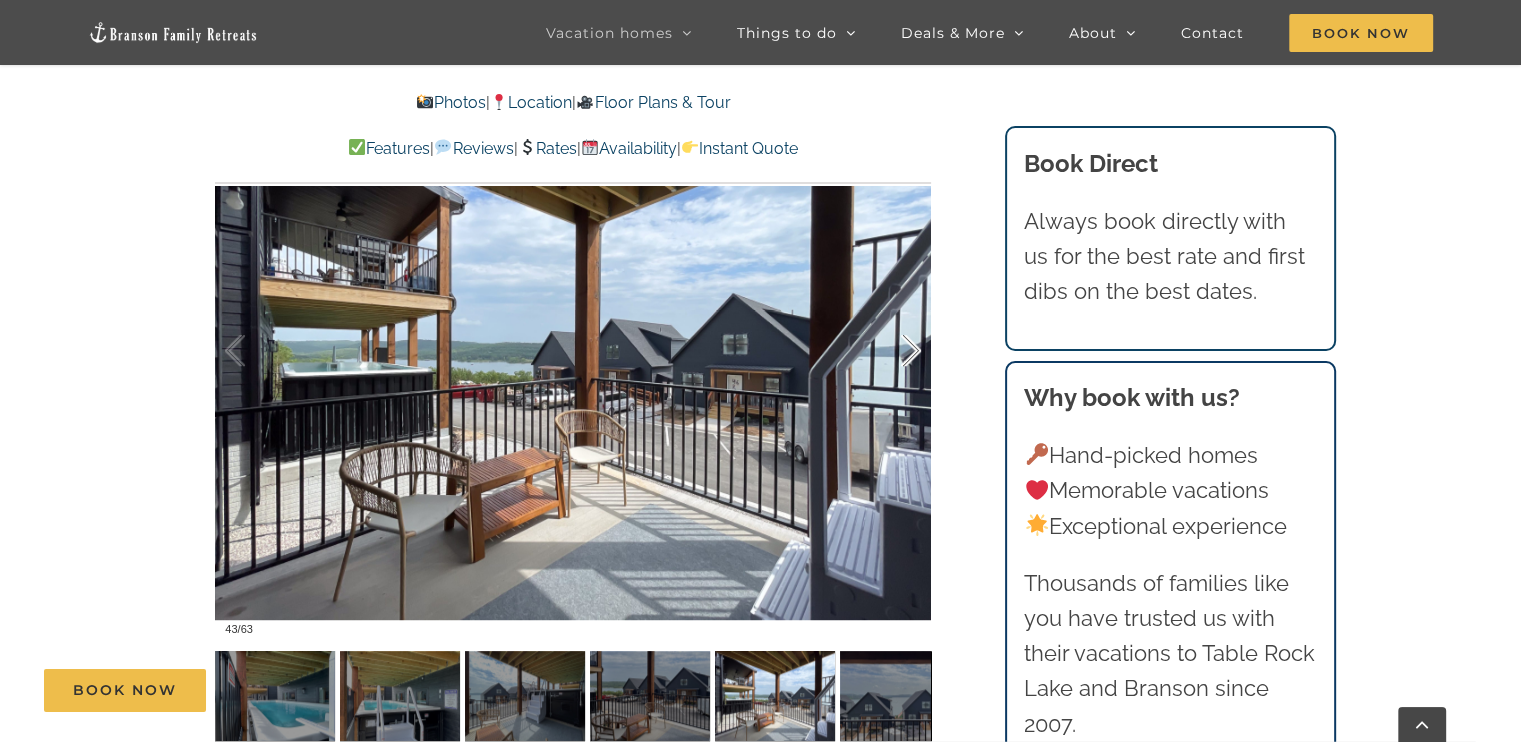 click at bounding box center [890, 351] 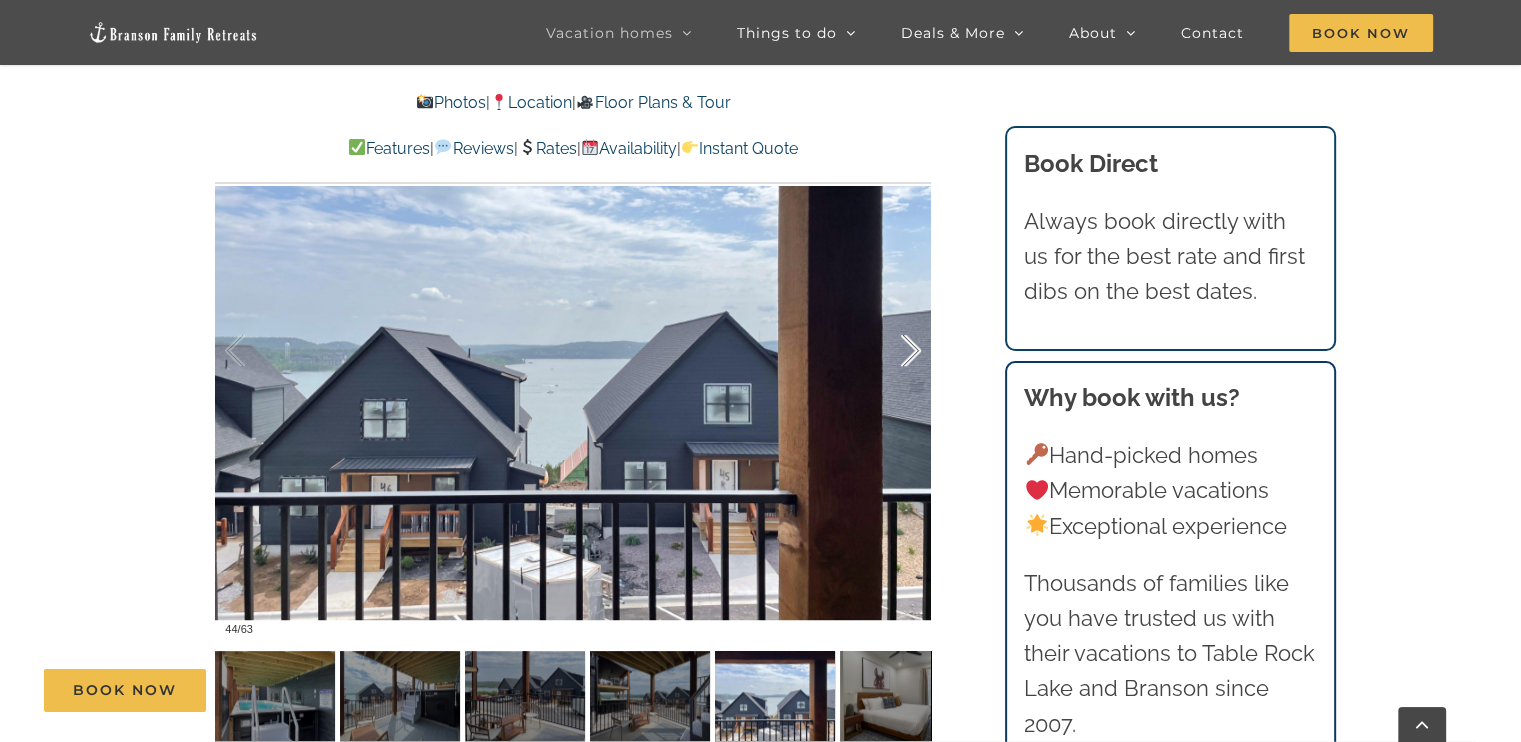 click at bounding box center [890, 351] 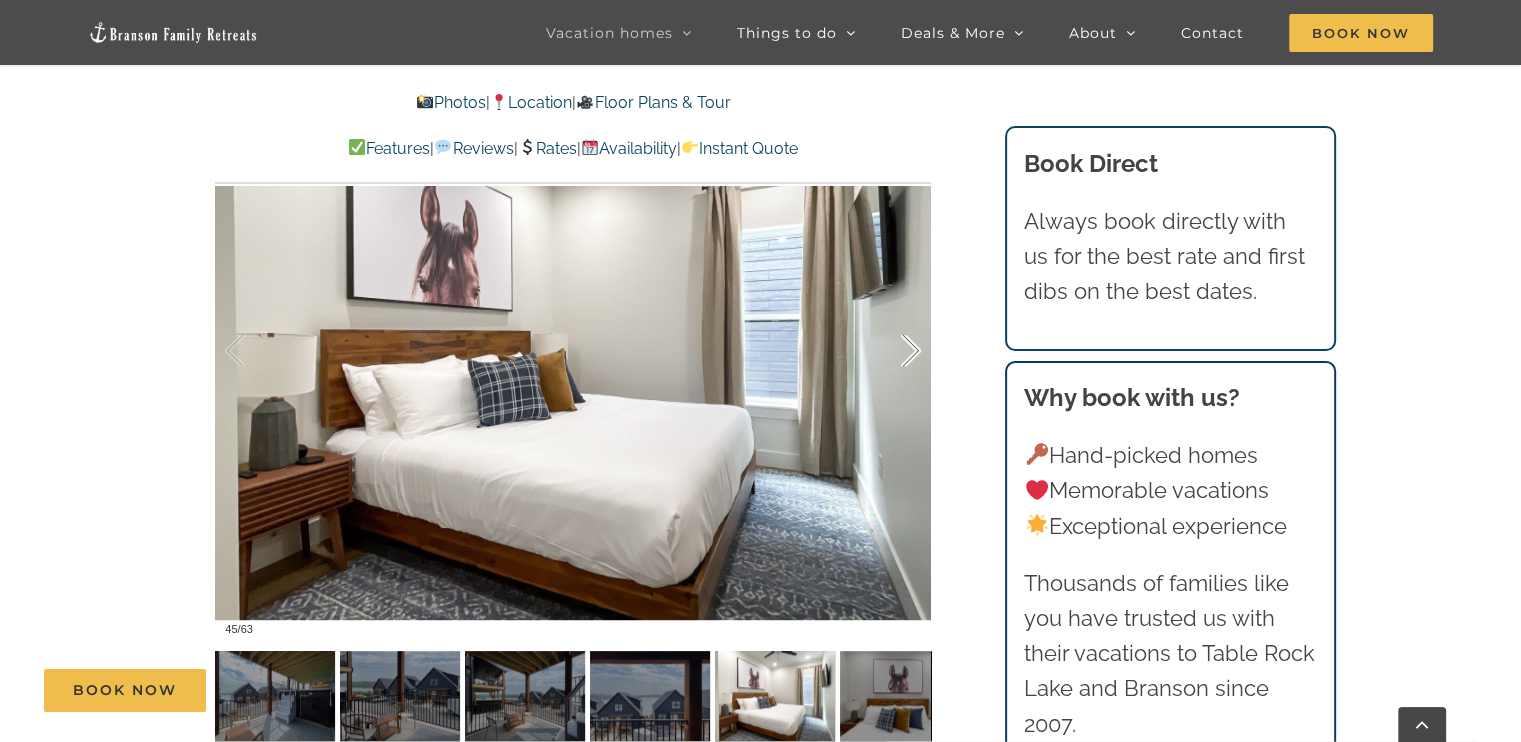 click at bounding box center (890, 351) 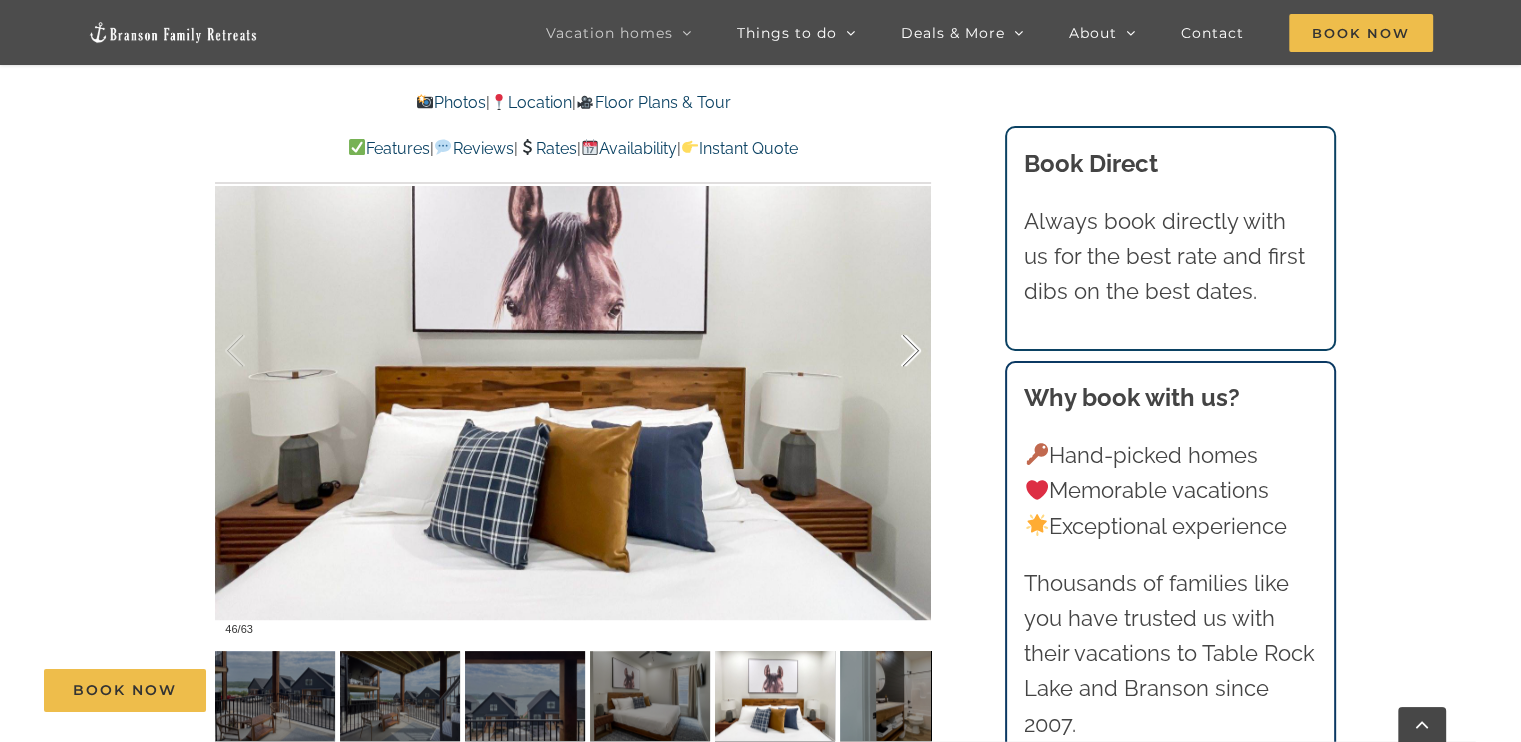 click at bounding box center (890, 351) 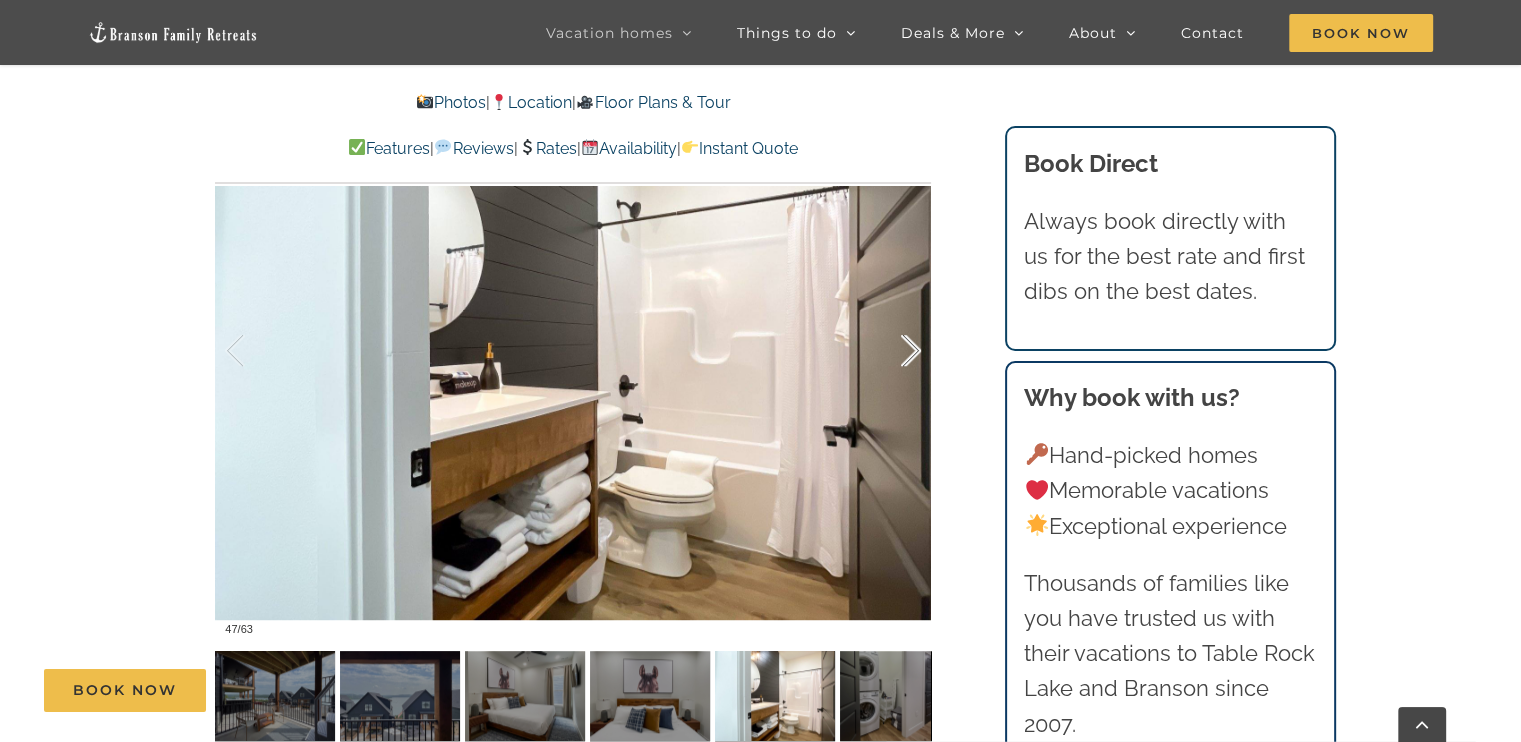 click at bounding box center [890, 351] 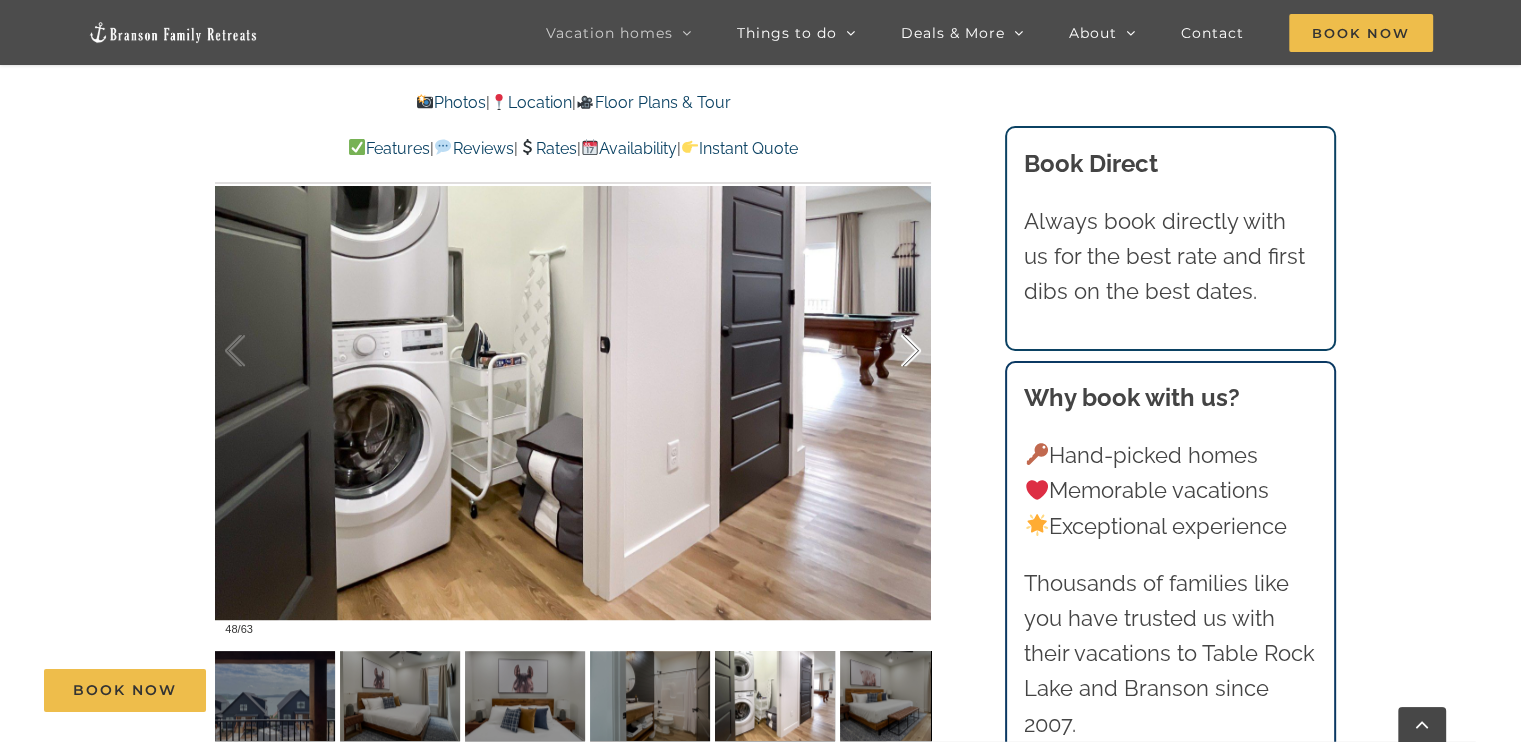 click at bounding box center (890, 351) 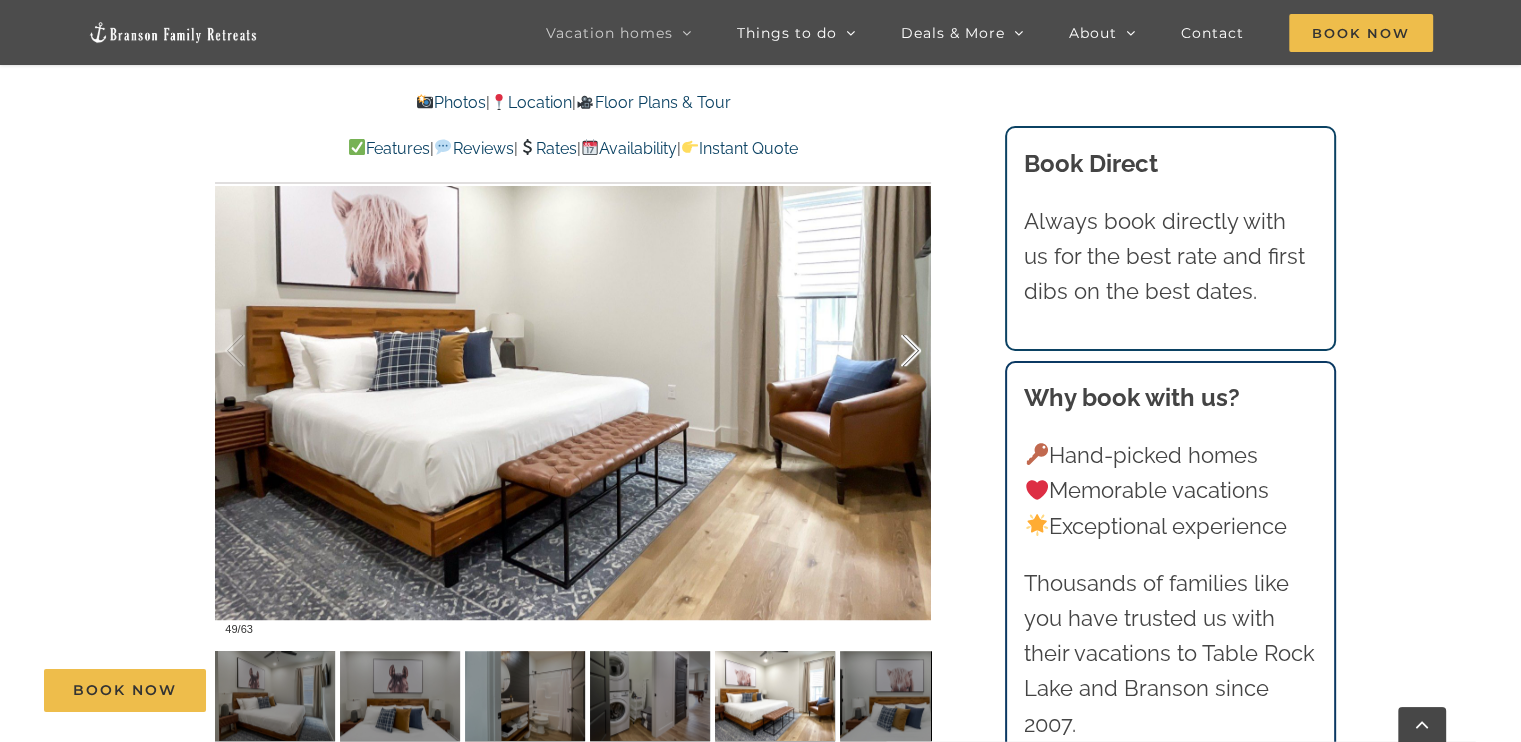 click at bounding box center (890, 351) 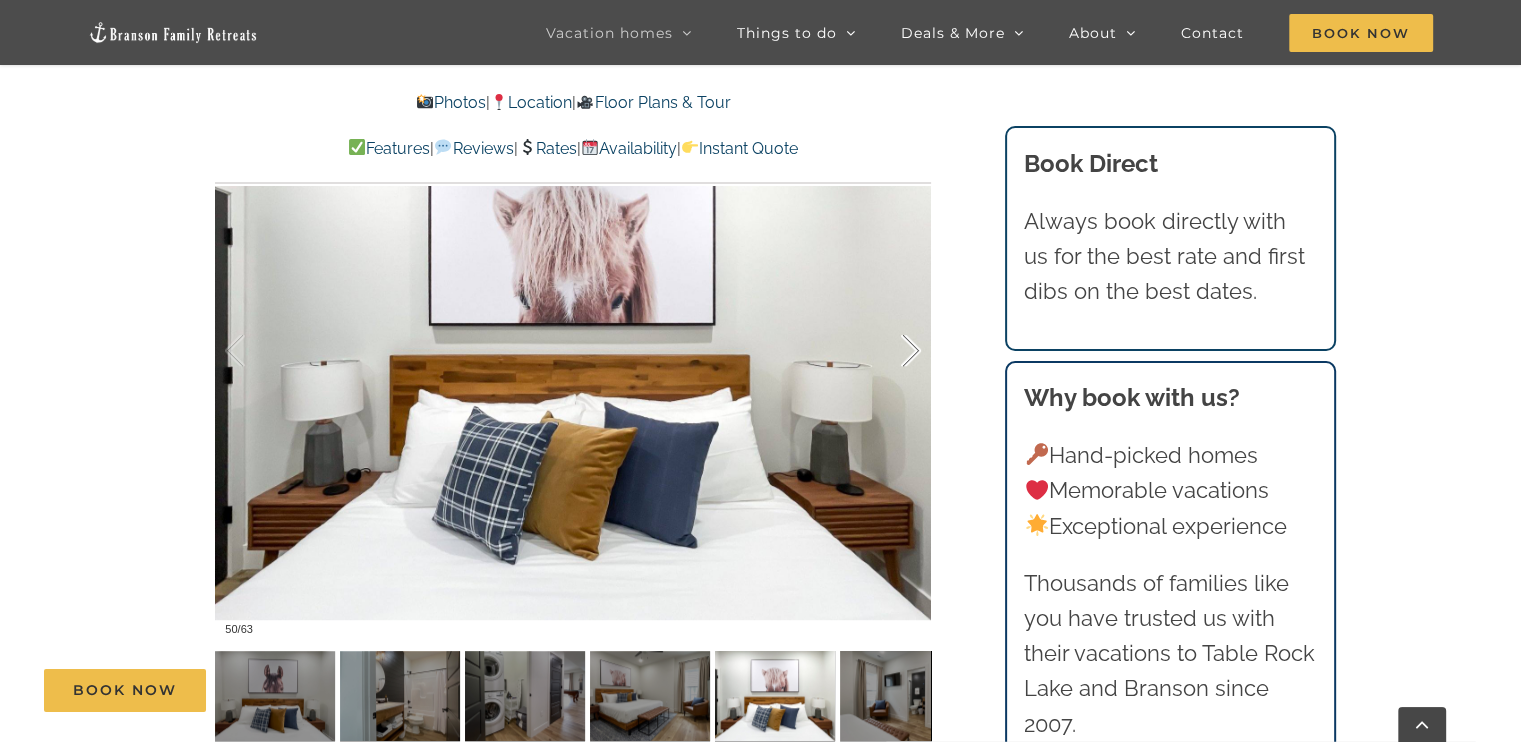 click at bounding box center (890, 351) 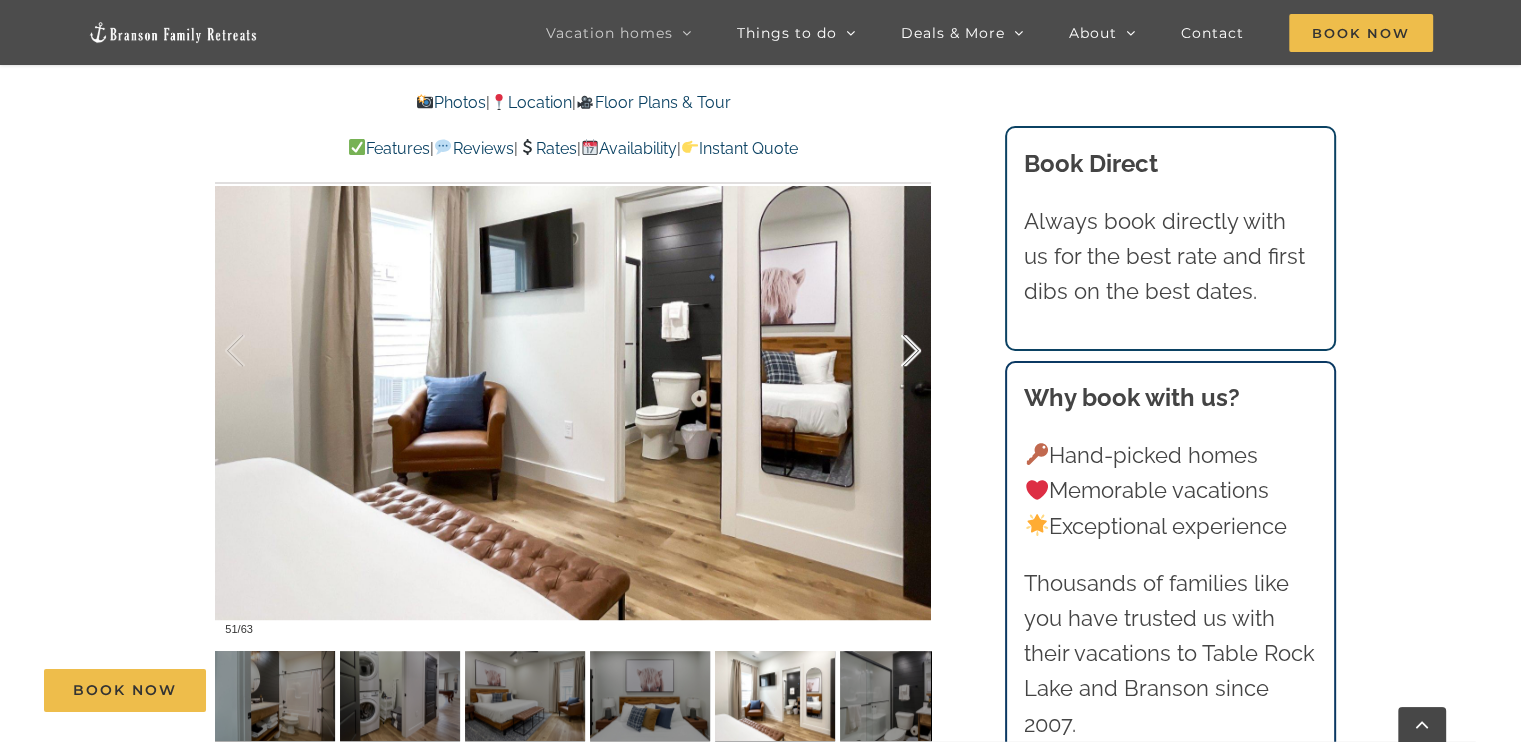 click at bounding box center [890, 351] 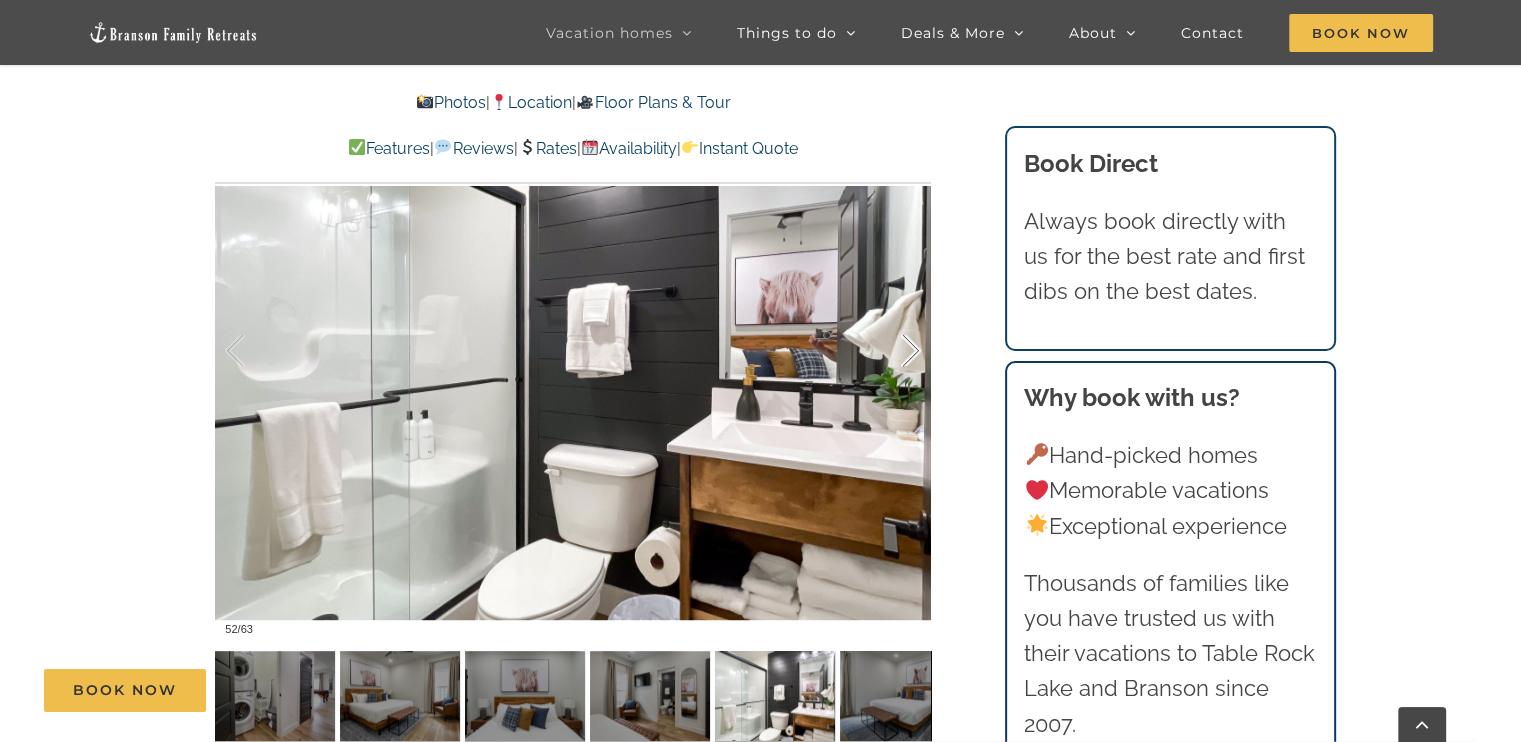 click at bounding box center (890, 351) 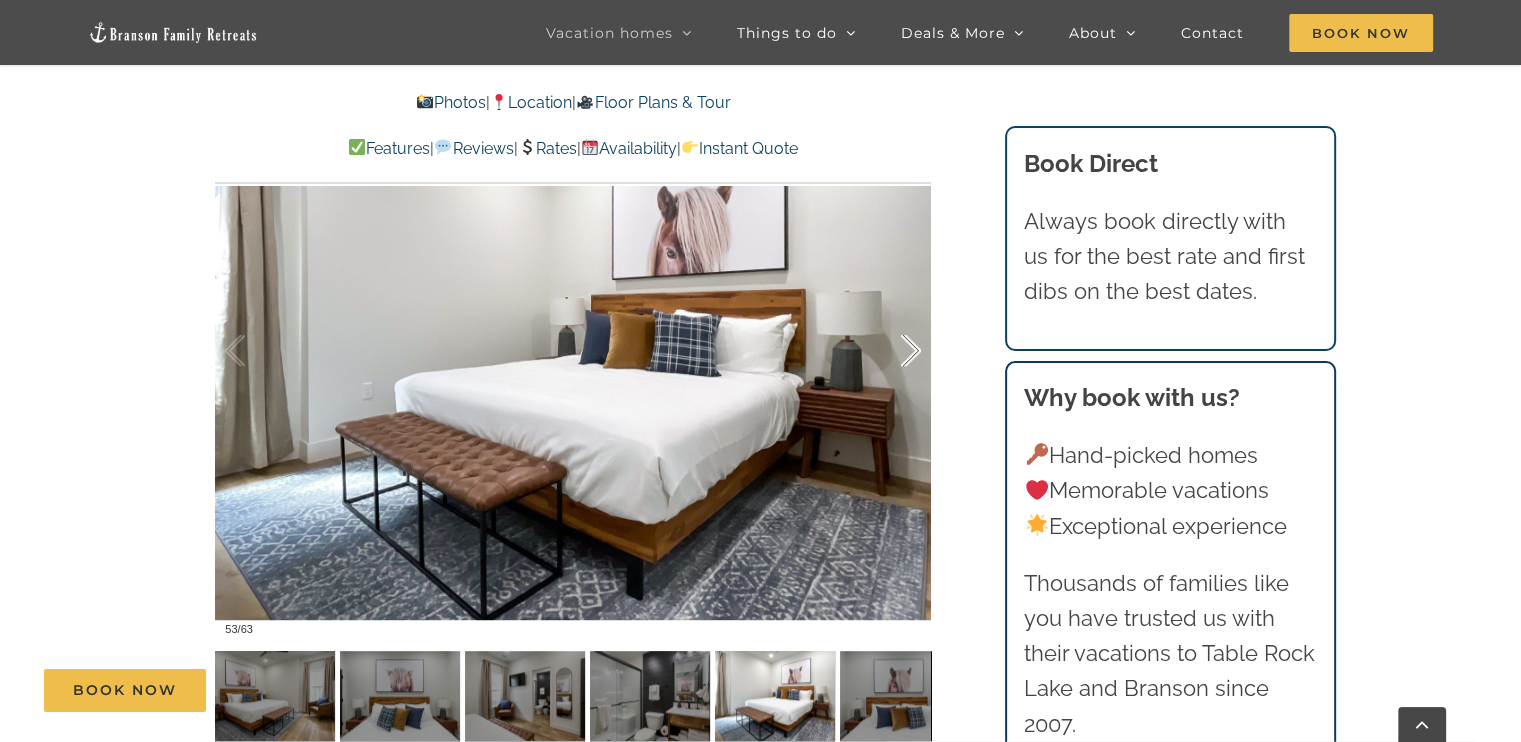 click at bounding box center (890, 351) 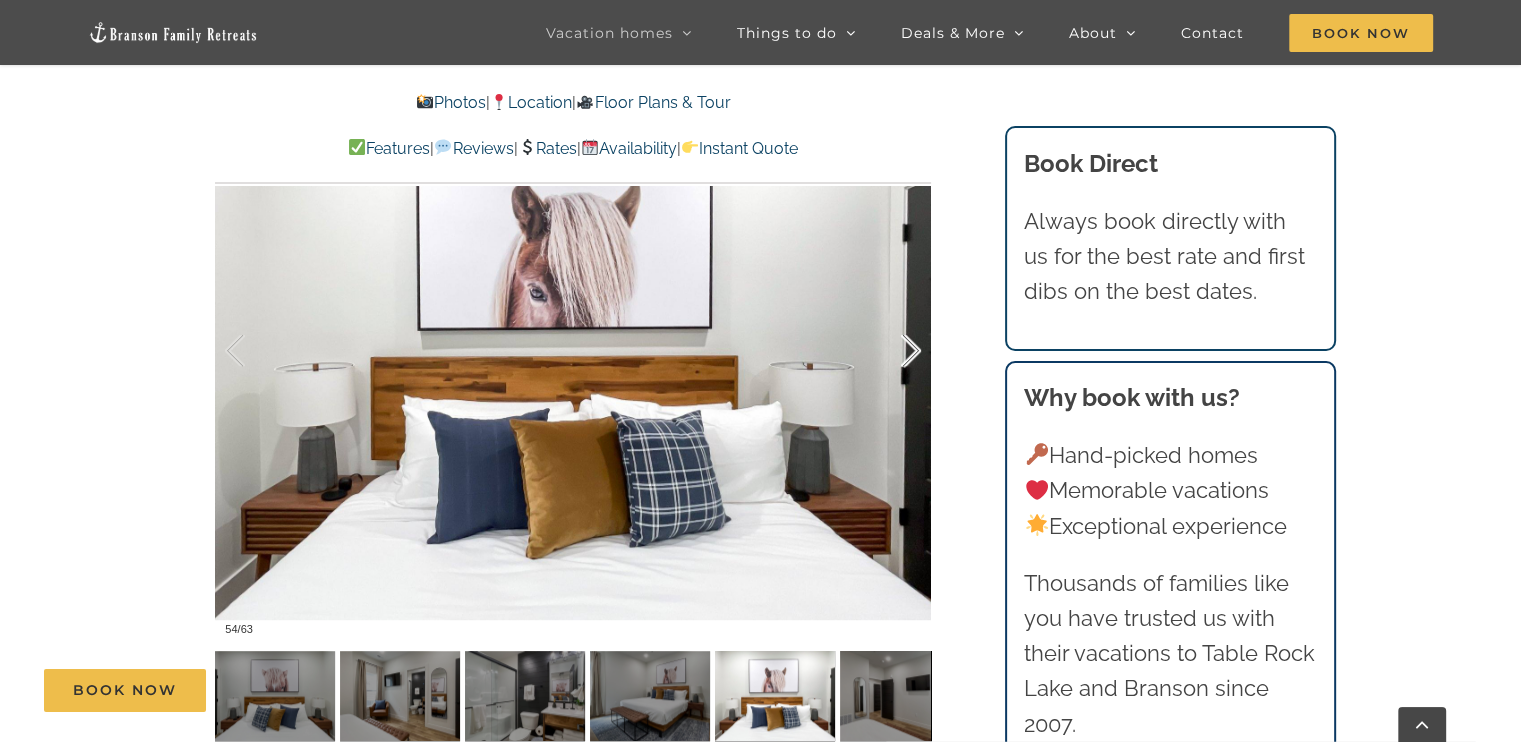 click at bounding box center (890, 351) 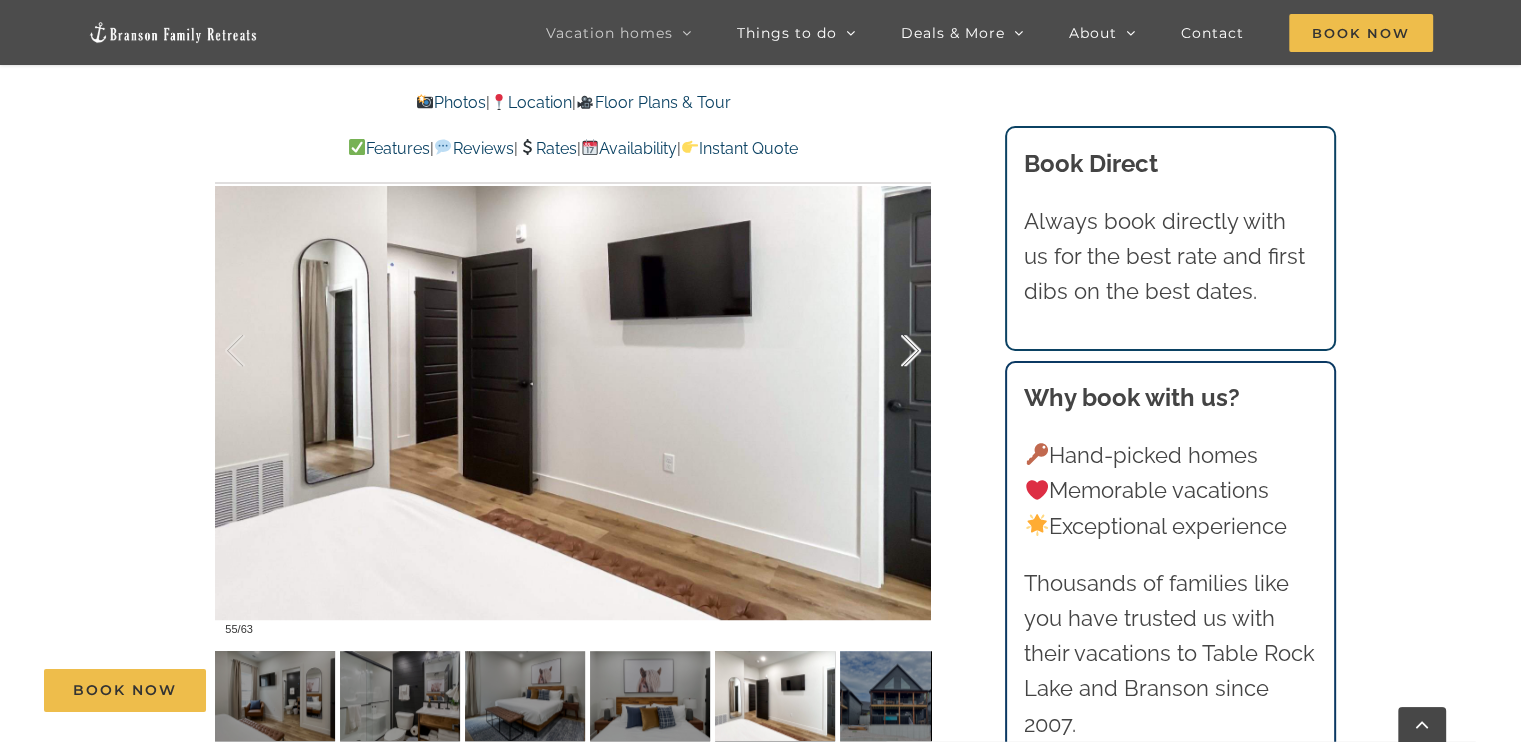 click at bounding box center [890, 351] 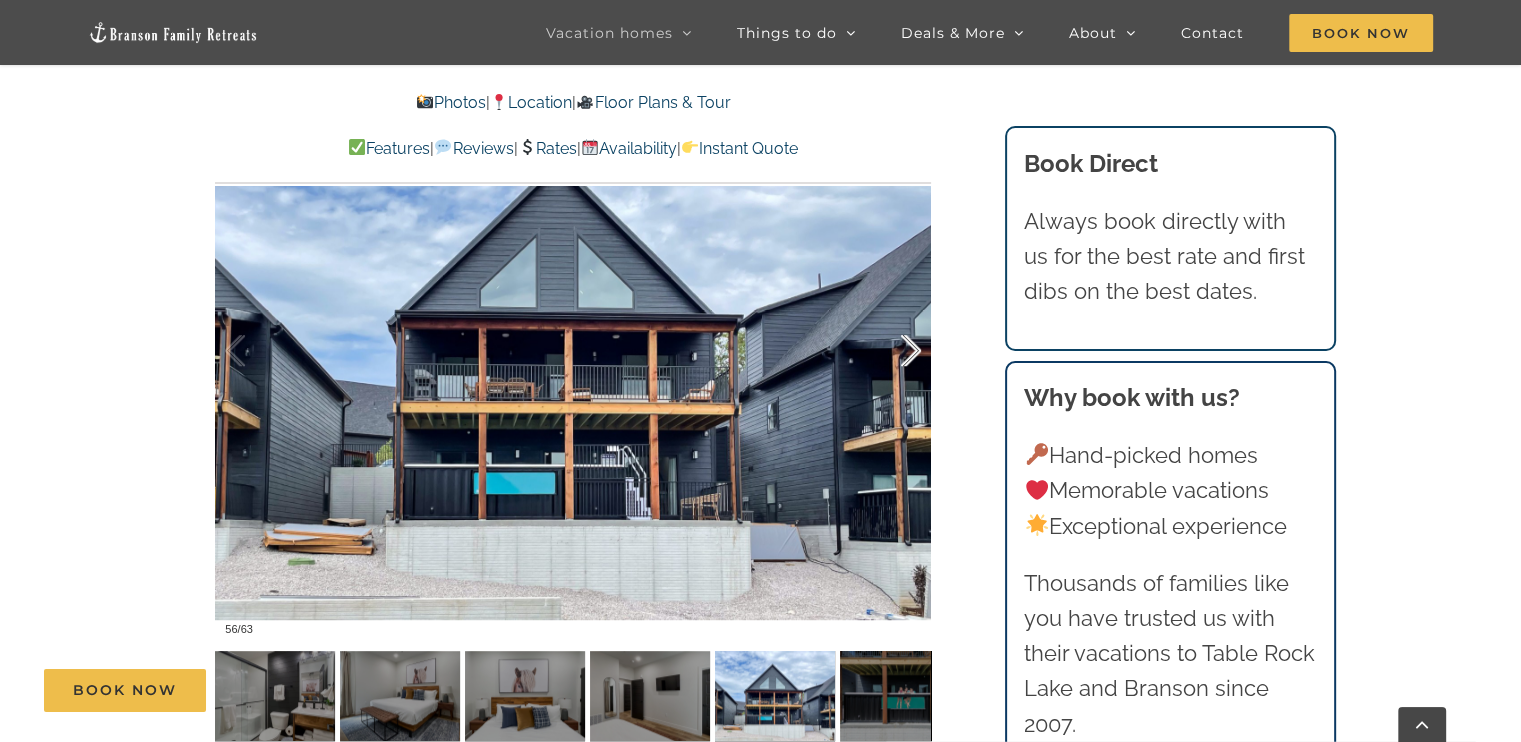 click at bounding box center (890, 351) 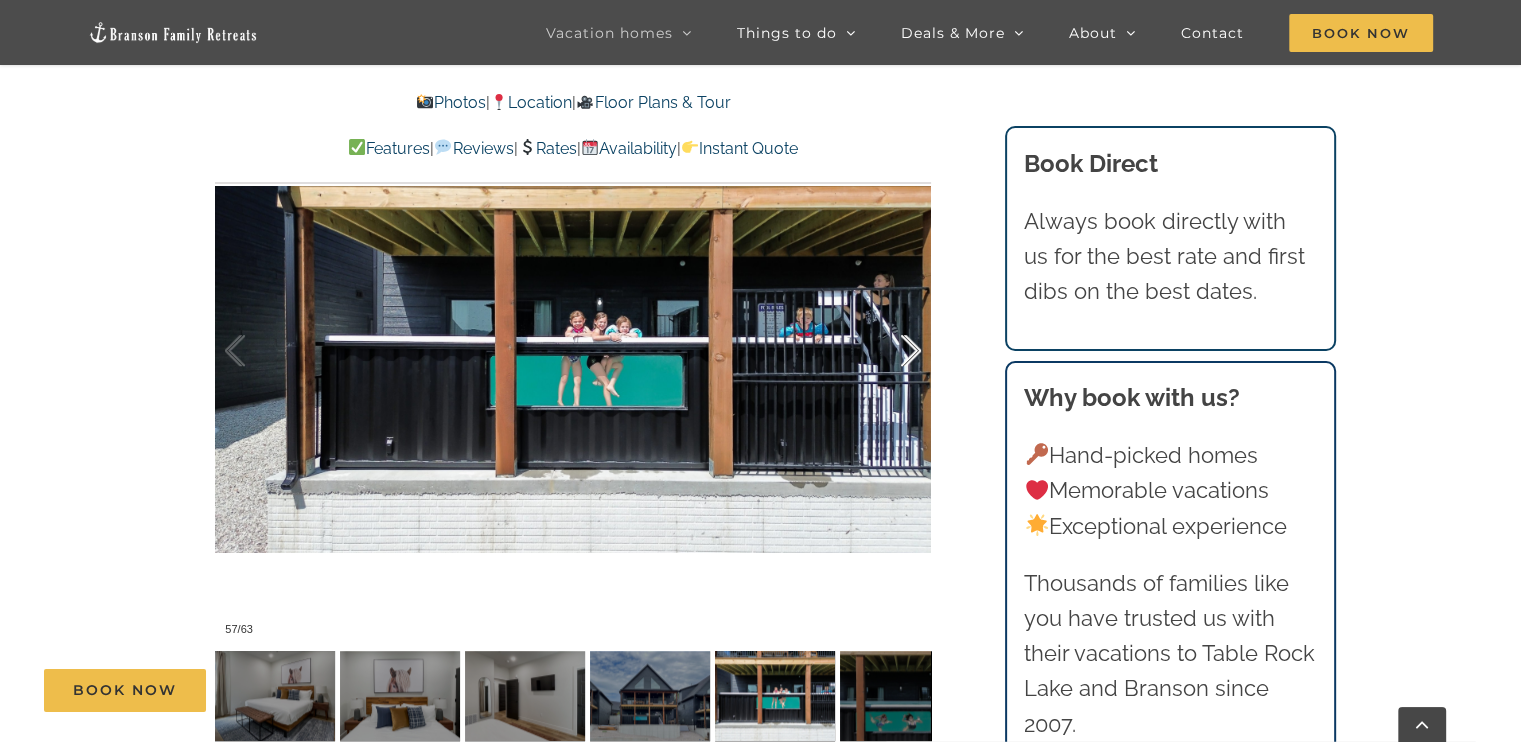 click at bounding box center [890, 351] 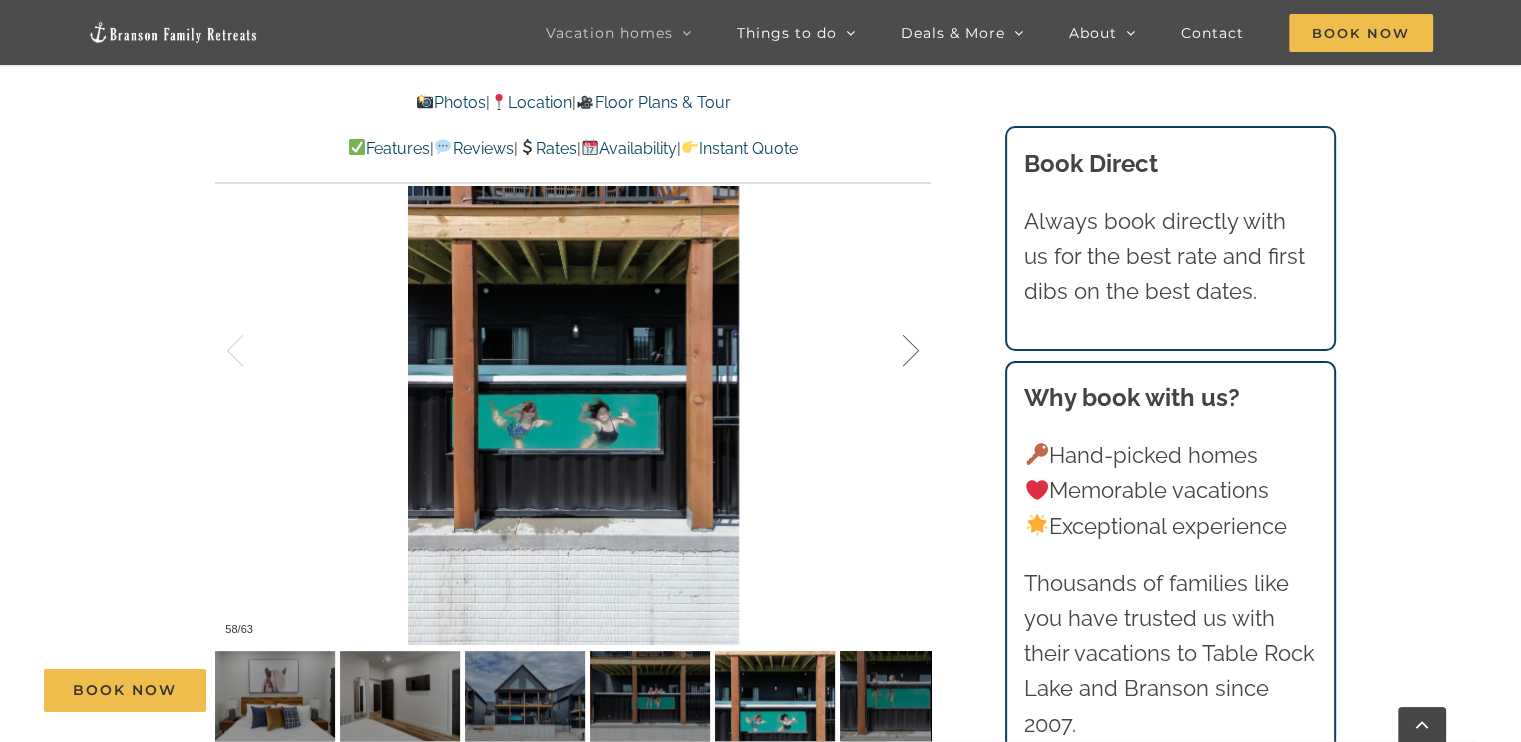click at bounding box center [890, 351] 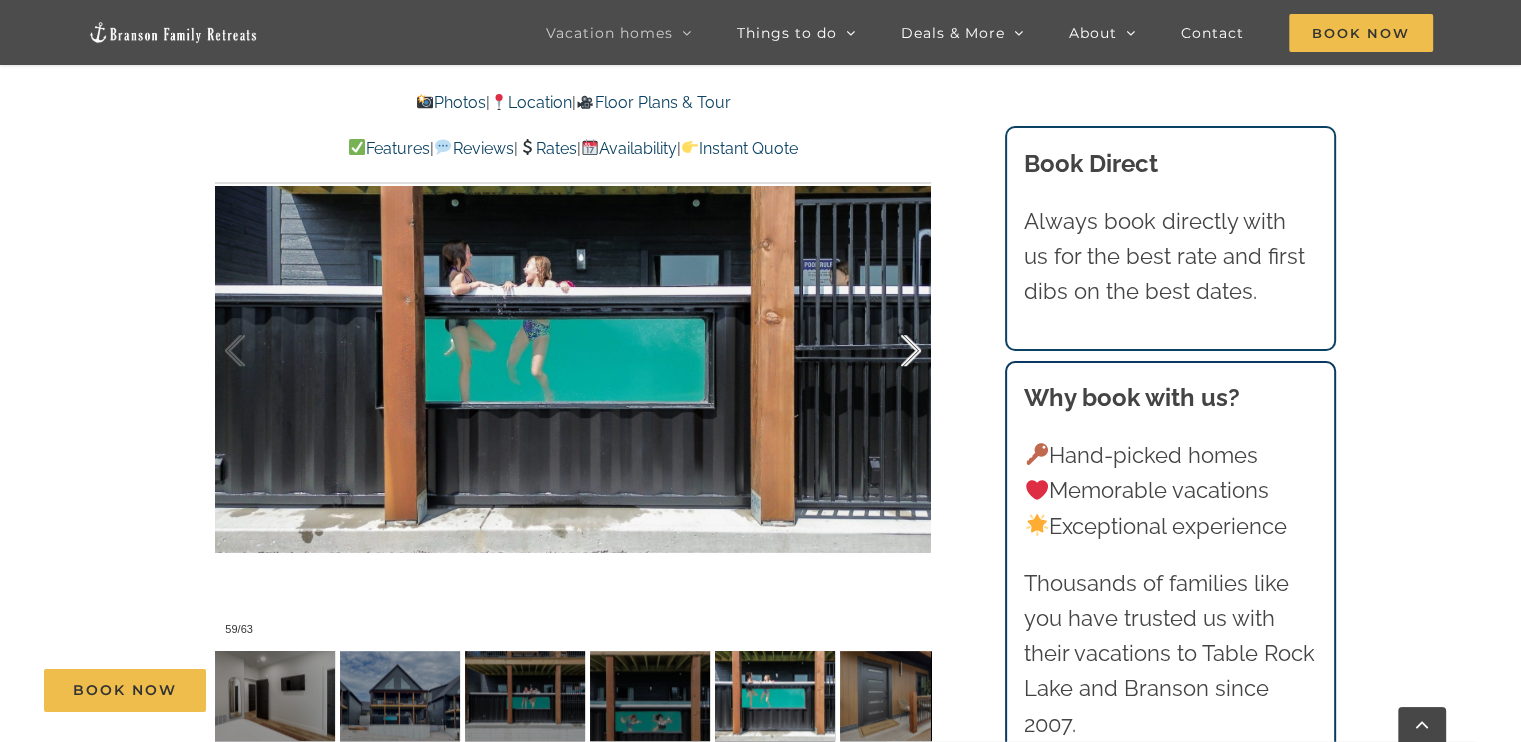 click at bounding box center [890, 351] 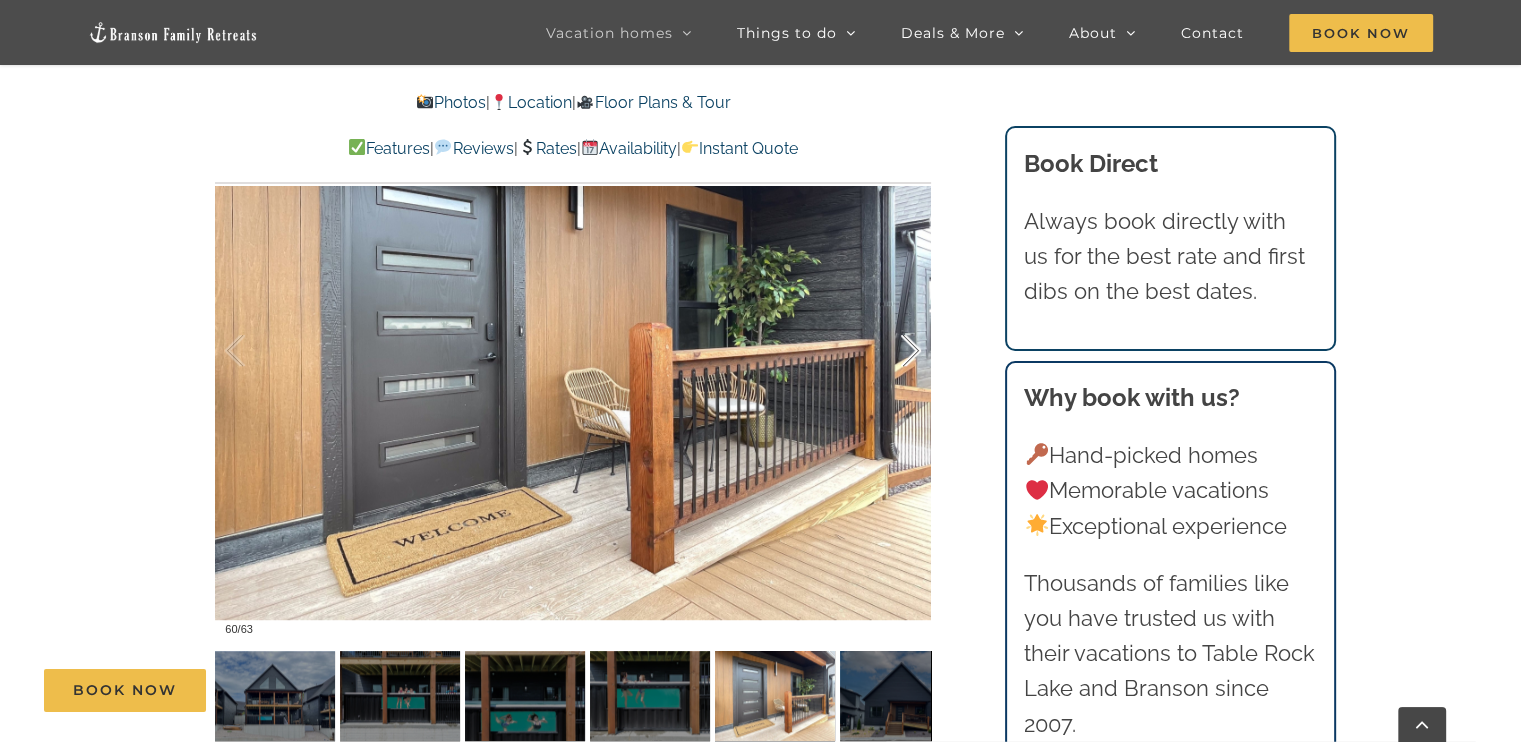 click at bounding box center (890, 351) 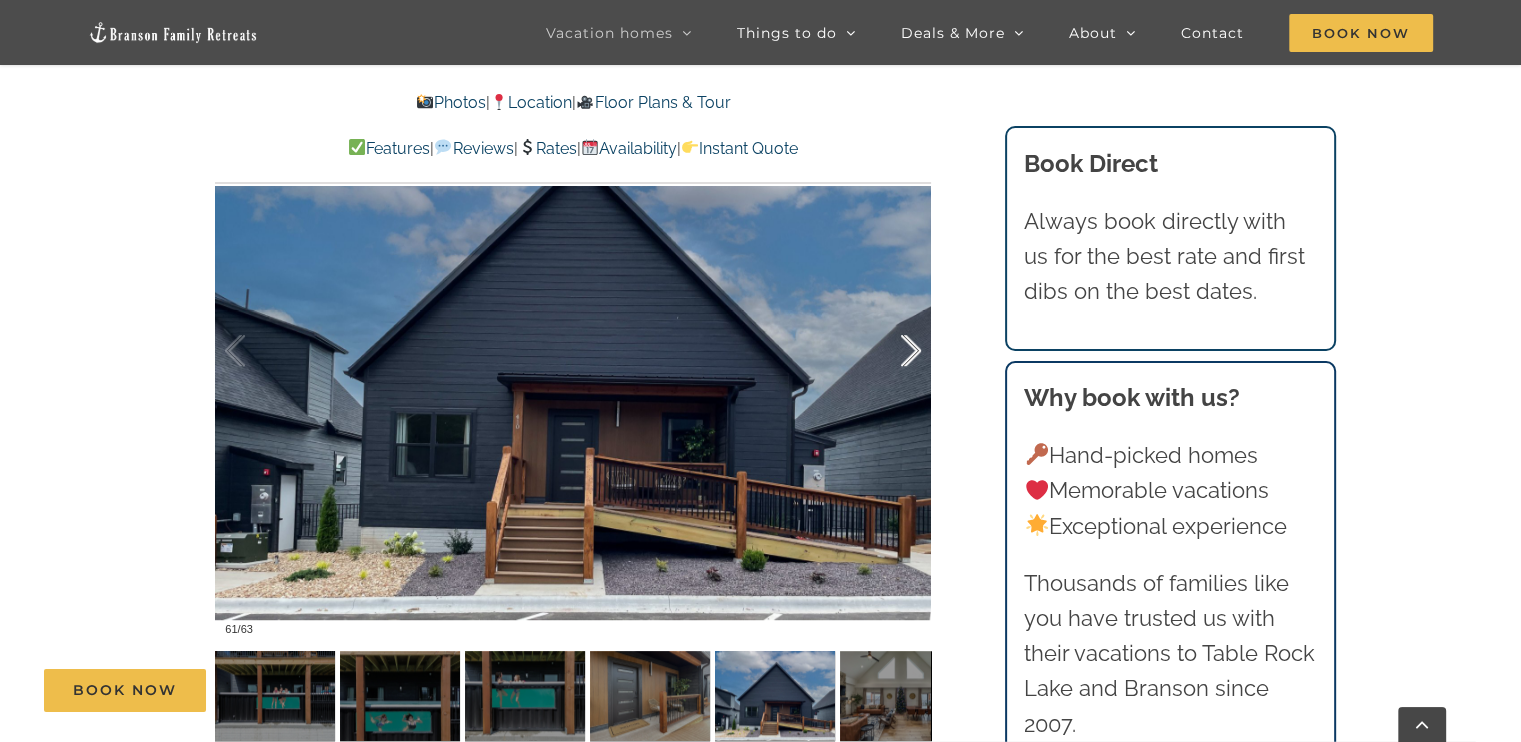 click at bounding box center [890, 351] 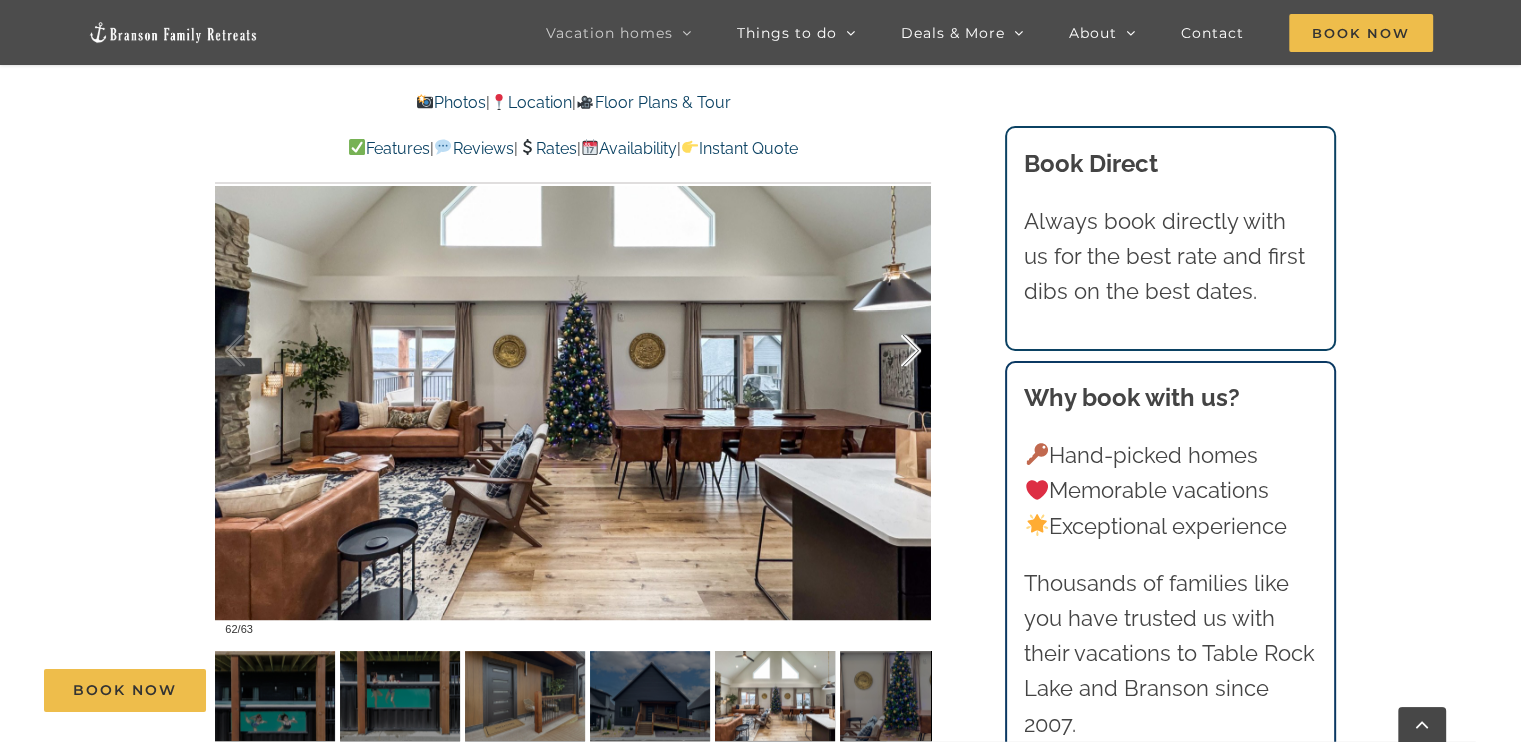click at bounding box center (890, 351) 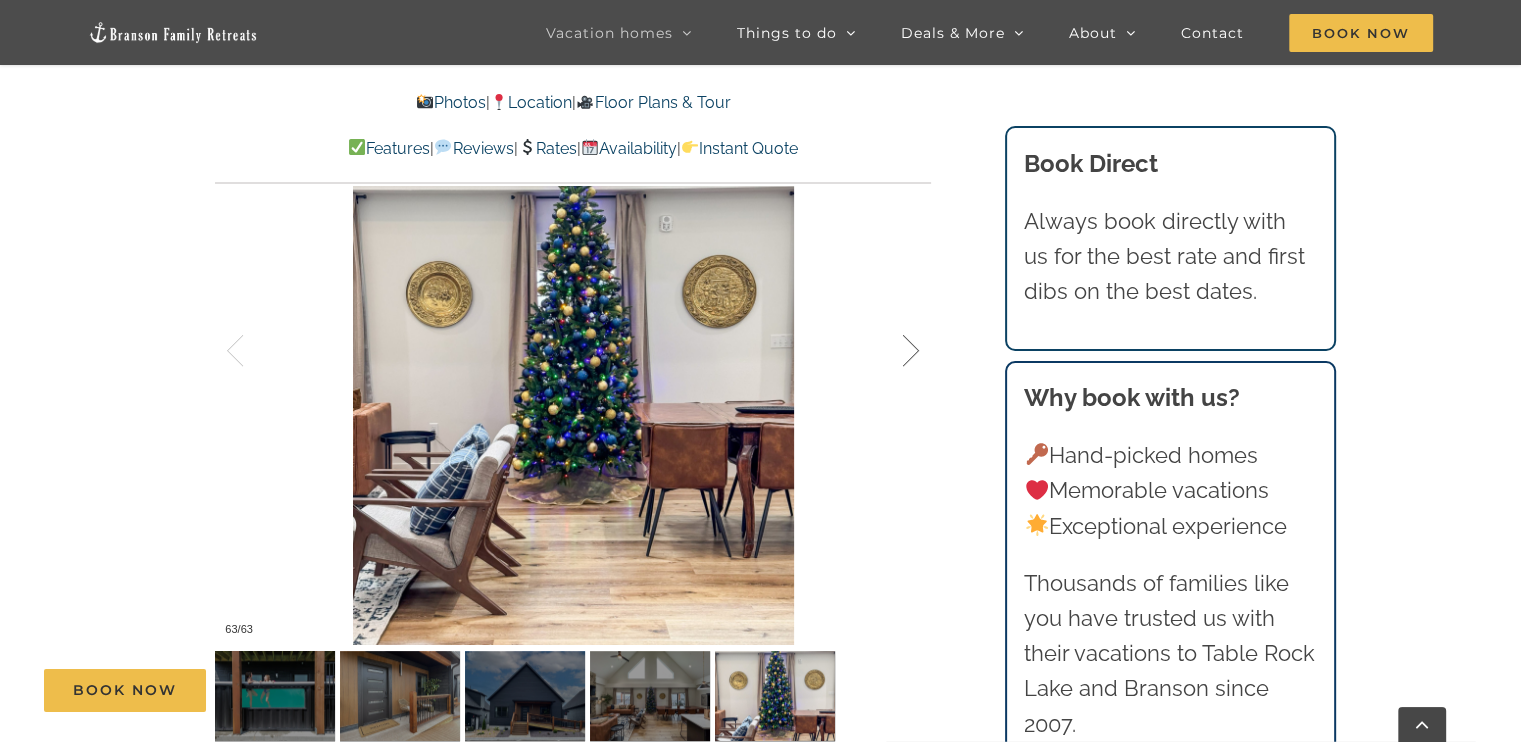 click at bounding box center [890, 351] 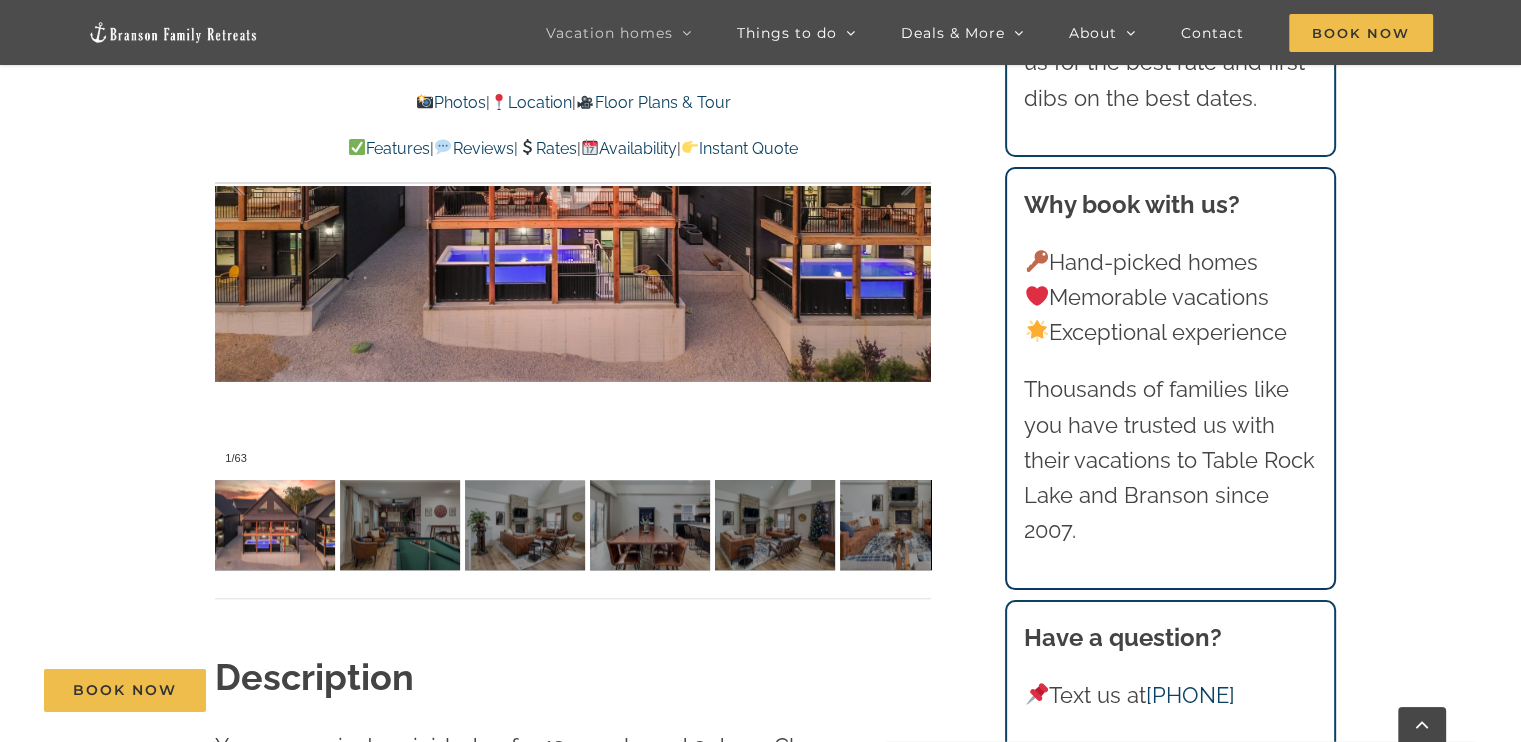 scroll, scrollTop: 1800, scrollLeft: 0, axis: vertical 